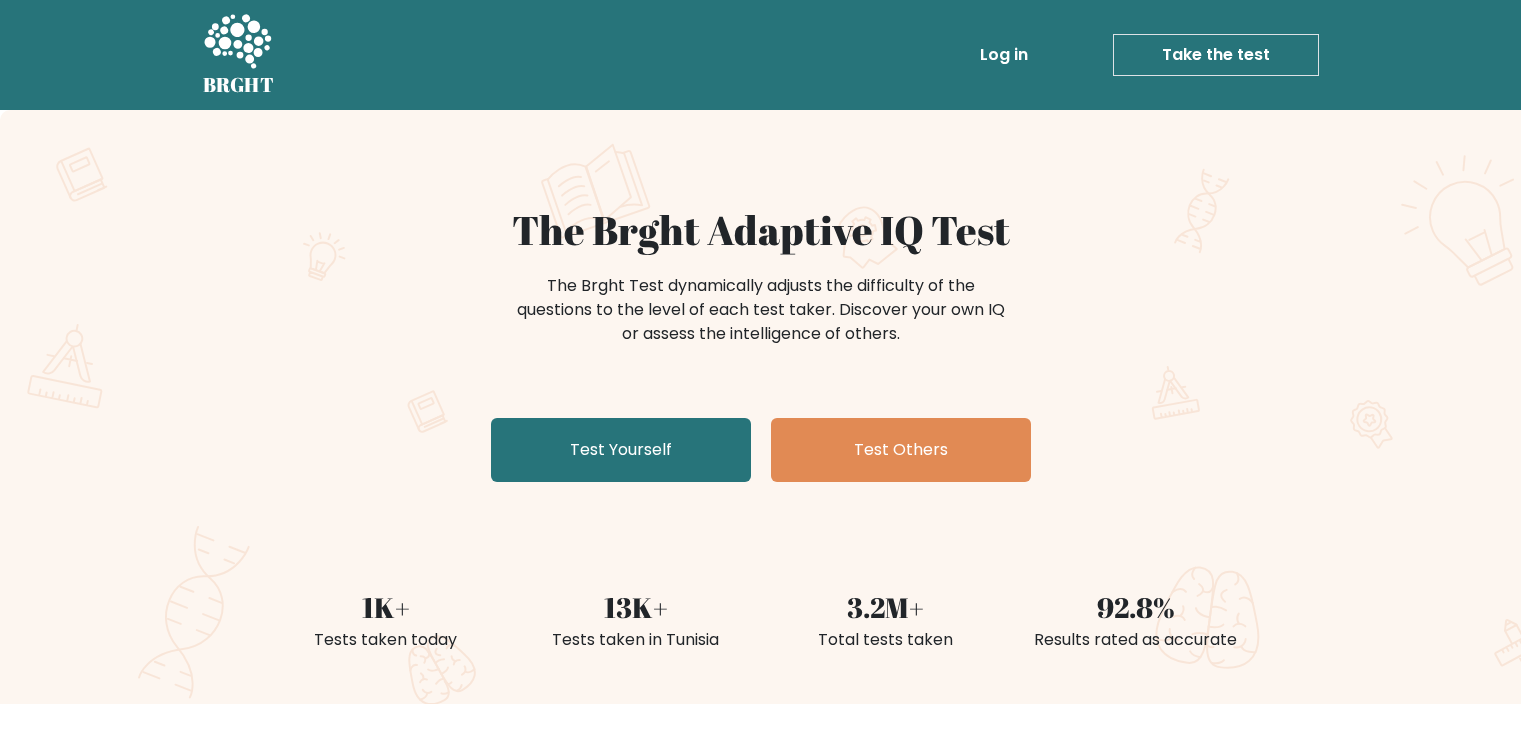 scroll, scrollTop: 0, scrollLeft: 0, axis: both 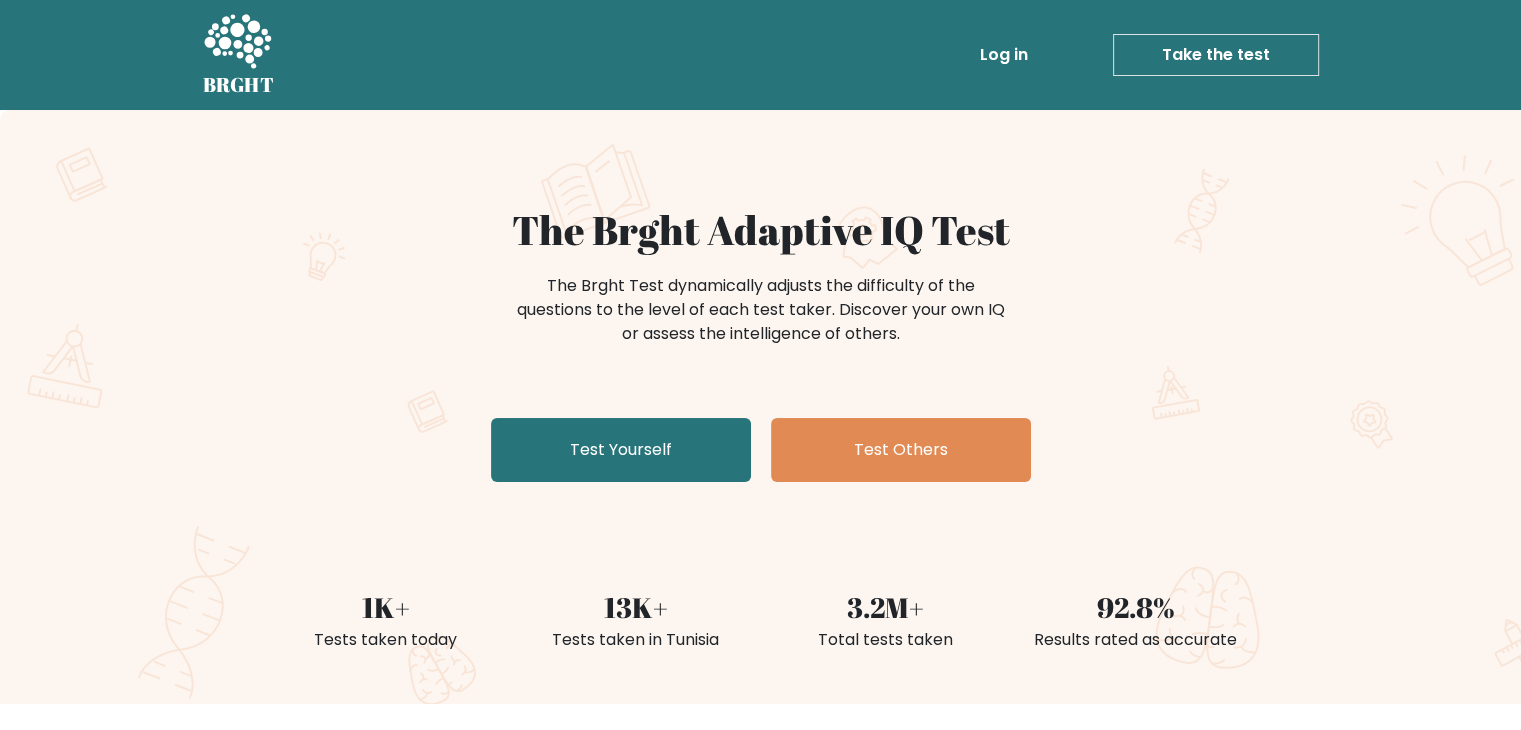 click on "Test Yourself" at bounding box center [621, 450] 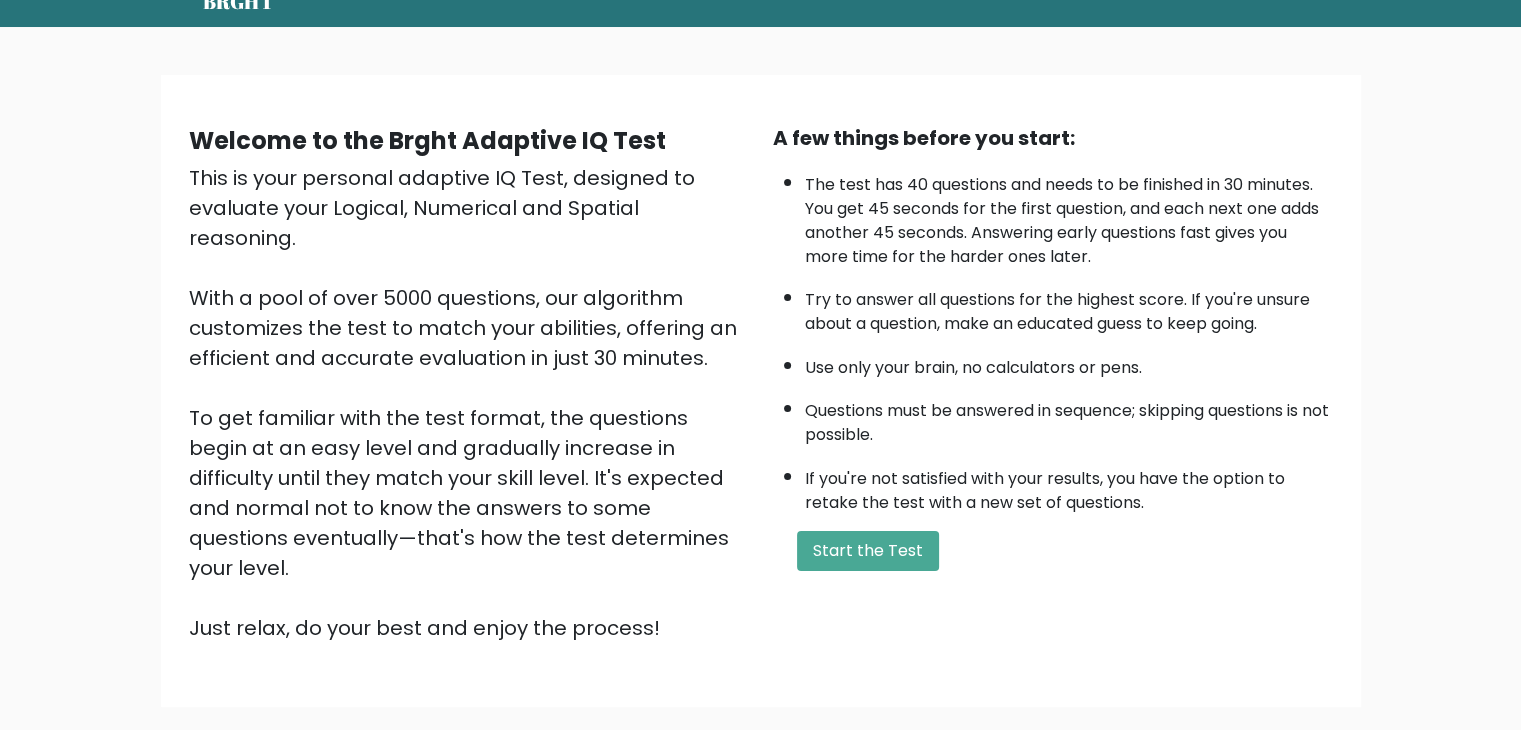 scroll, scrollTop: 88, scrollLeft: 0, axis: vertical 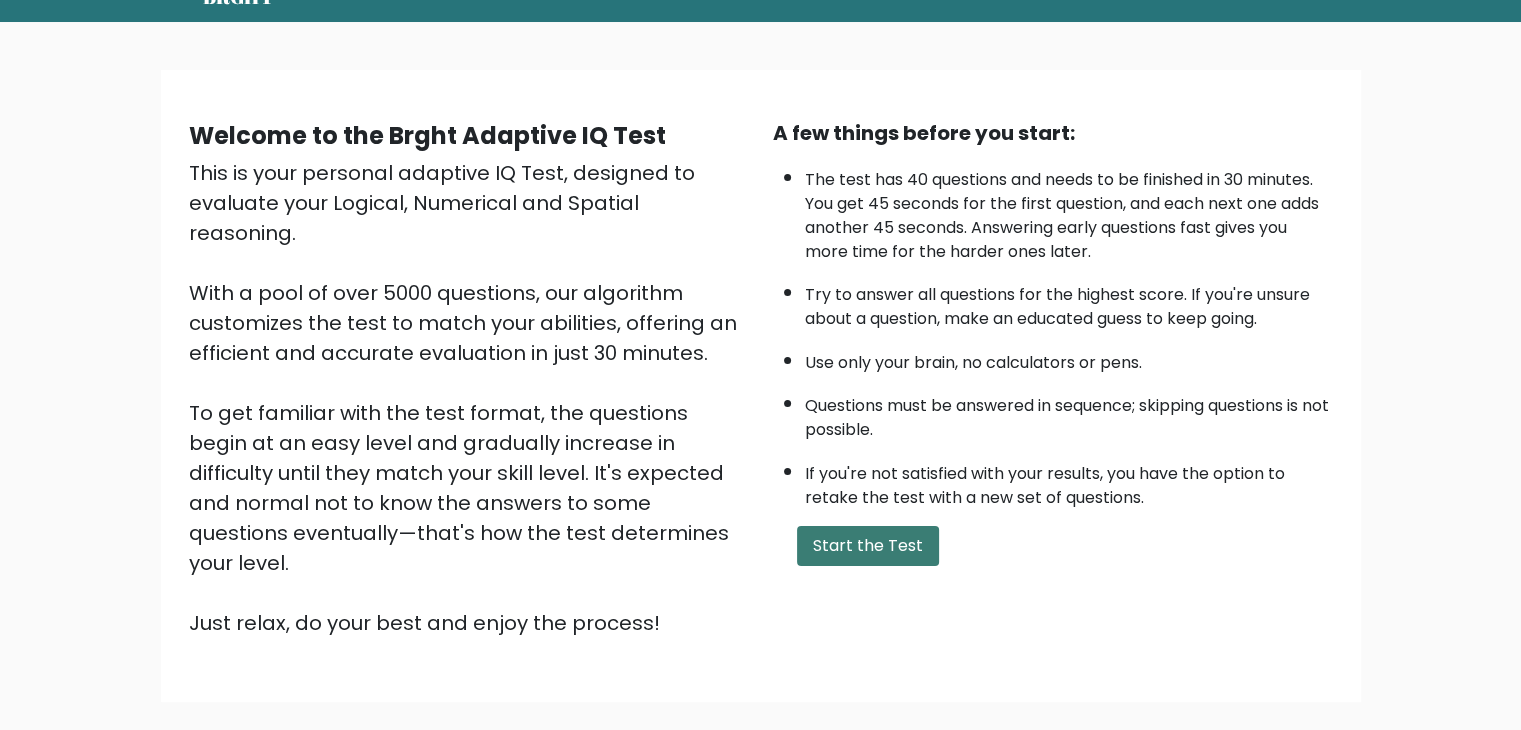 click on "Start the Test" at bounding box center (868, 546) 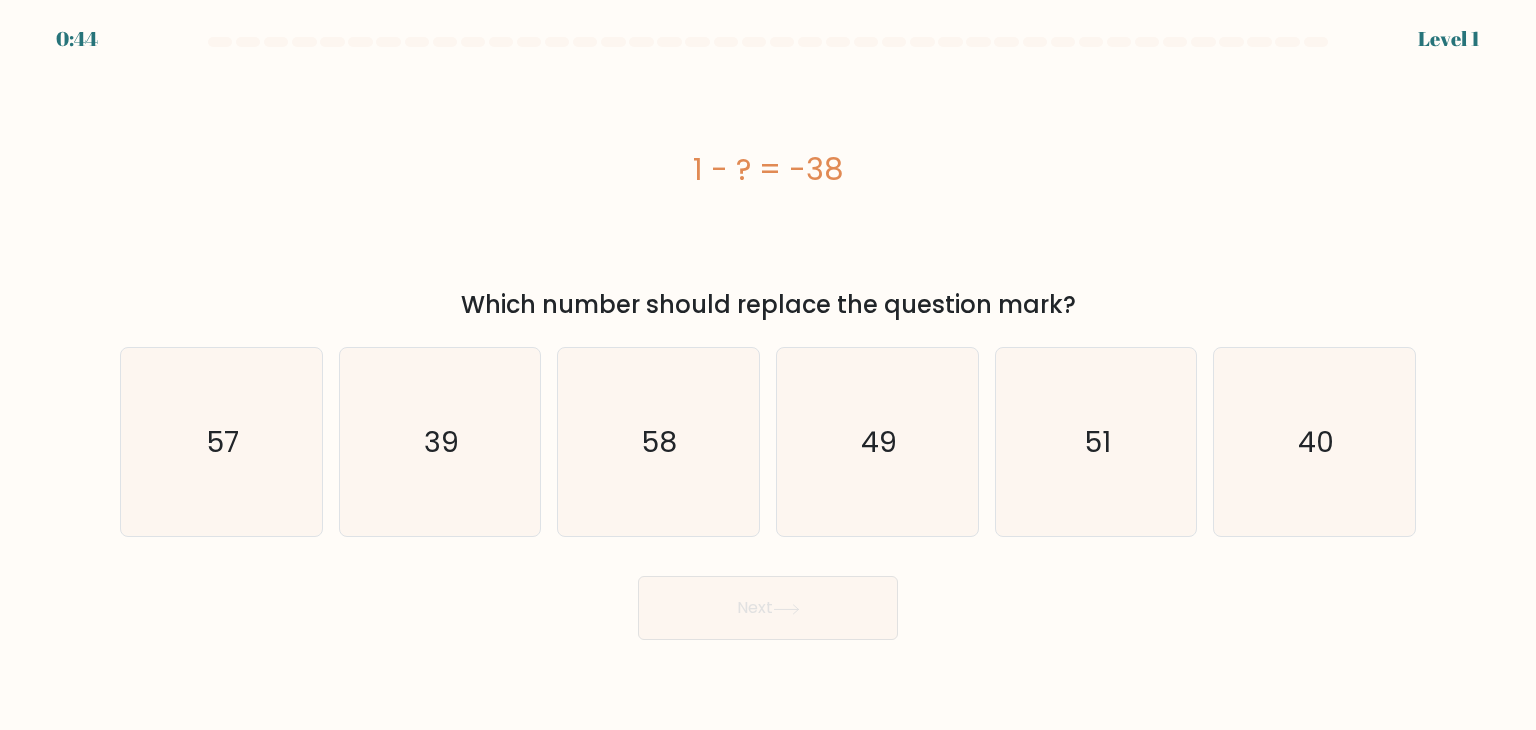 scroll, scrollTop: 0, scrollLeft: 0, axis: both 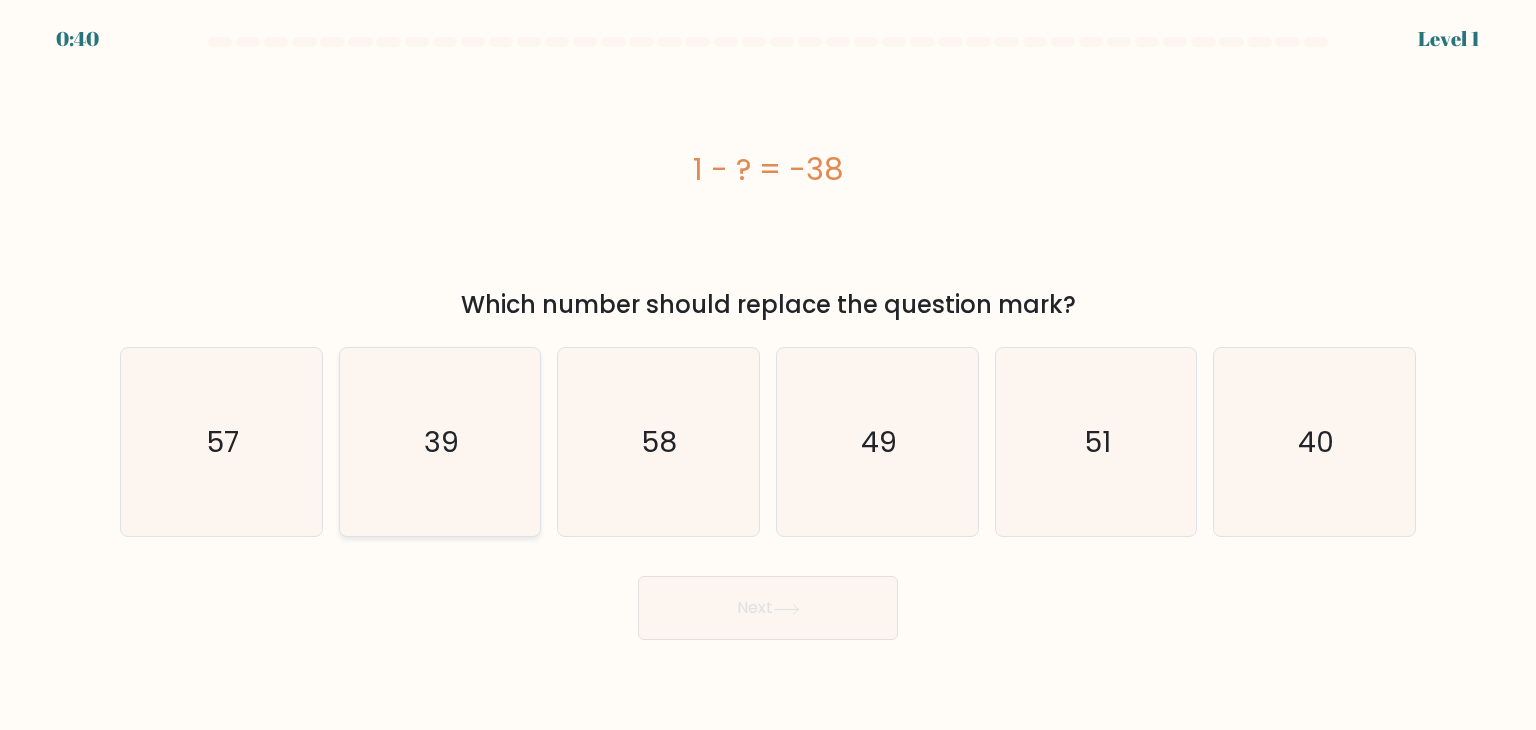 click on "39" 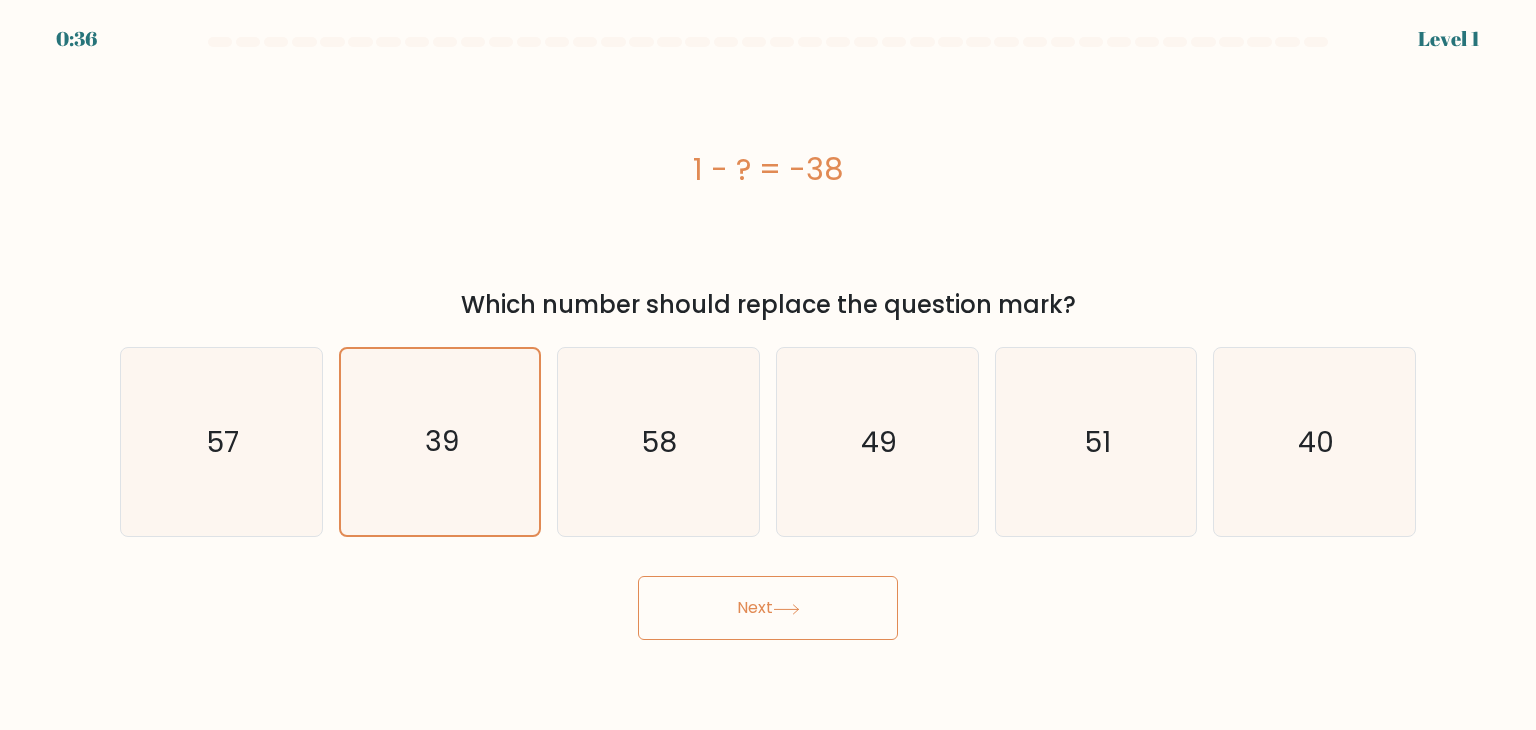 click 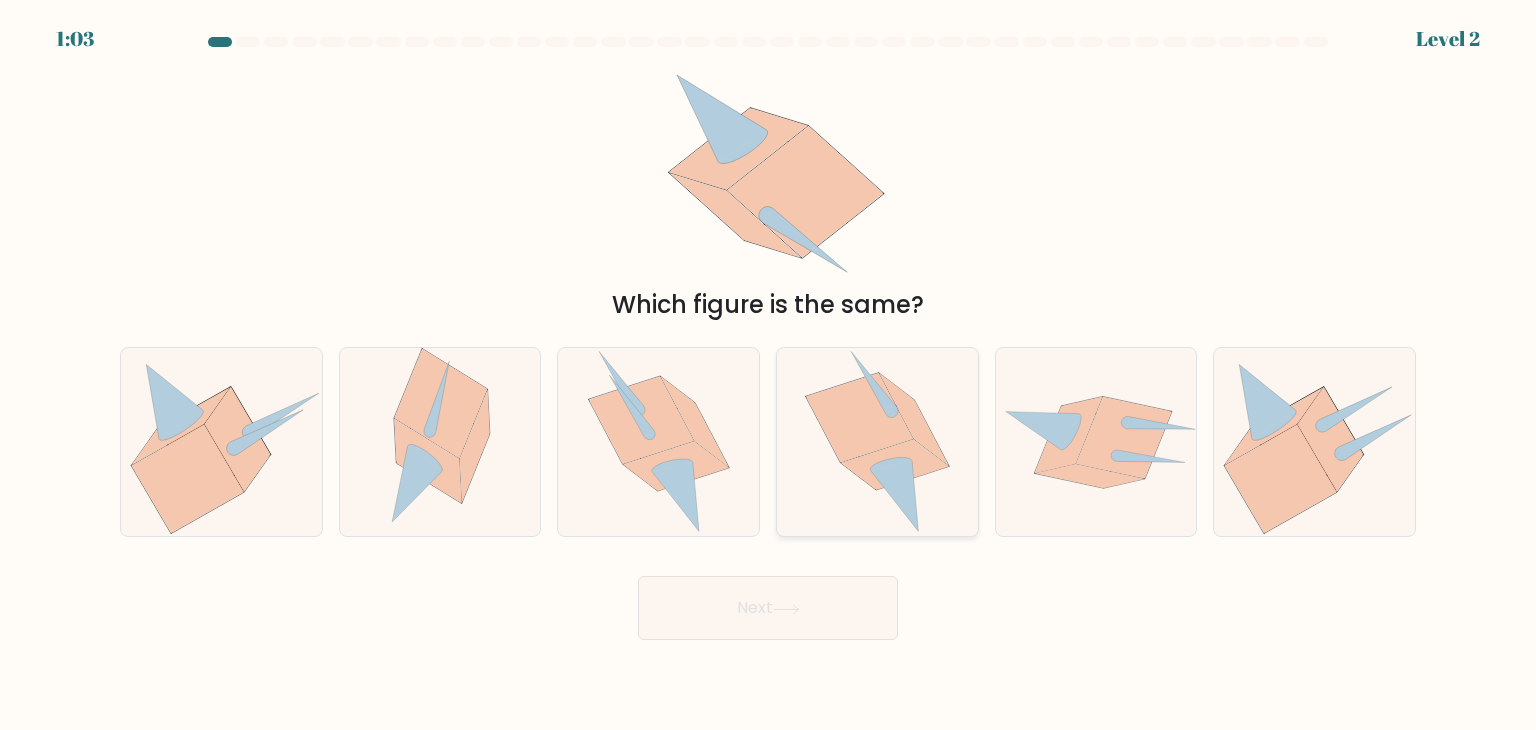 click 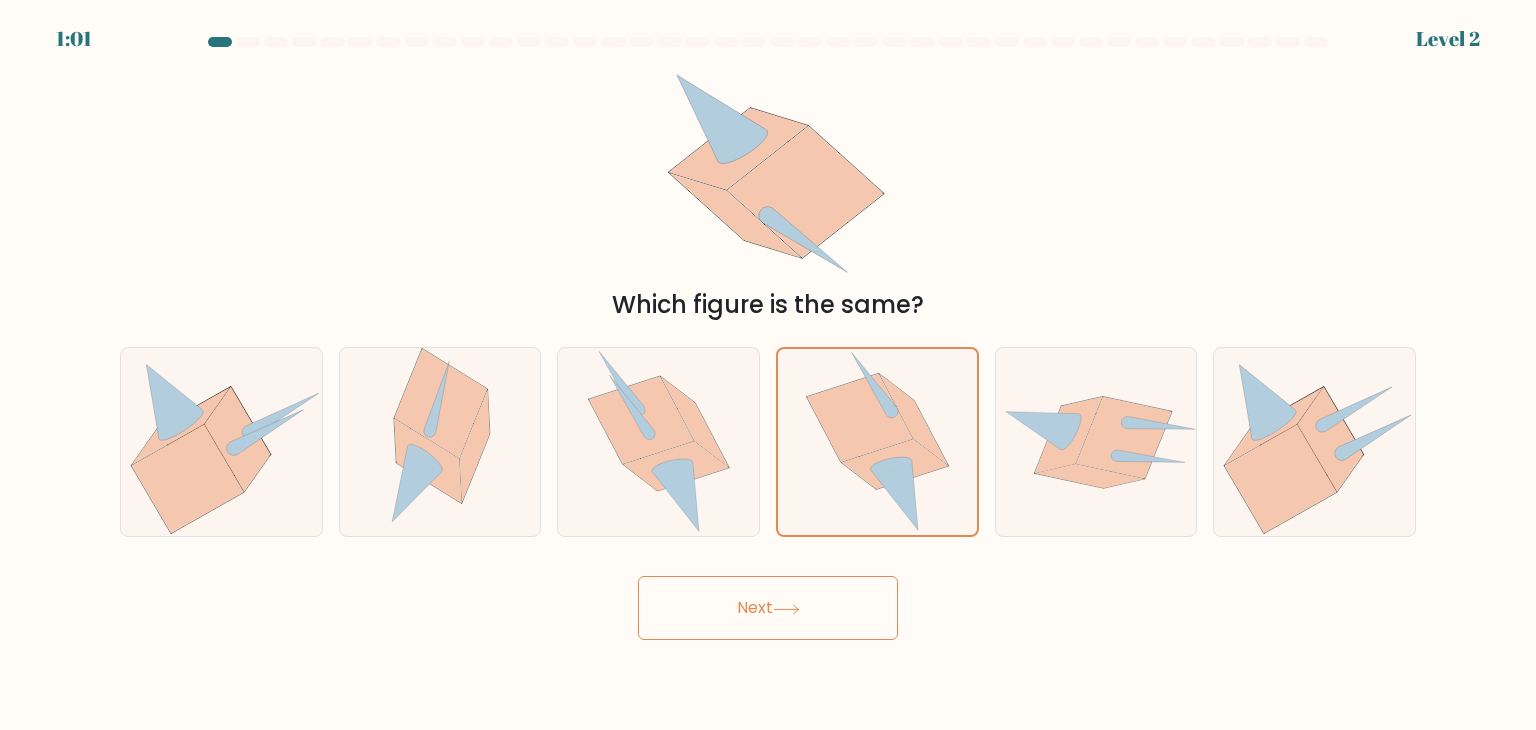 click on "Next" at bounding box center (768, 608) 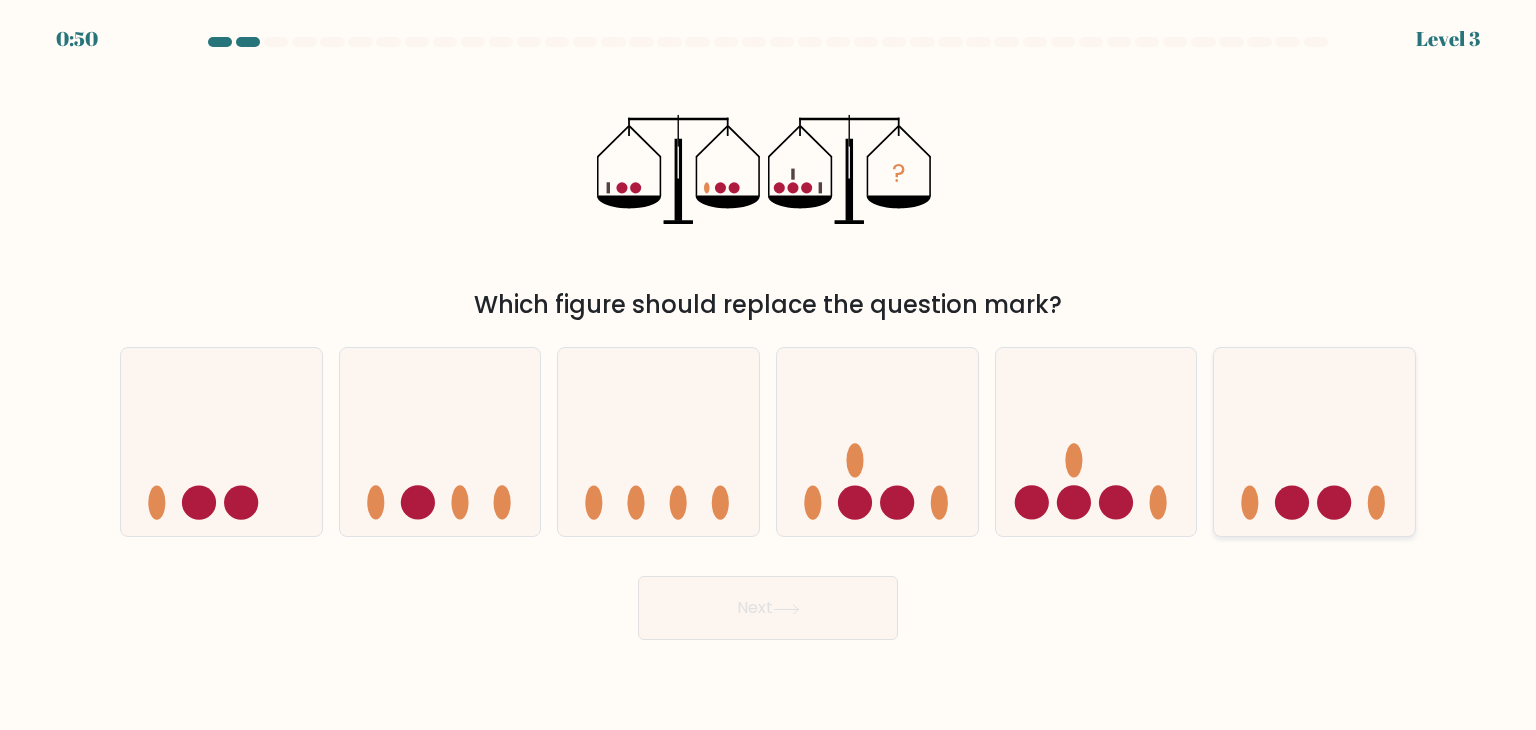 click at bounding box center [1314, 442] 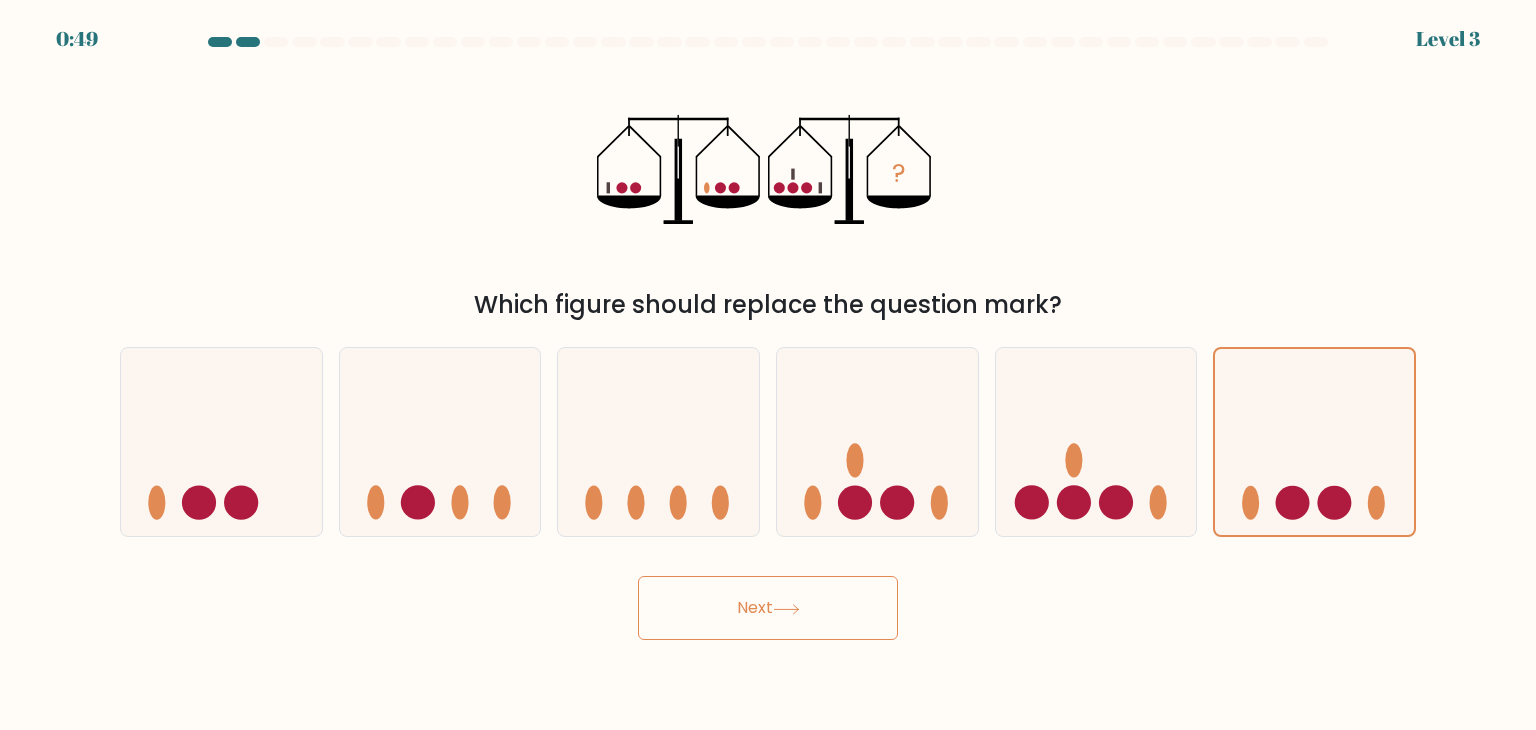 click on "Next" at bounding box center (768, 608) 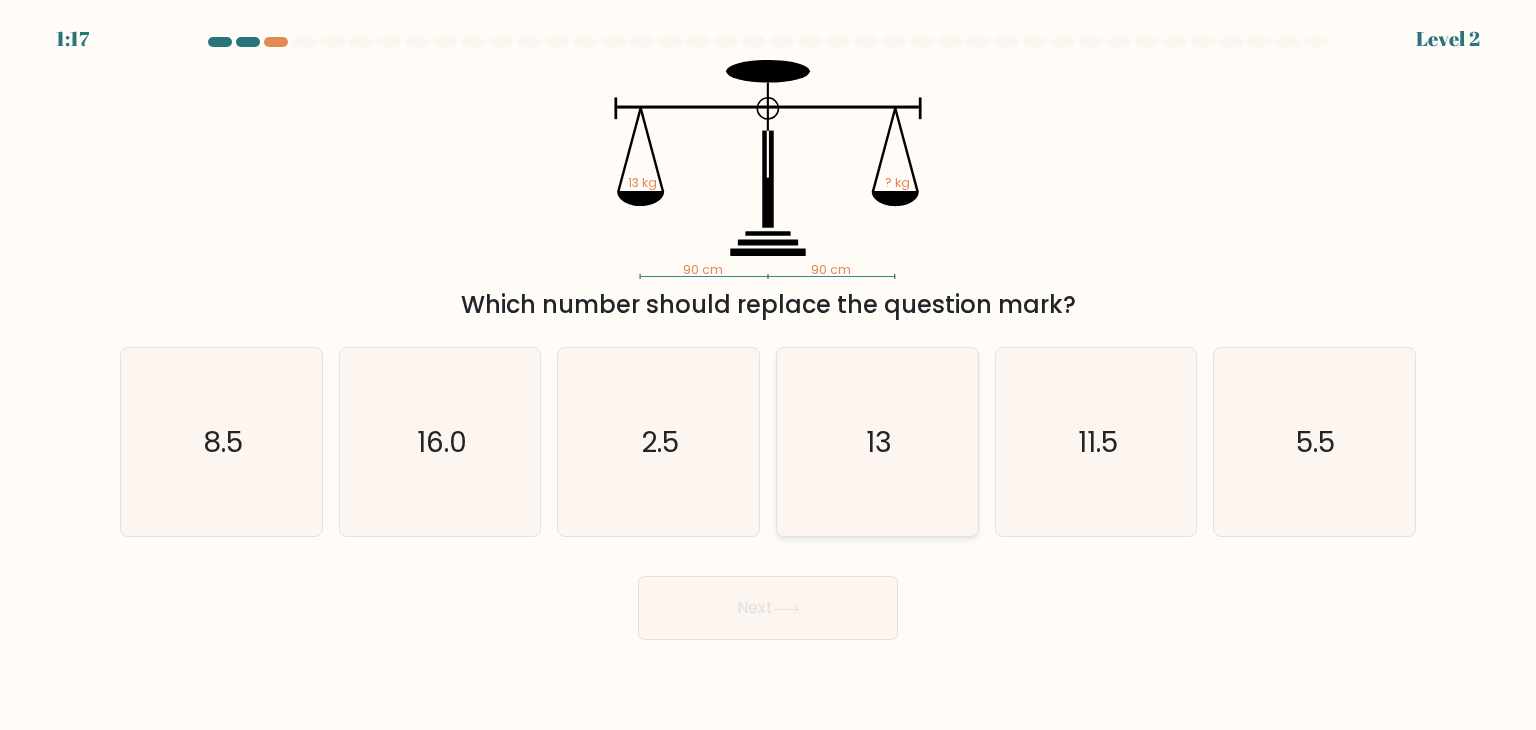 click on "13" 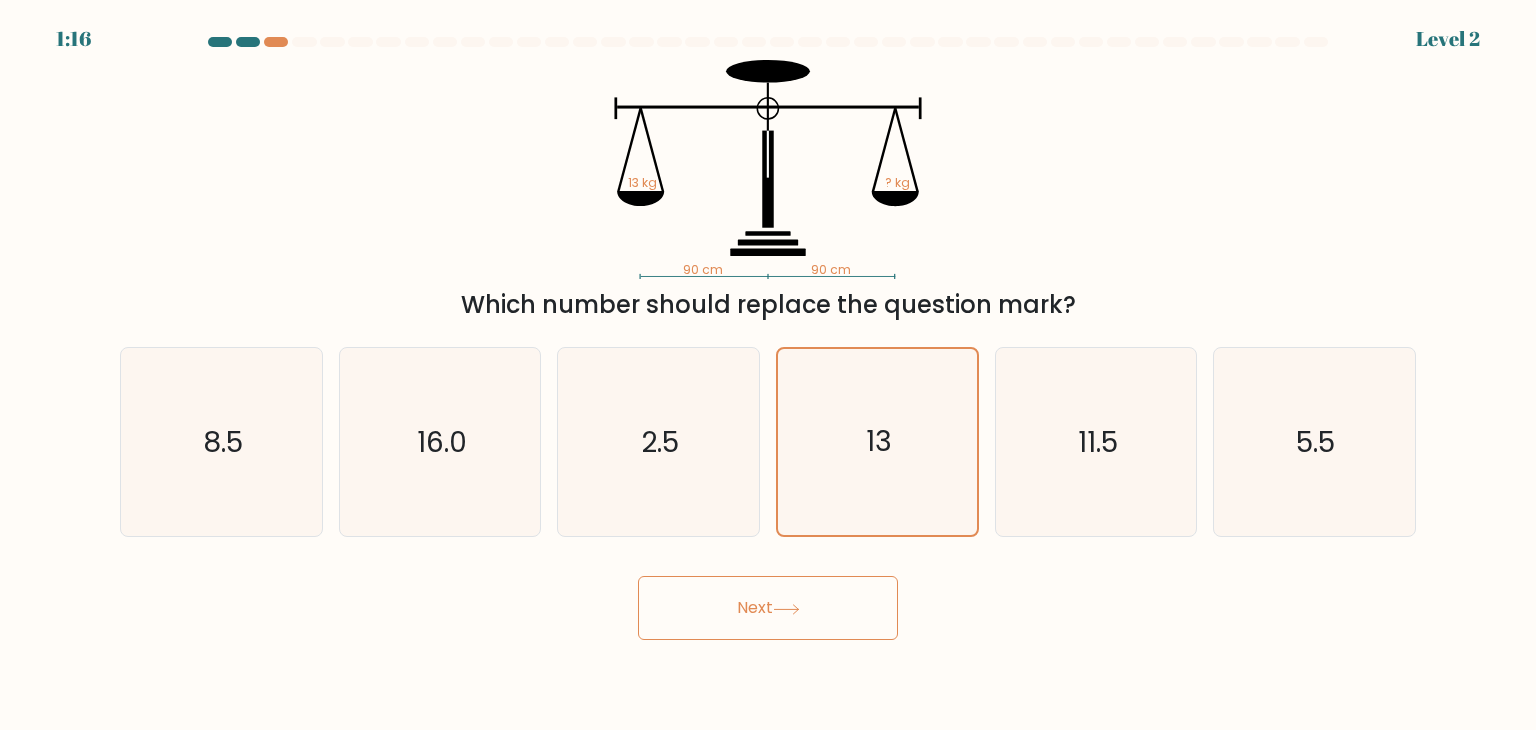 click 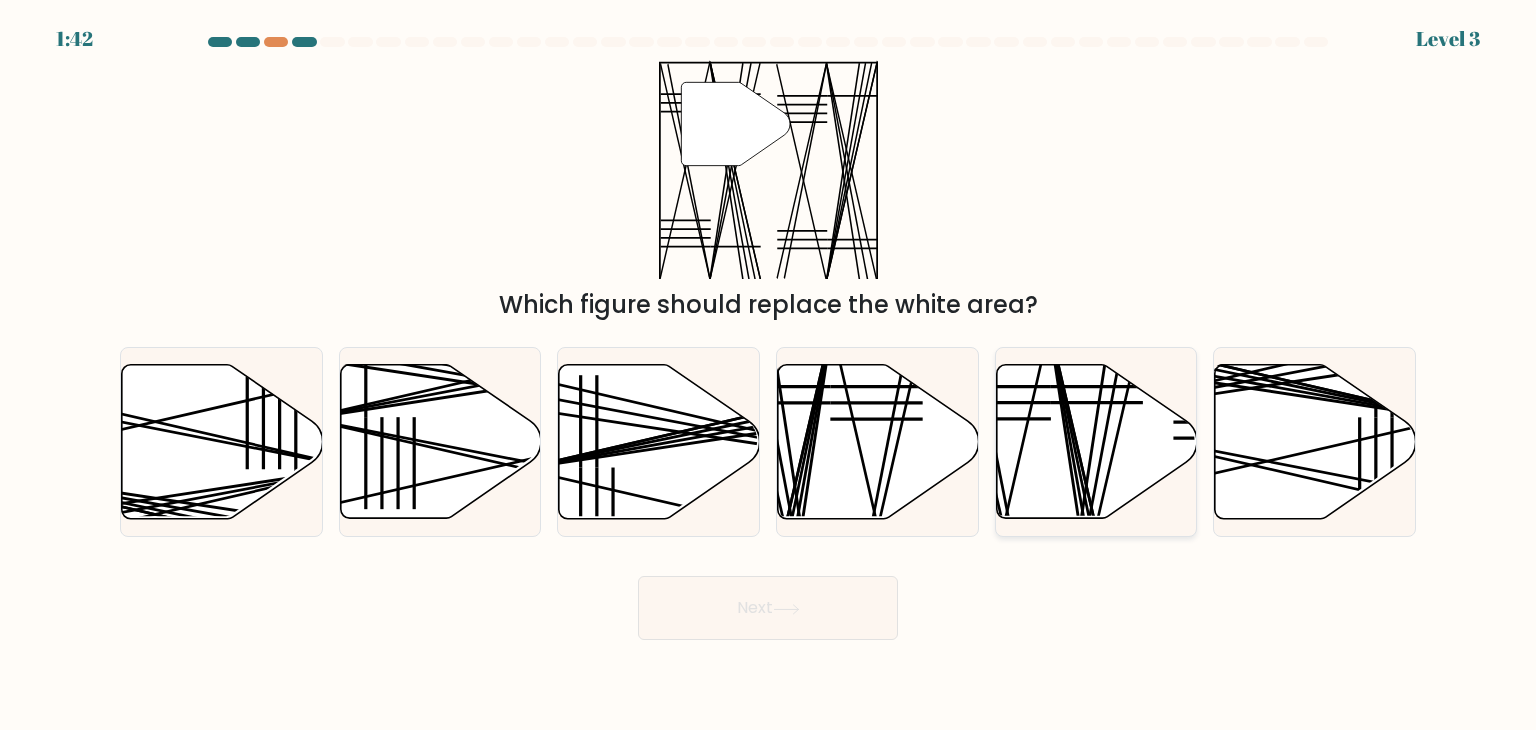 click 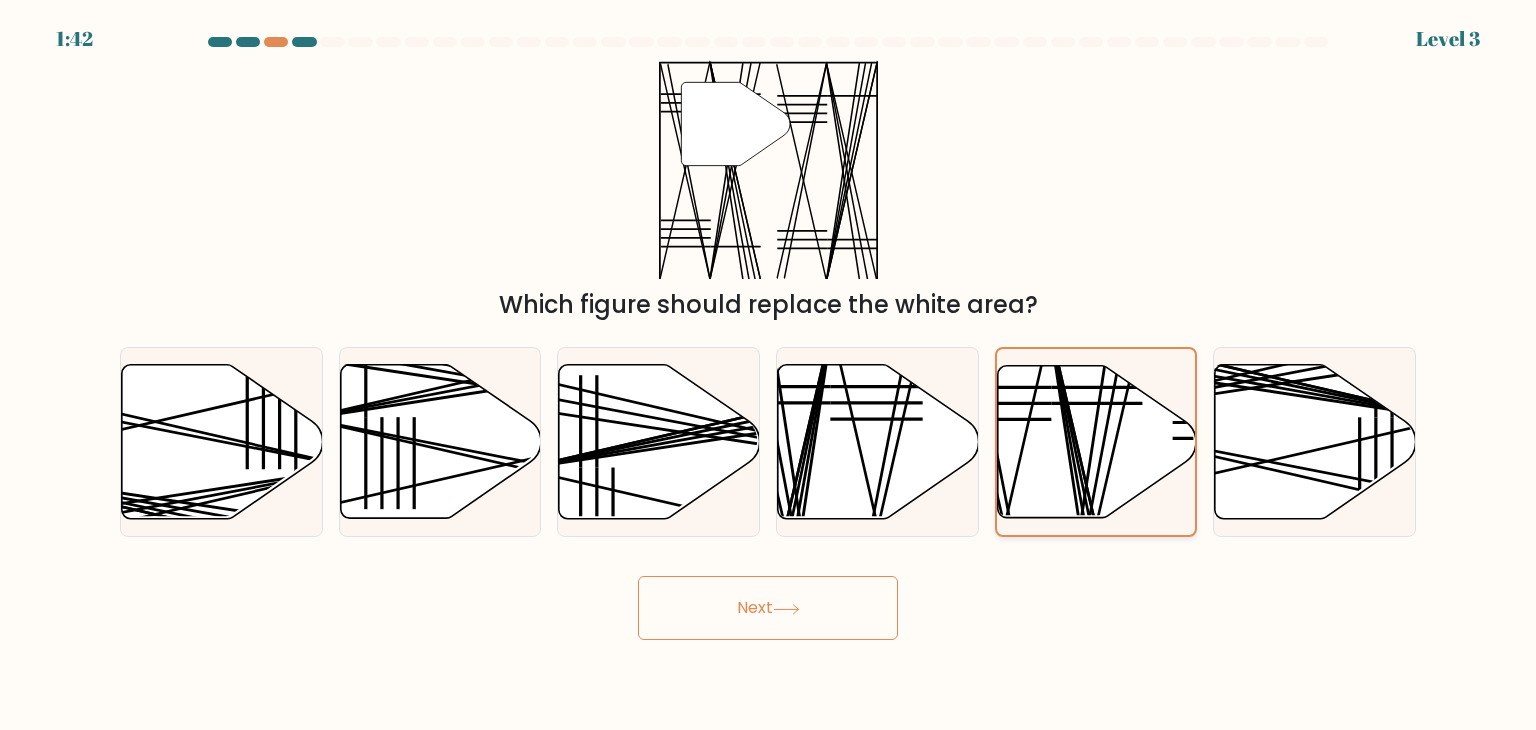 click 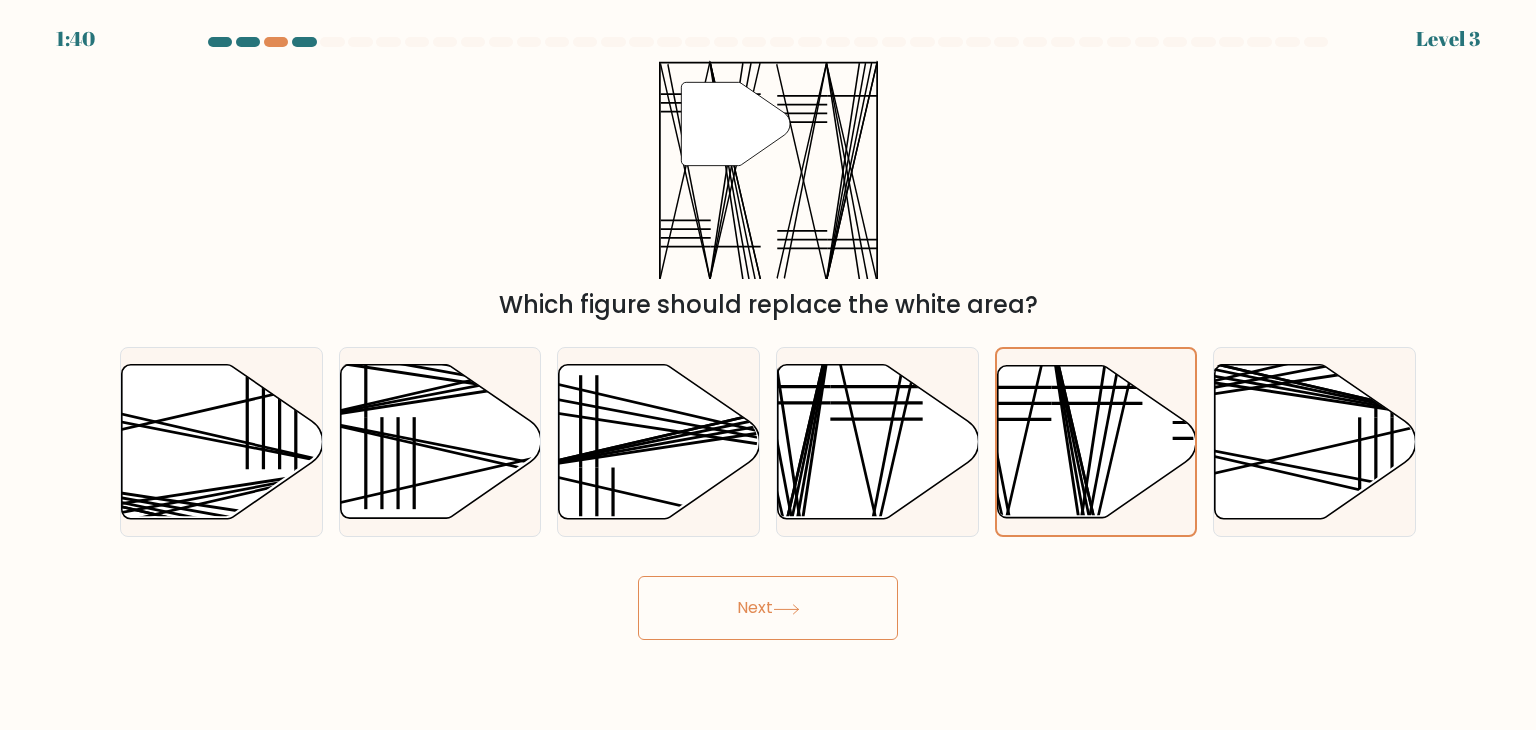 click on "Next" at bounding box center (768, 608) 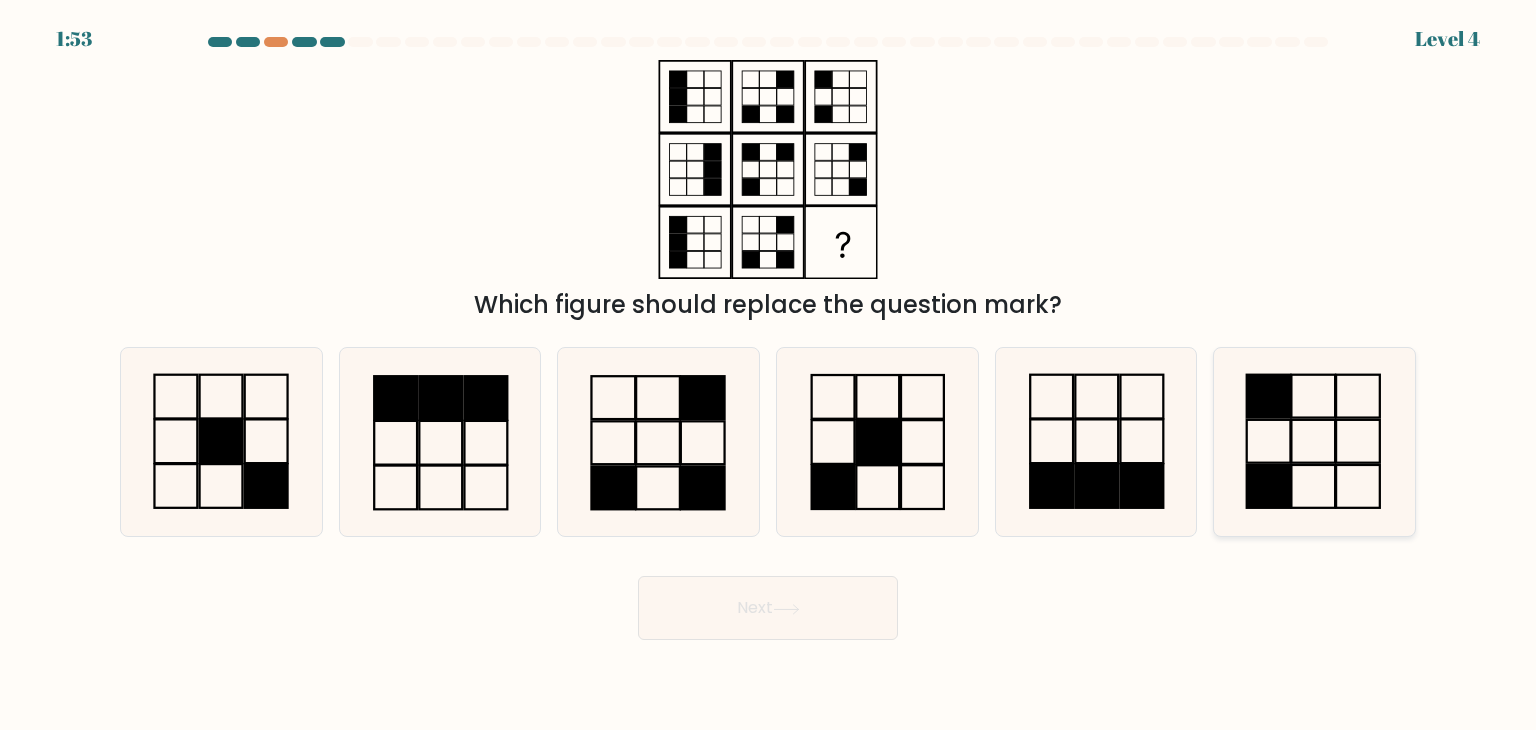 click 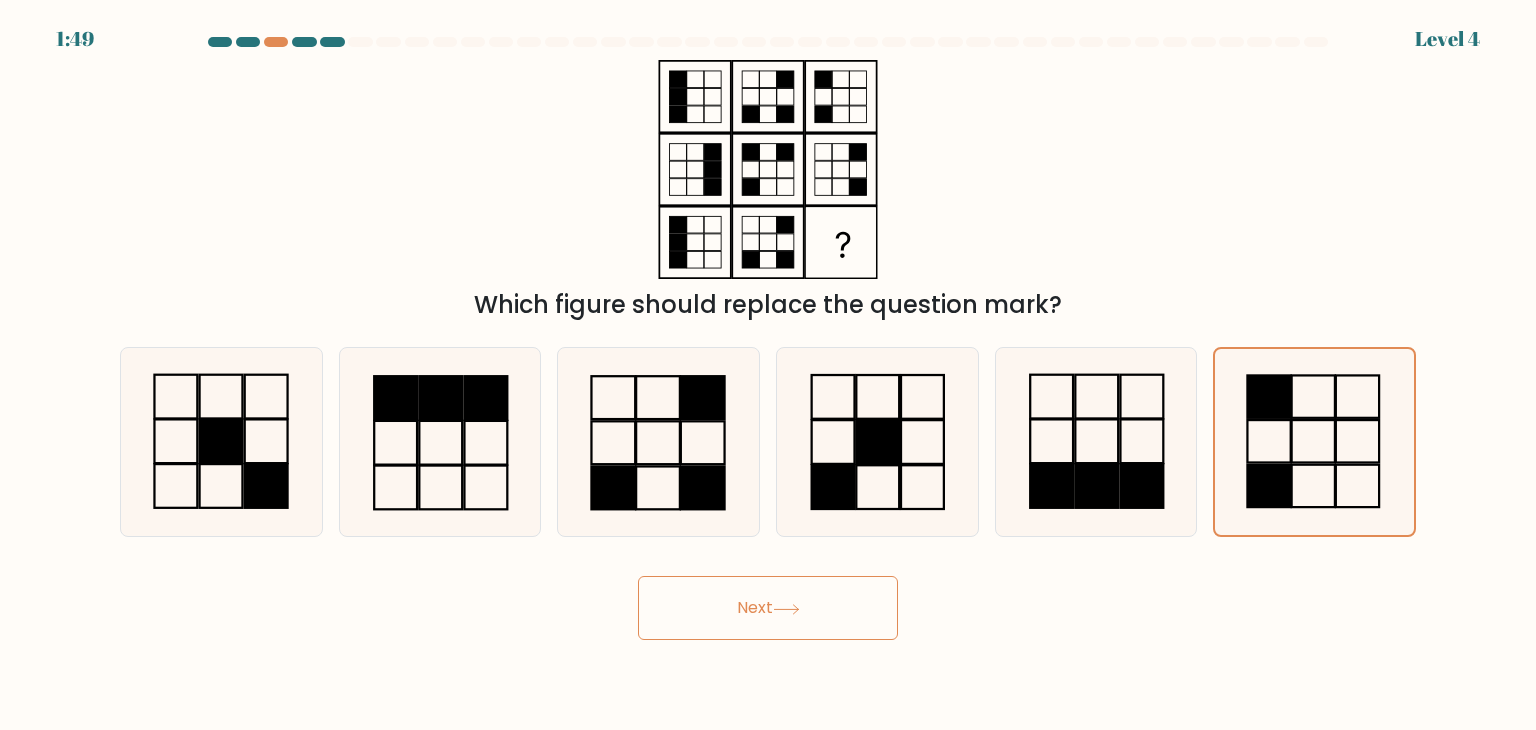 click on "Next" at bounding box center [768, 608] 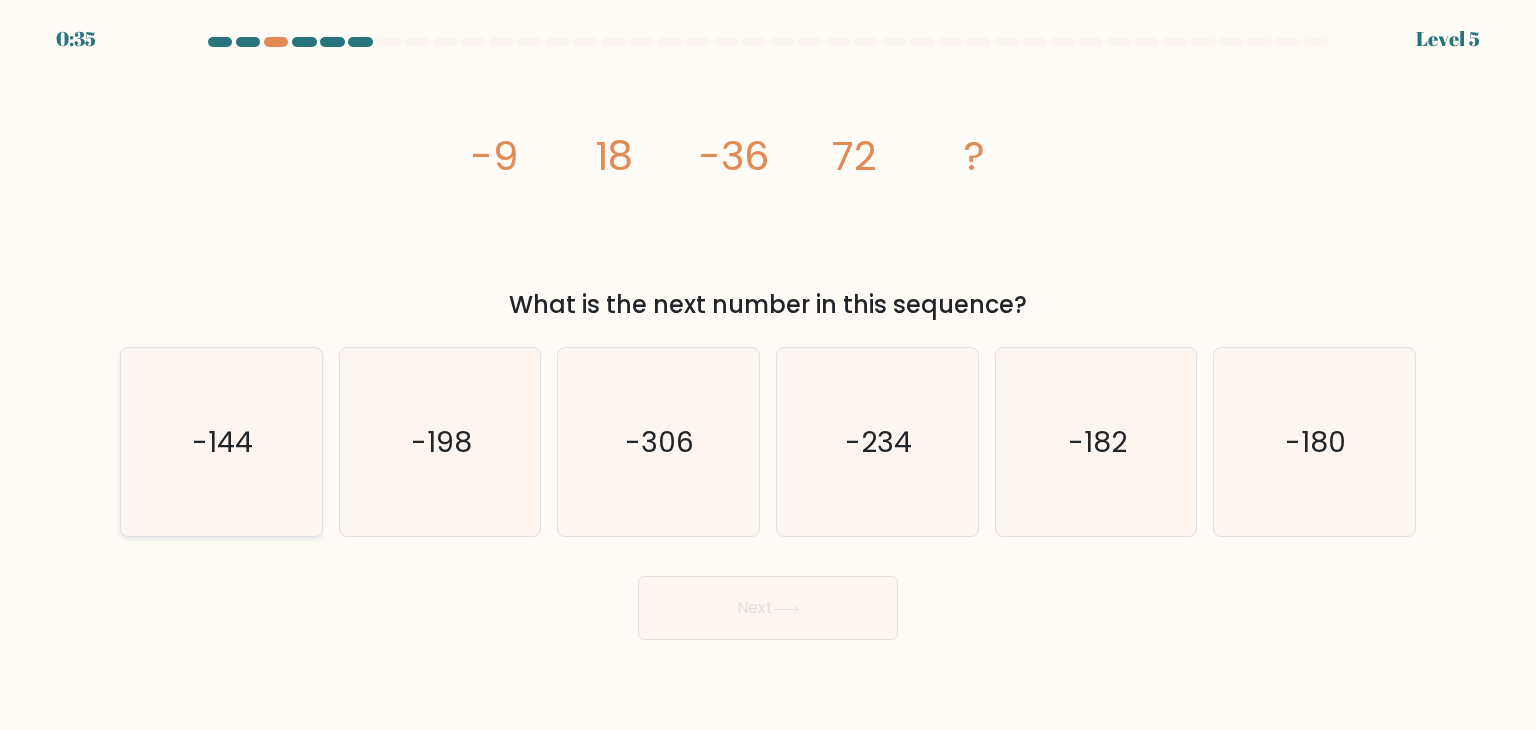 click on "-144" 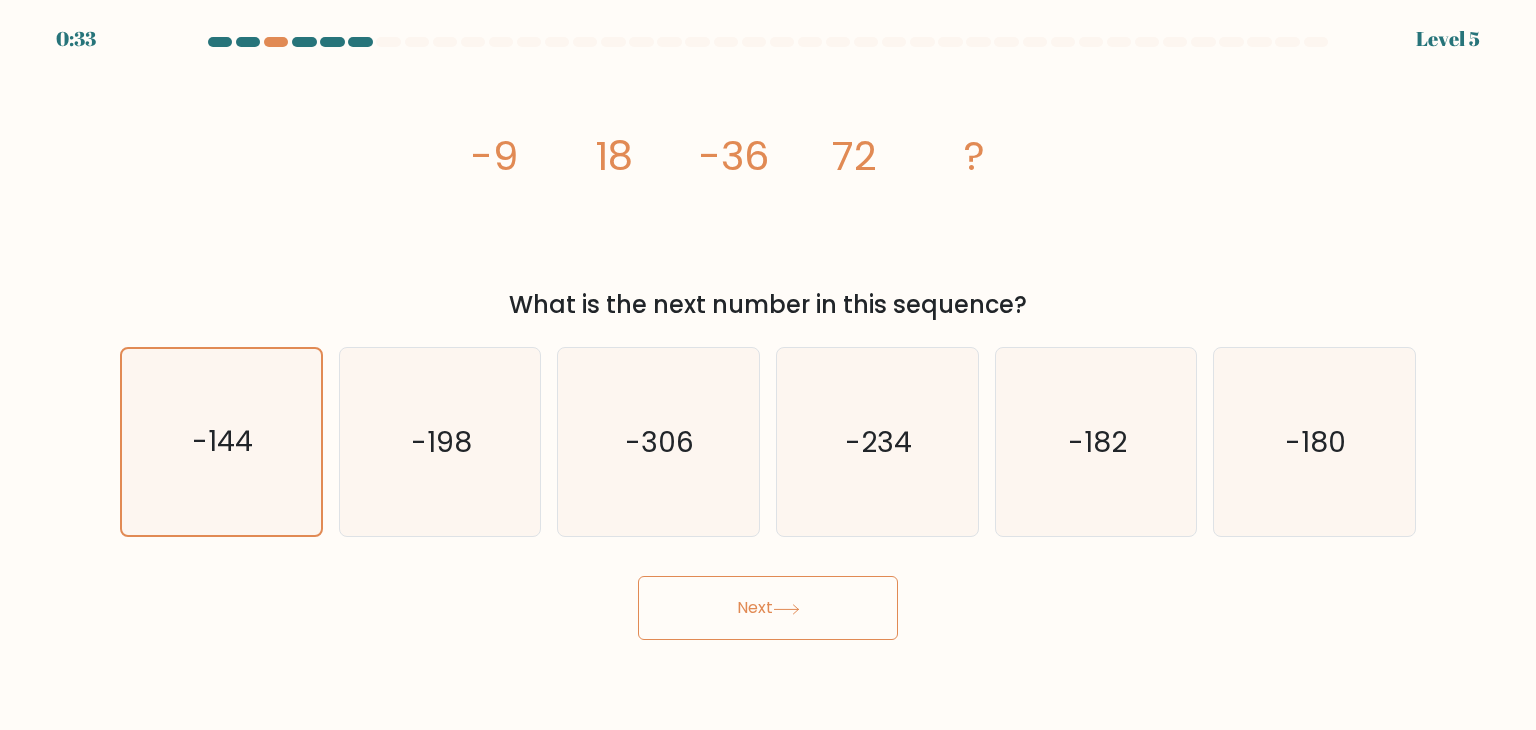 click on "Next" at bounding box center (768, 608) 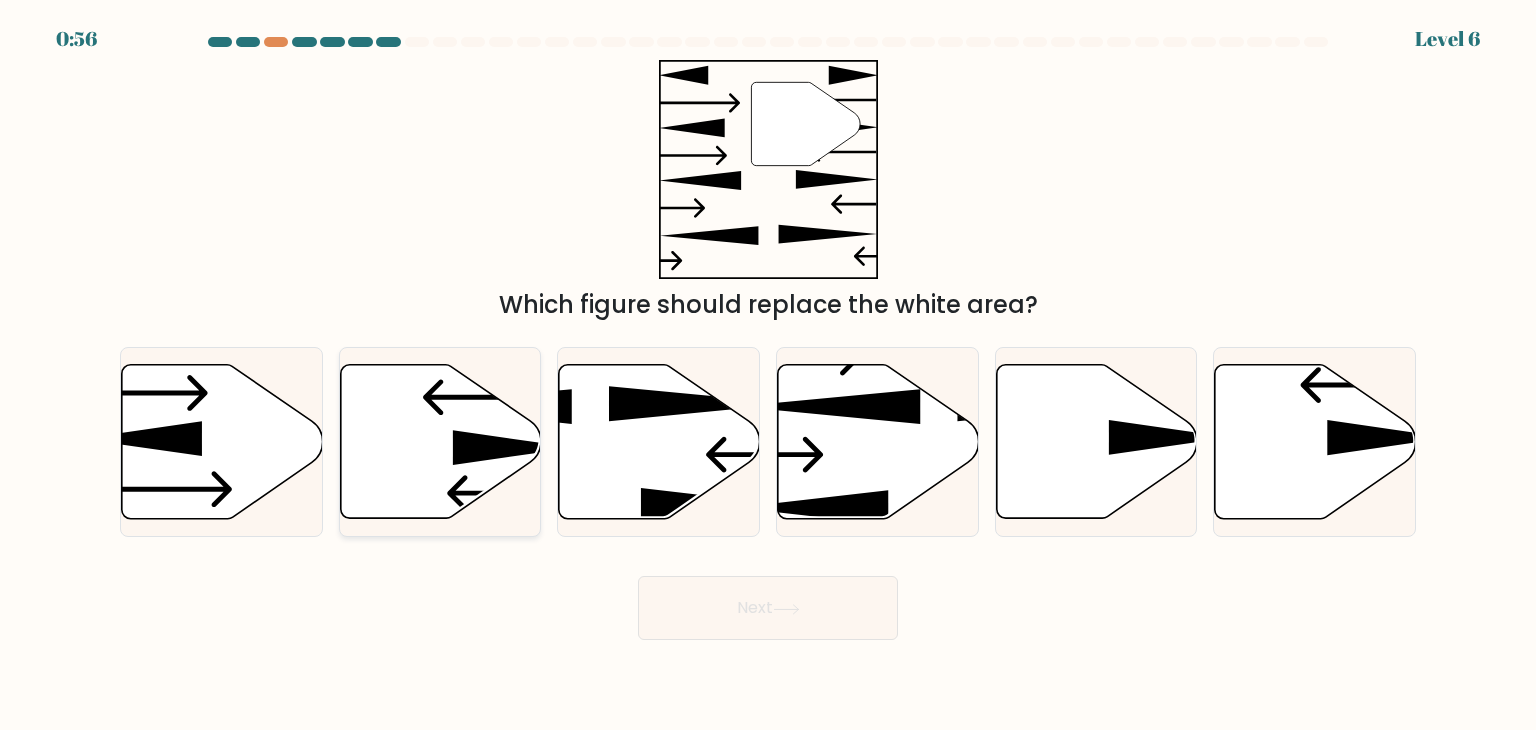 click 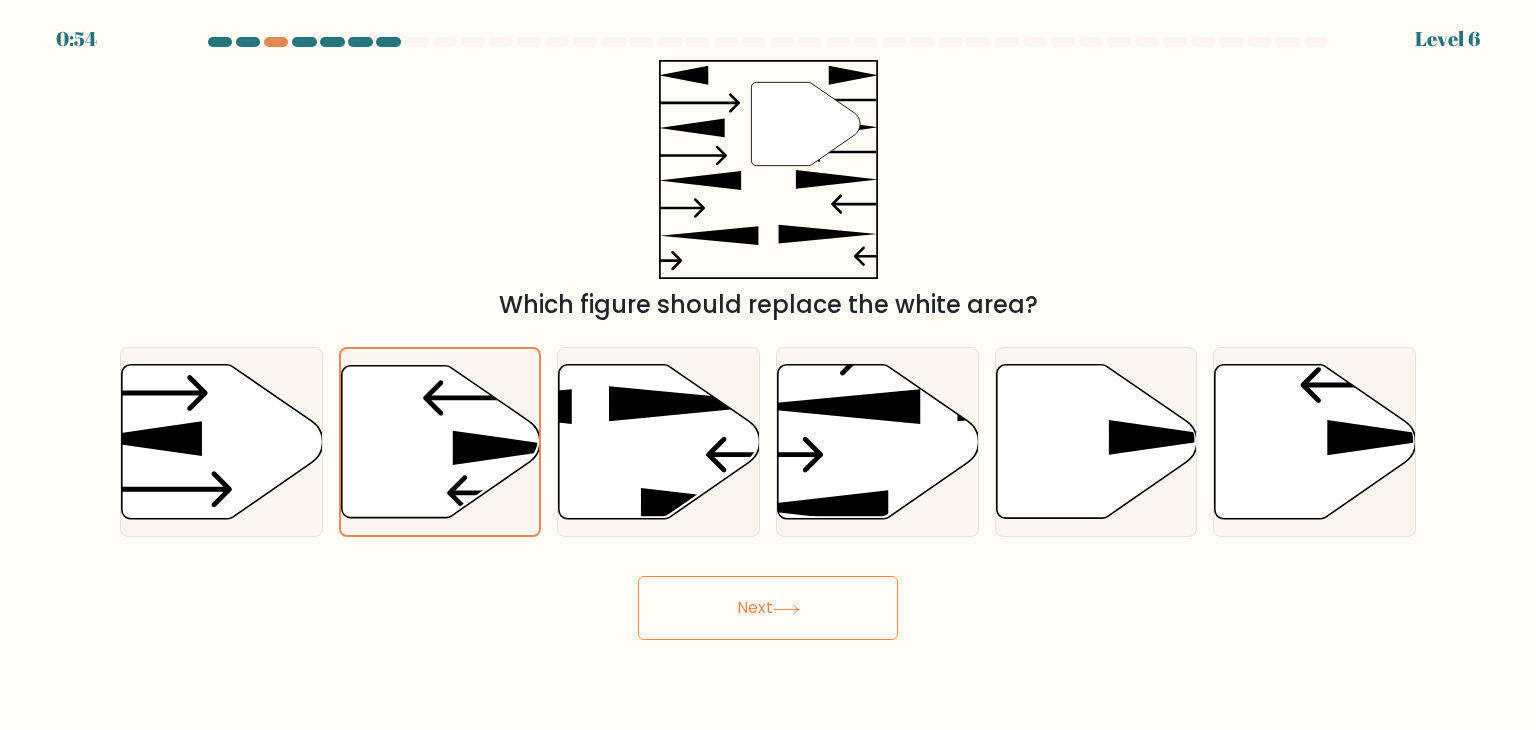 click on "Next" at bounding box center [768, 608] 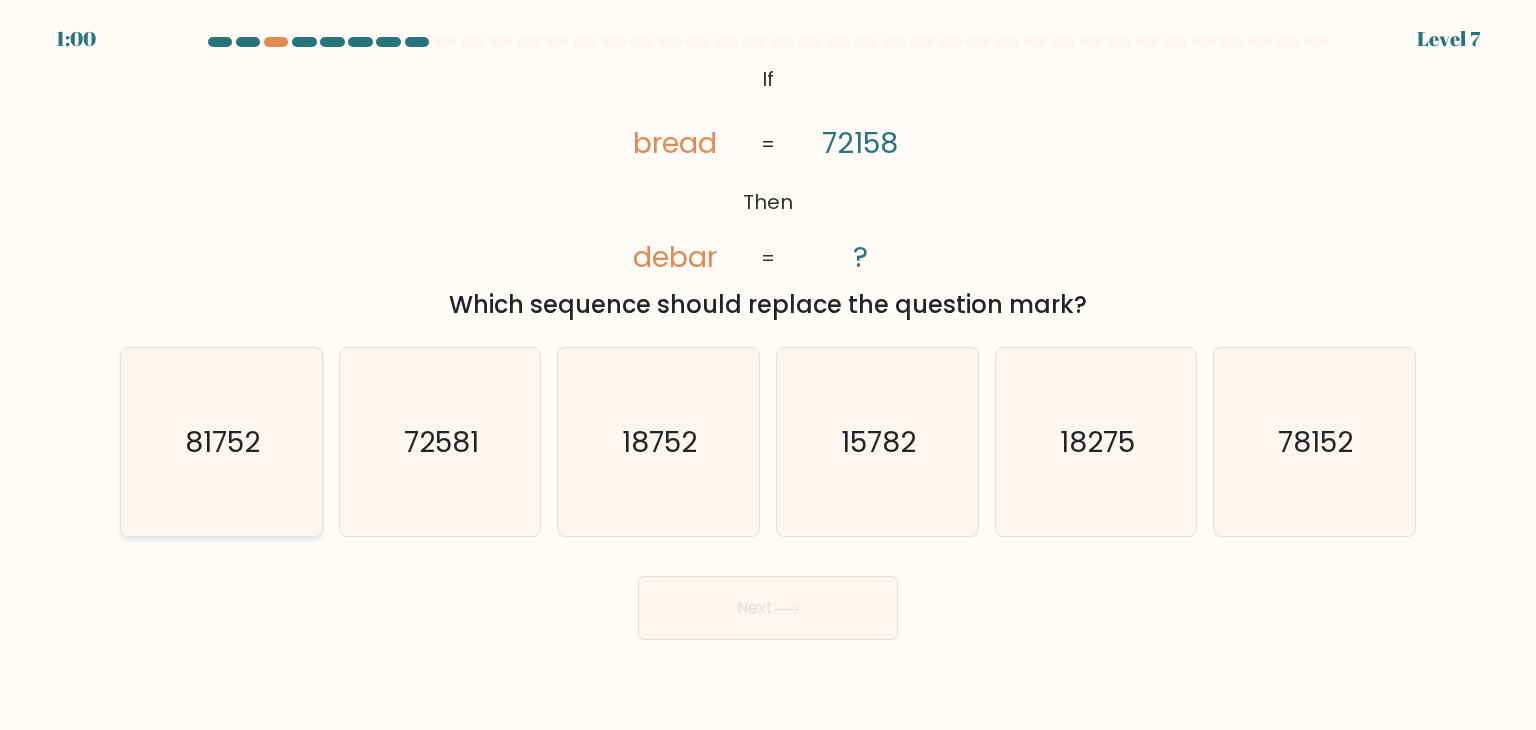 click on "81752" 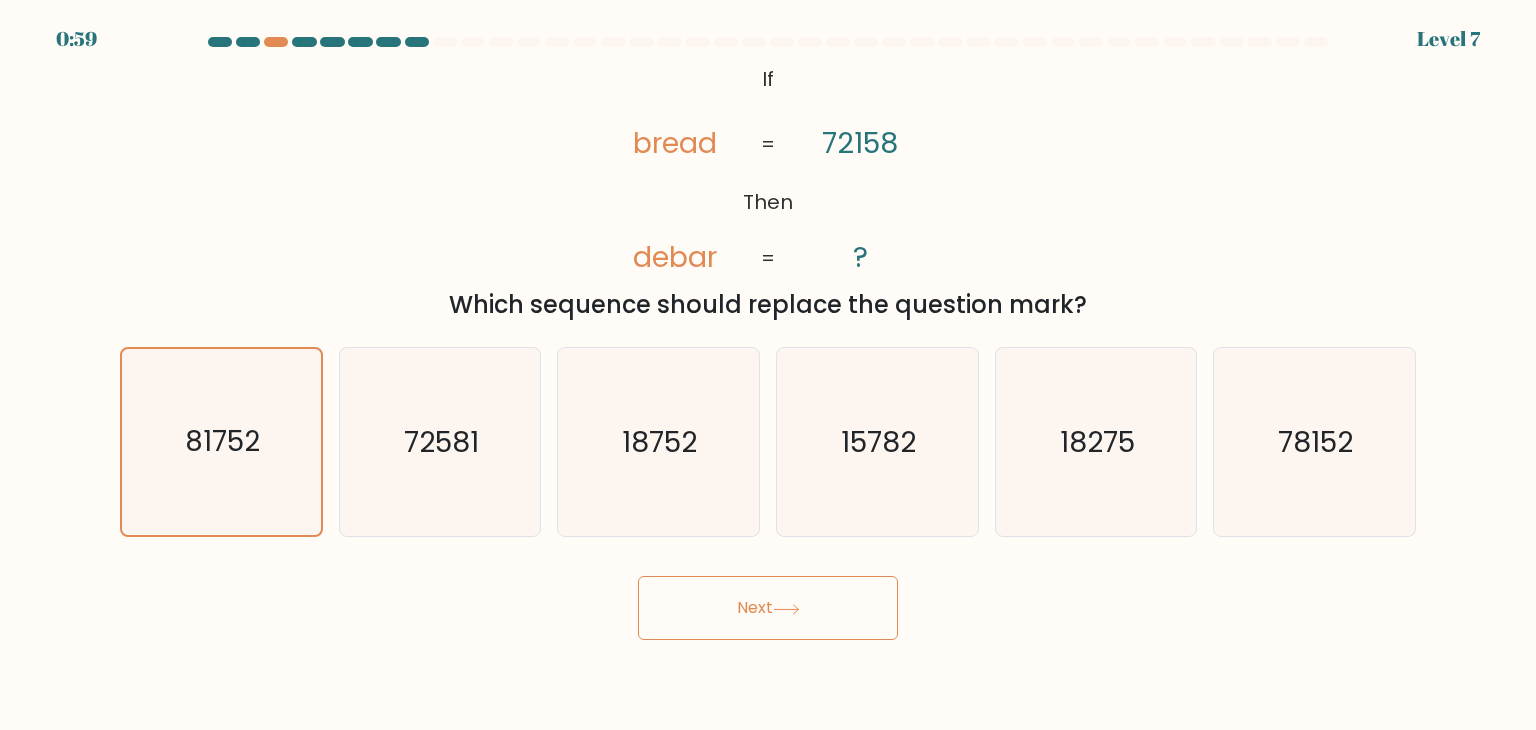 click on "Next" at bounding box center [768, 608] 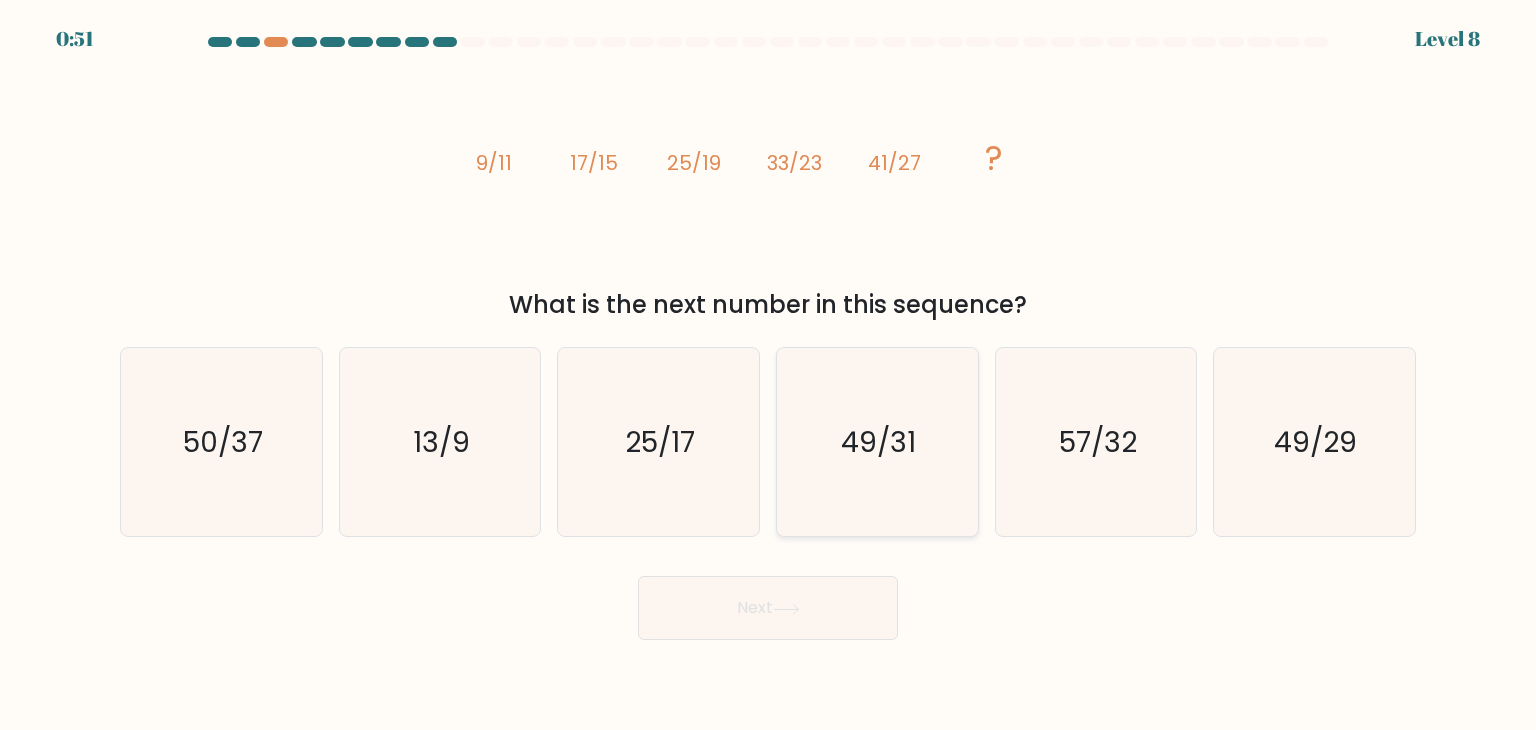 click on "49/31" 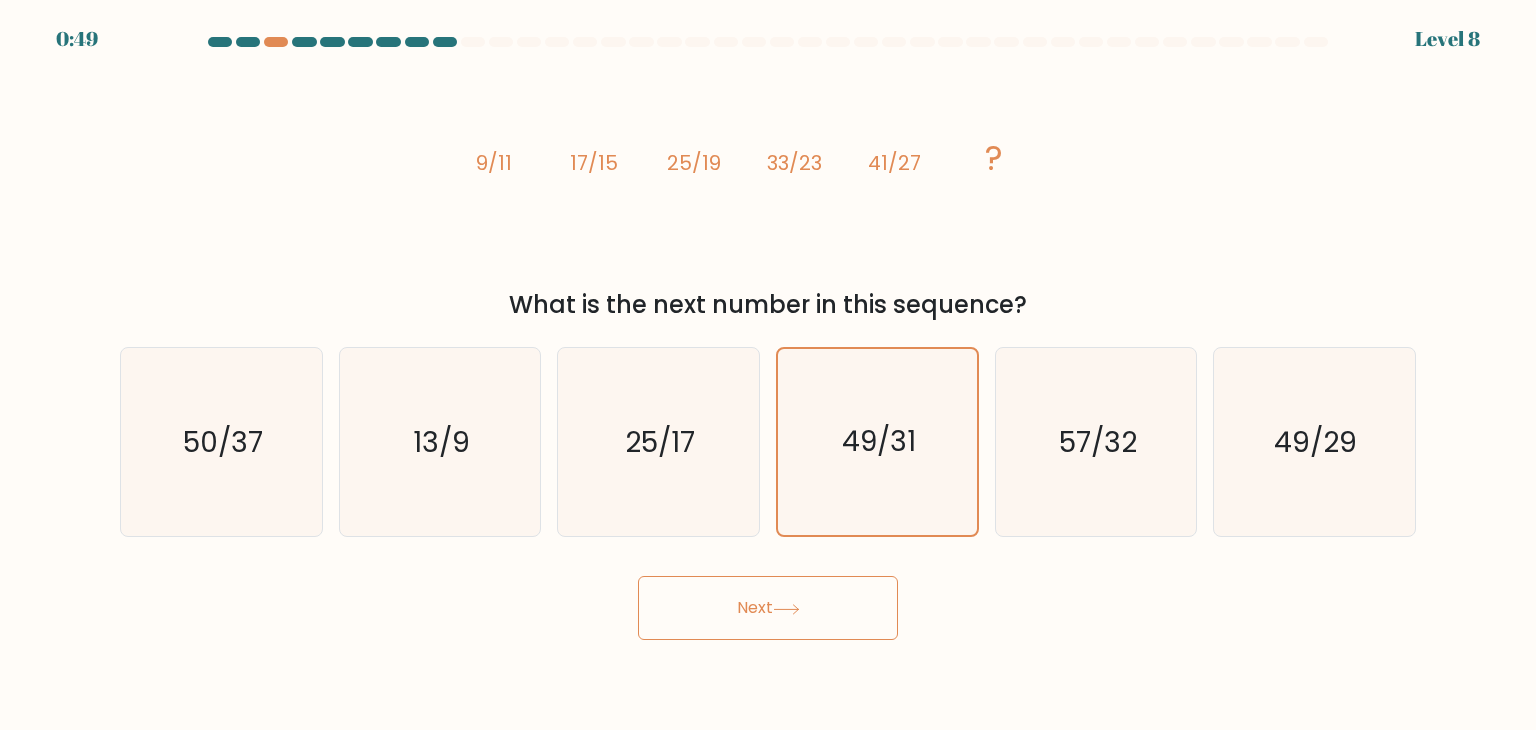 click on "Next" at bounding box center [768, 608] 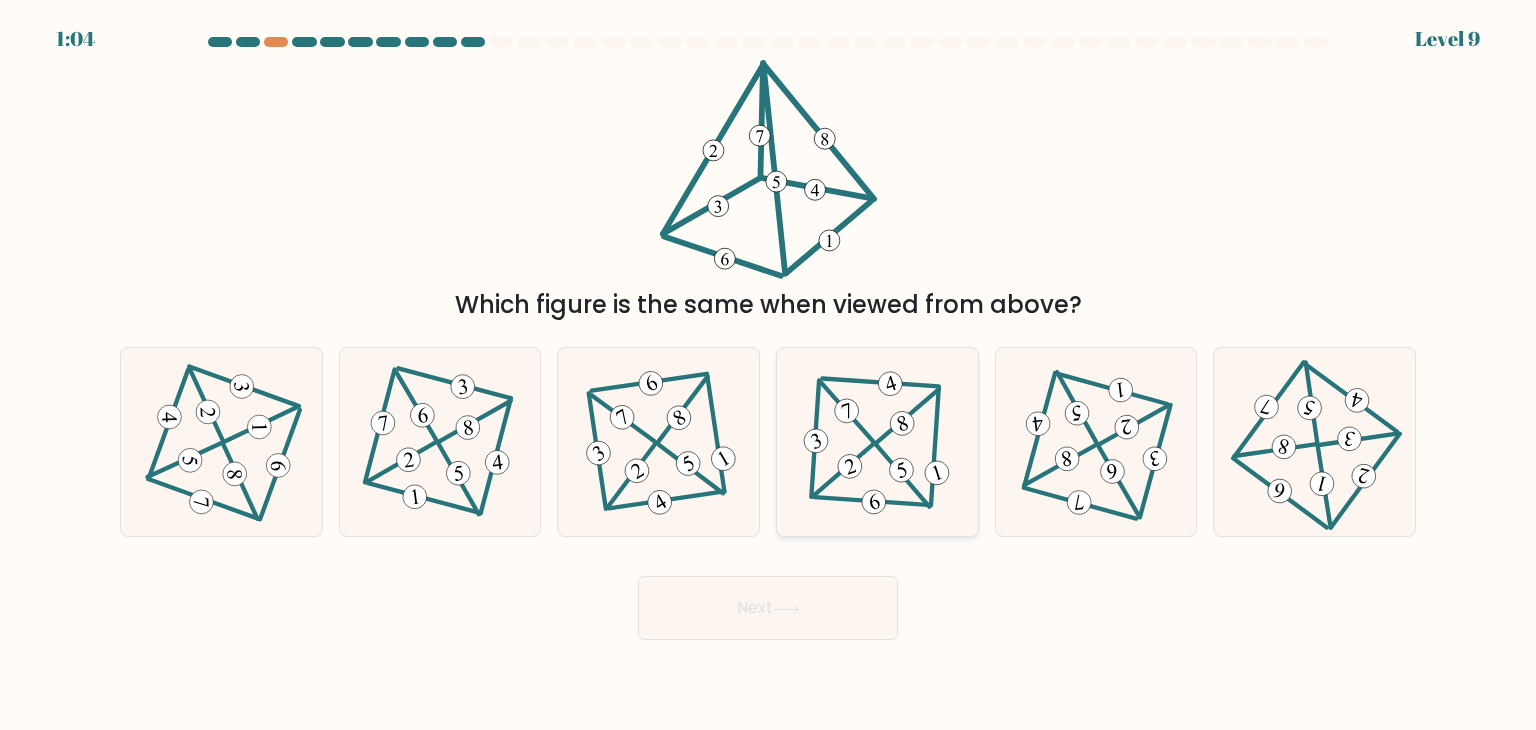 click 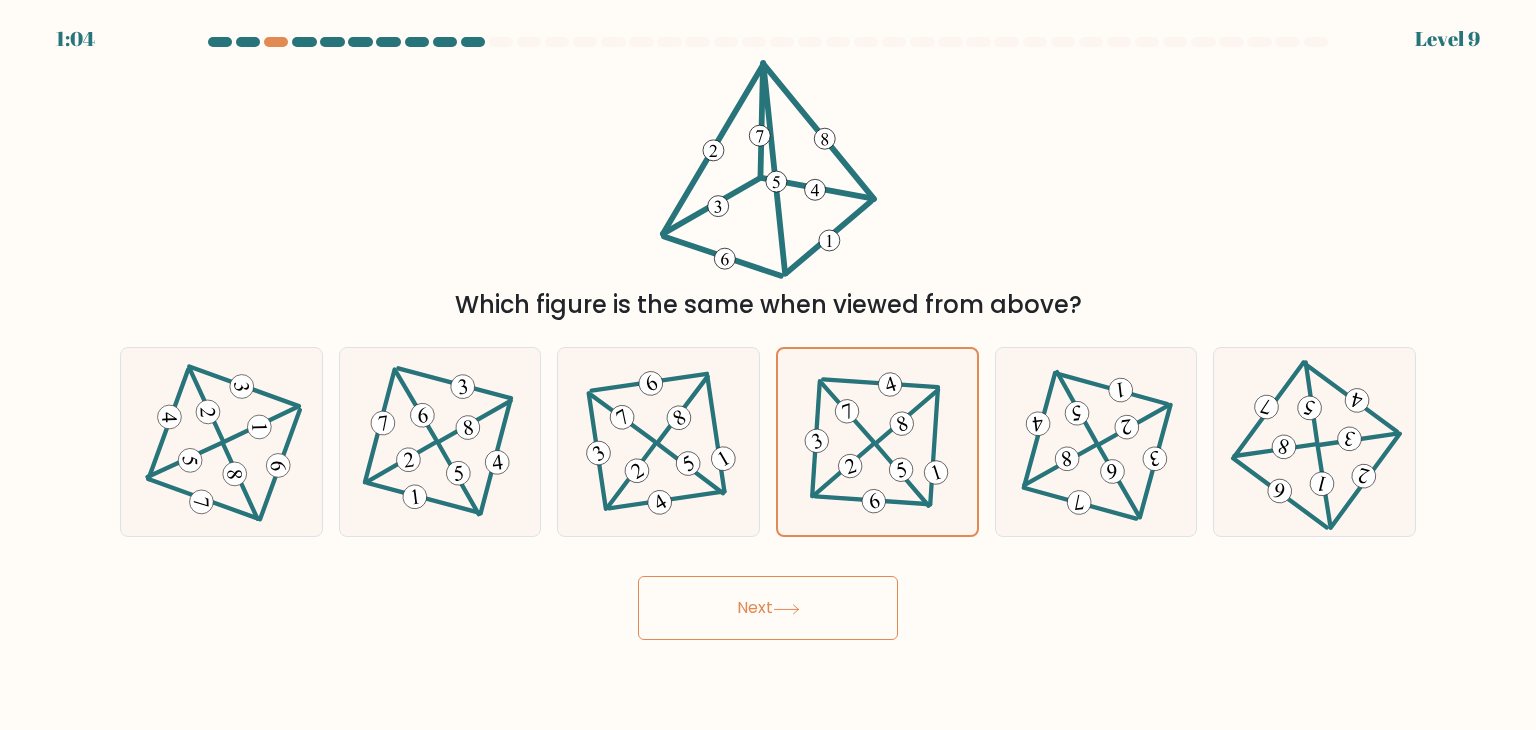 click on "Next" at bounding box center [768, 608] 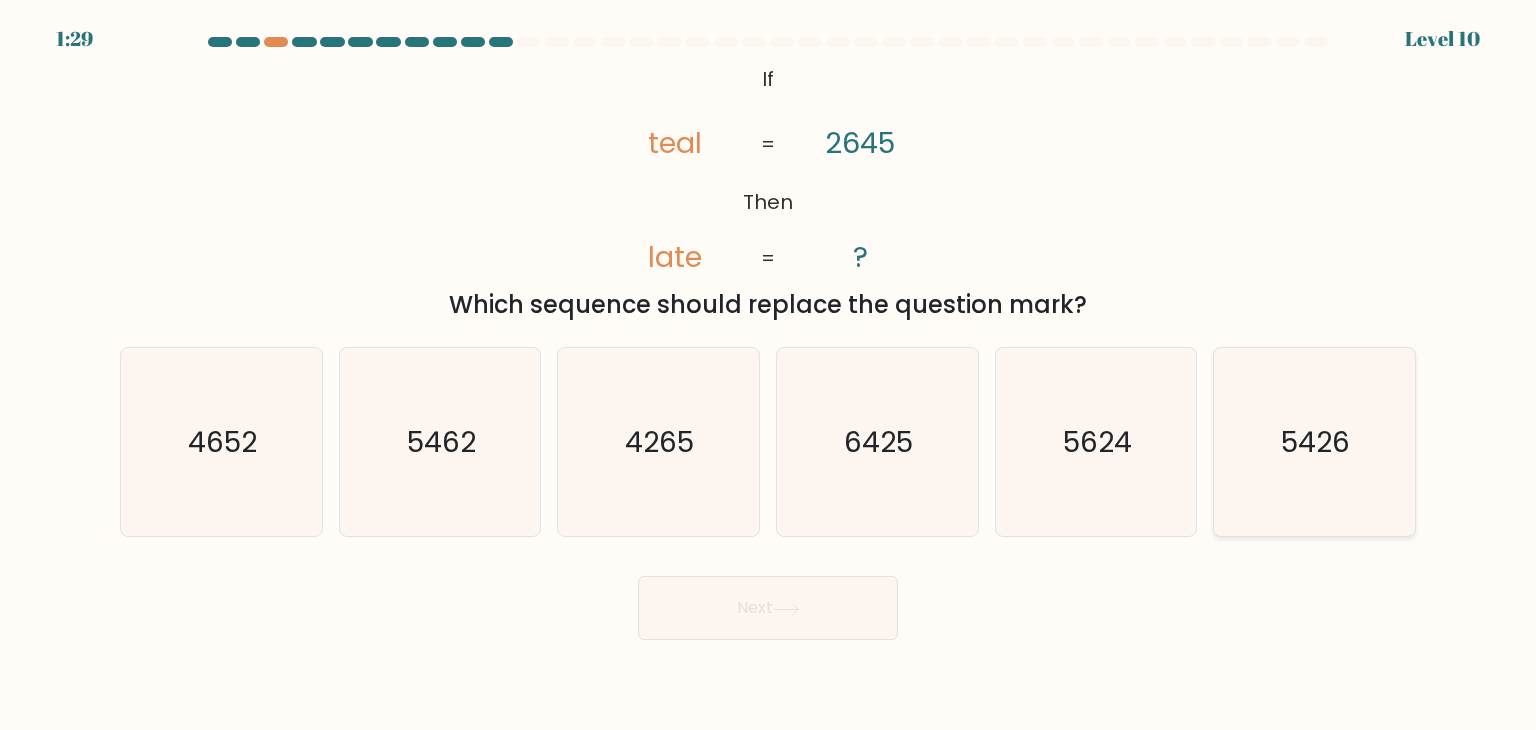 click on "5426" 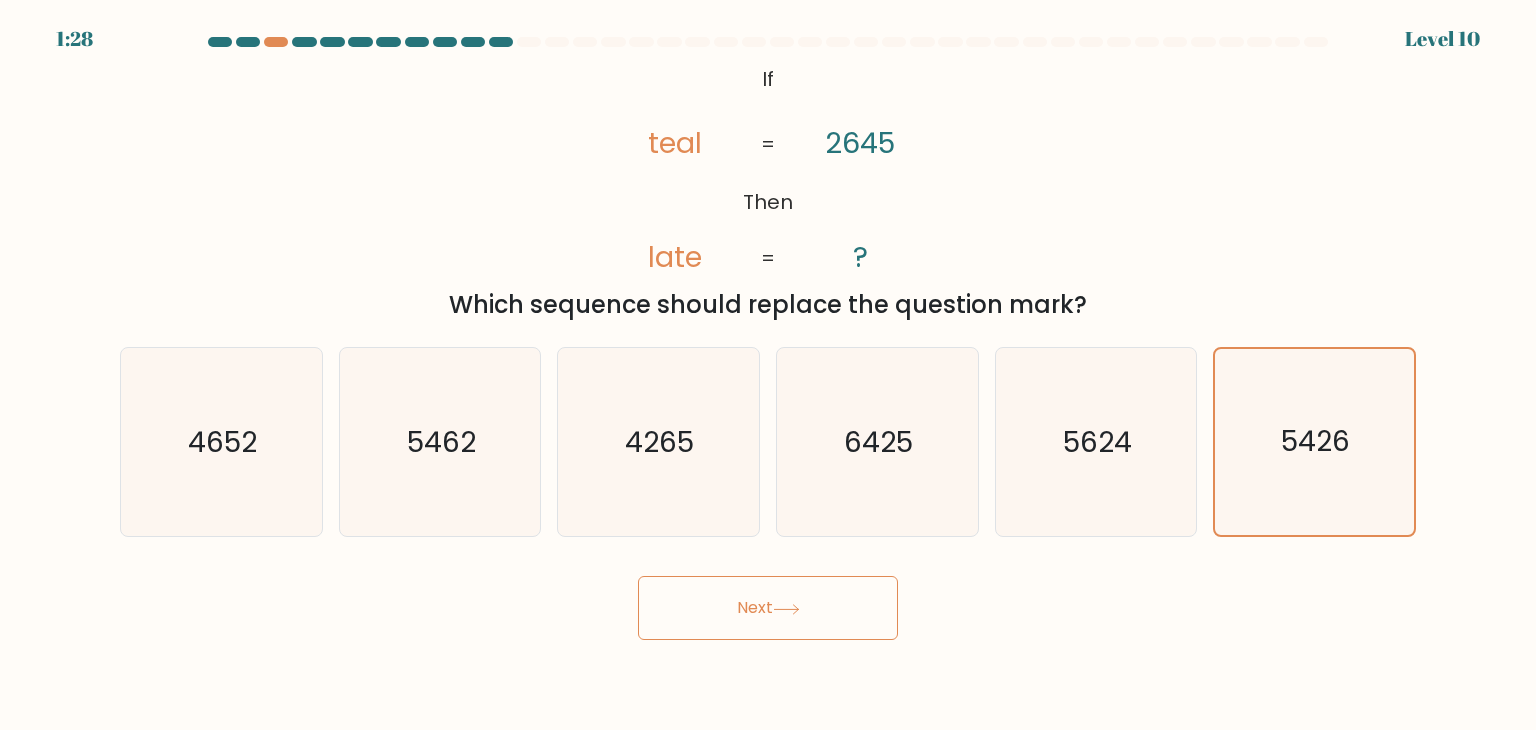 click on "Next" at bounding box center [768, 608] 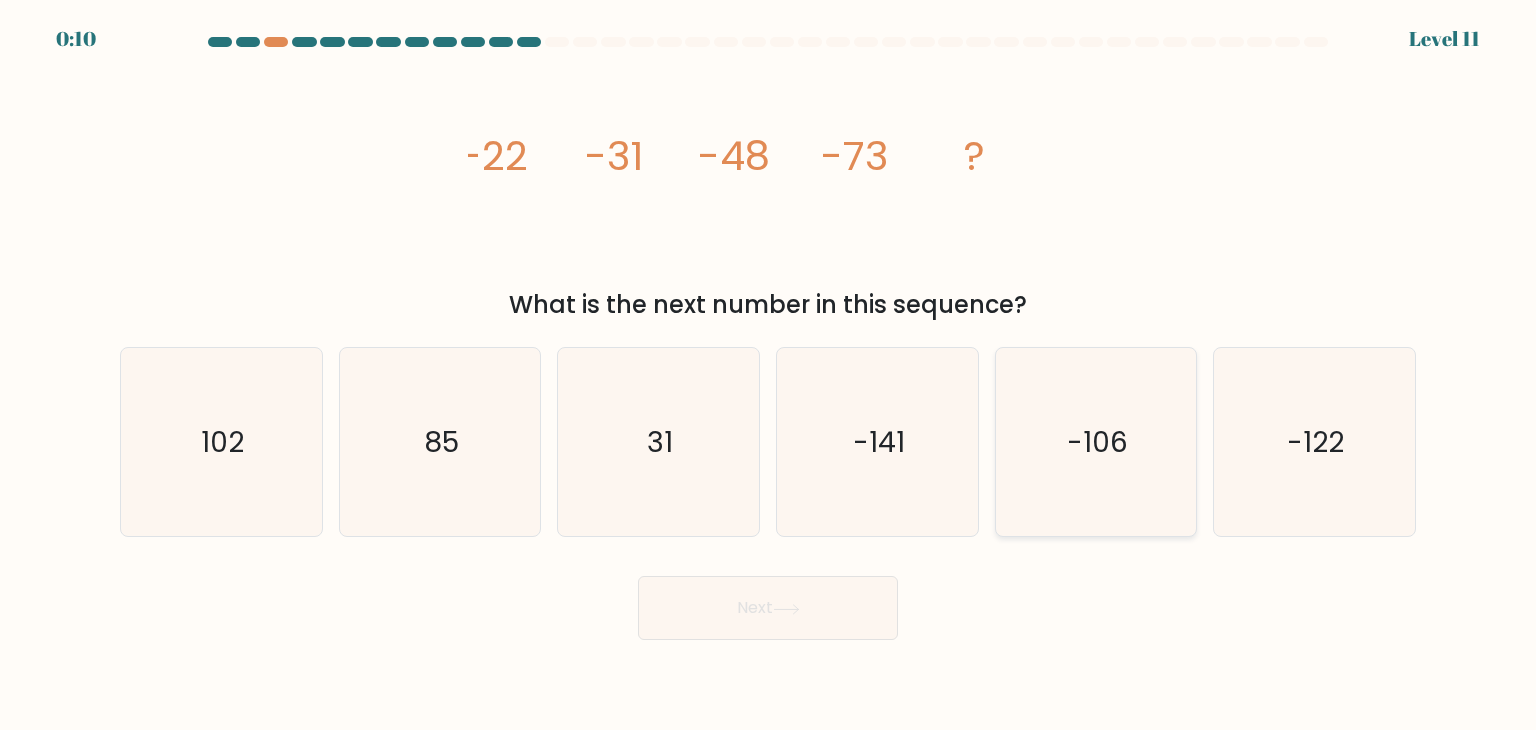 click on "-106" 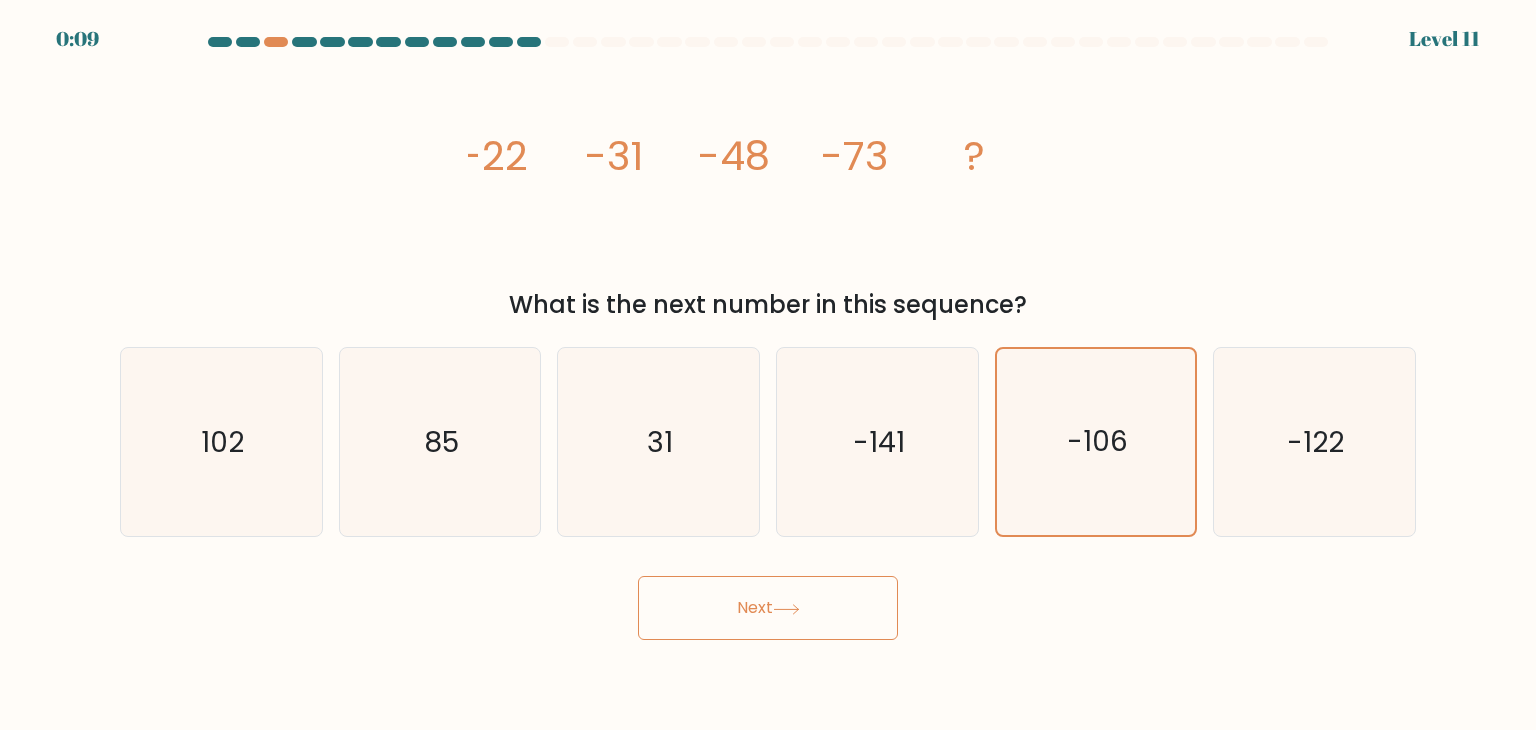 click on "Next" at bounding box center [768, 608] 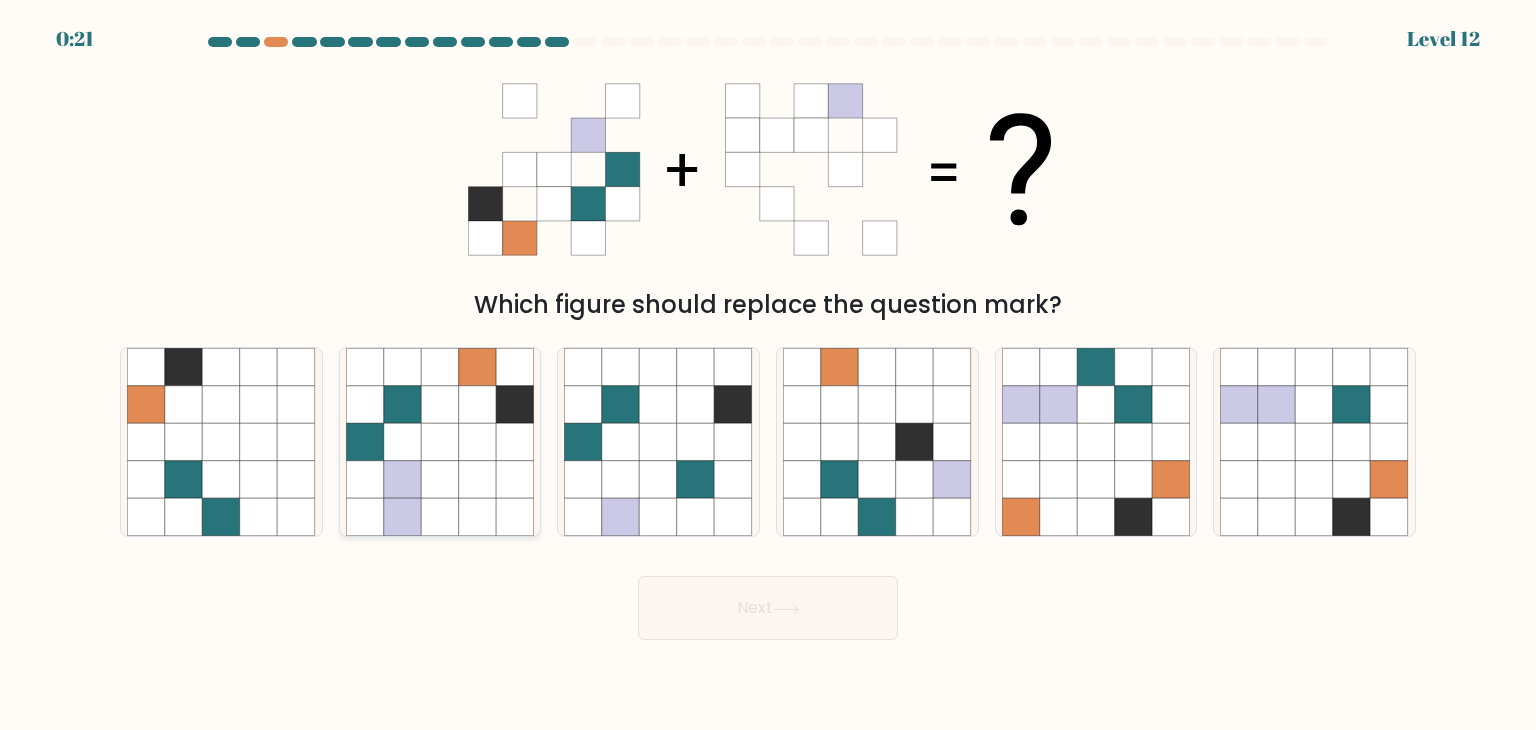 click 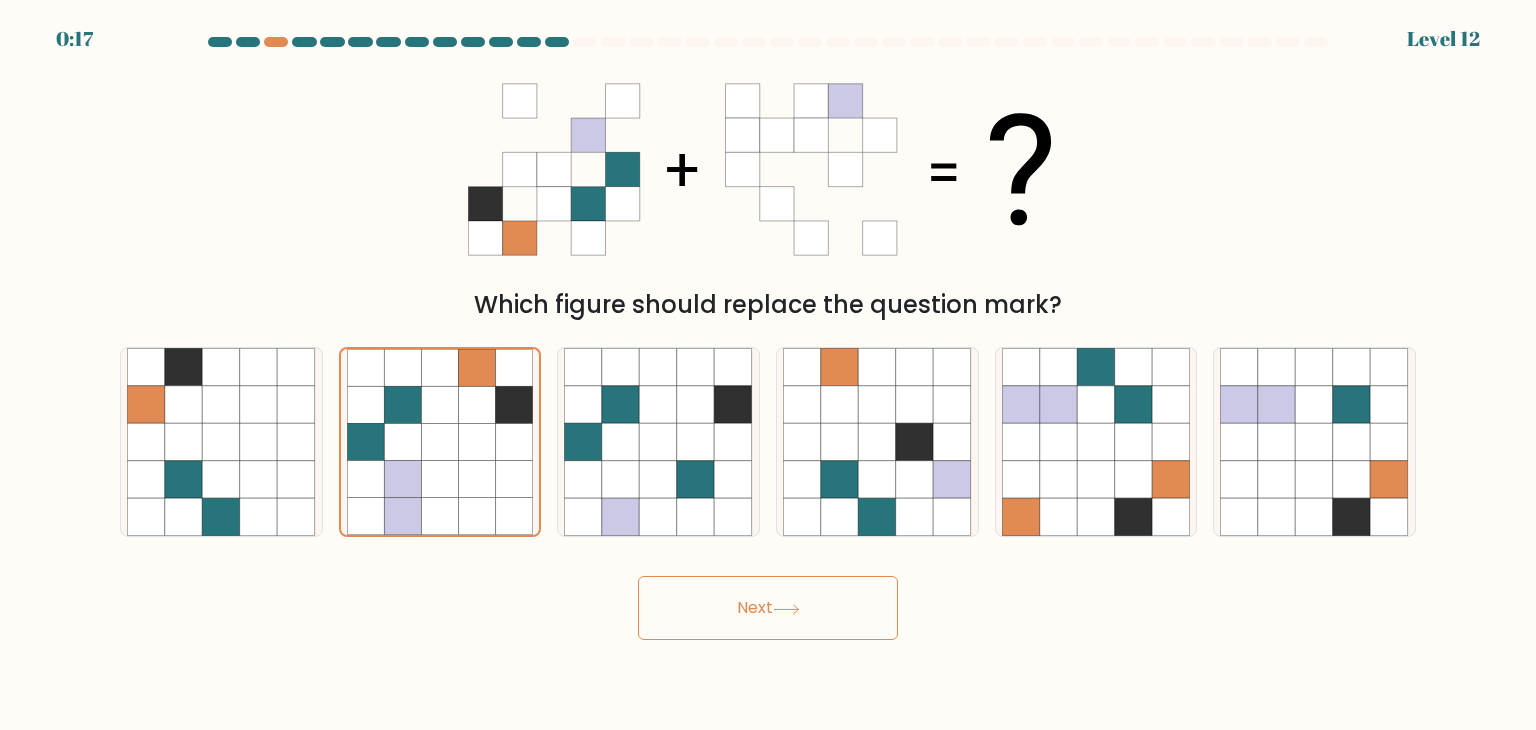 click on "Next" at bounding box center [768, 608] 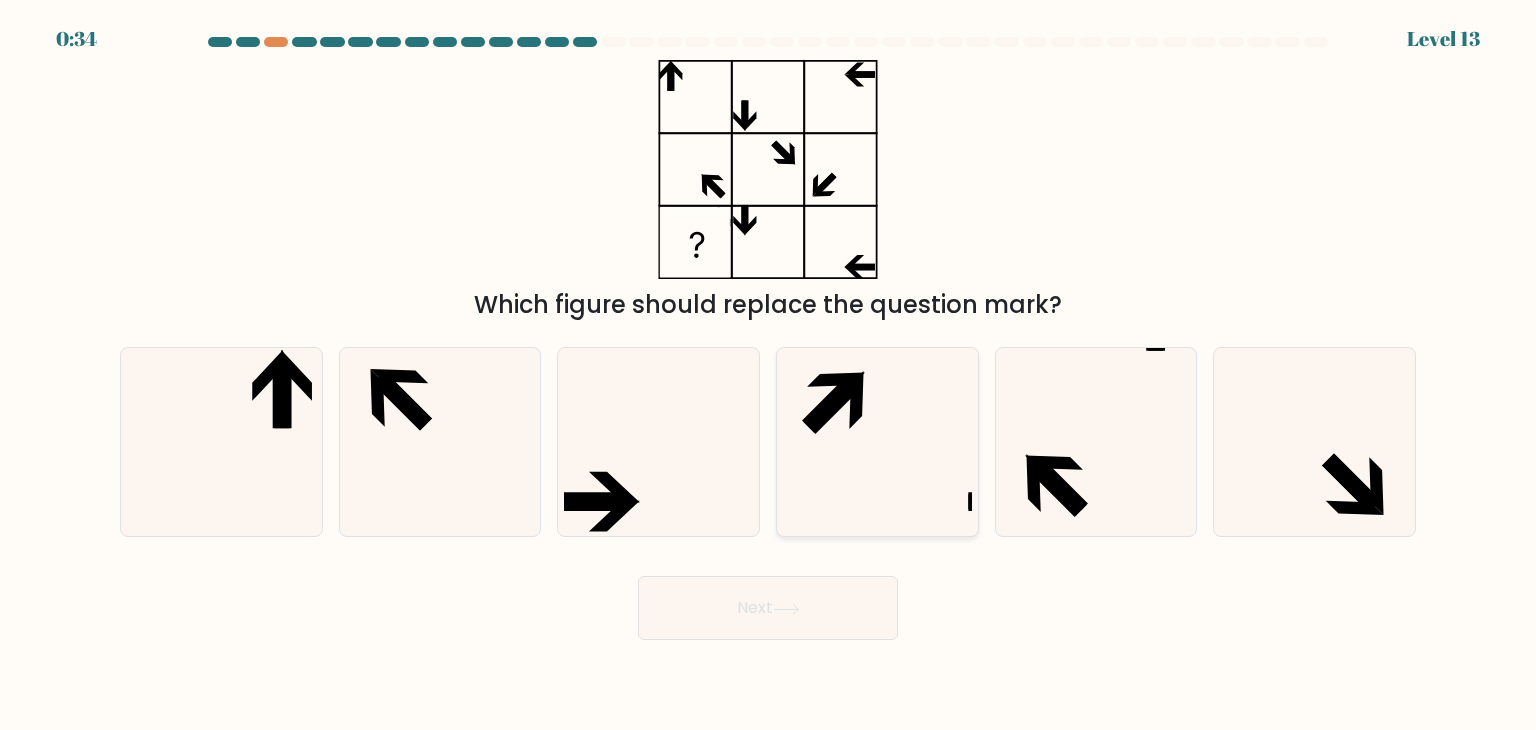 click 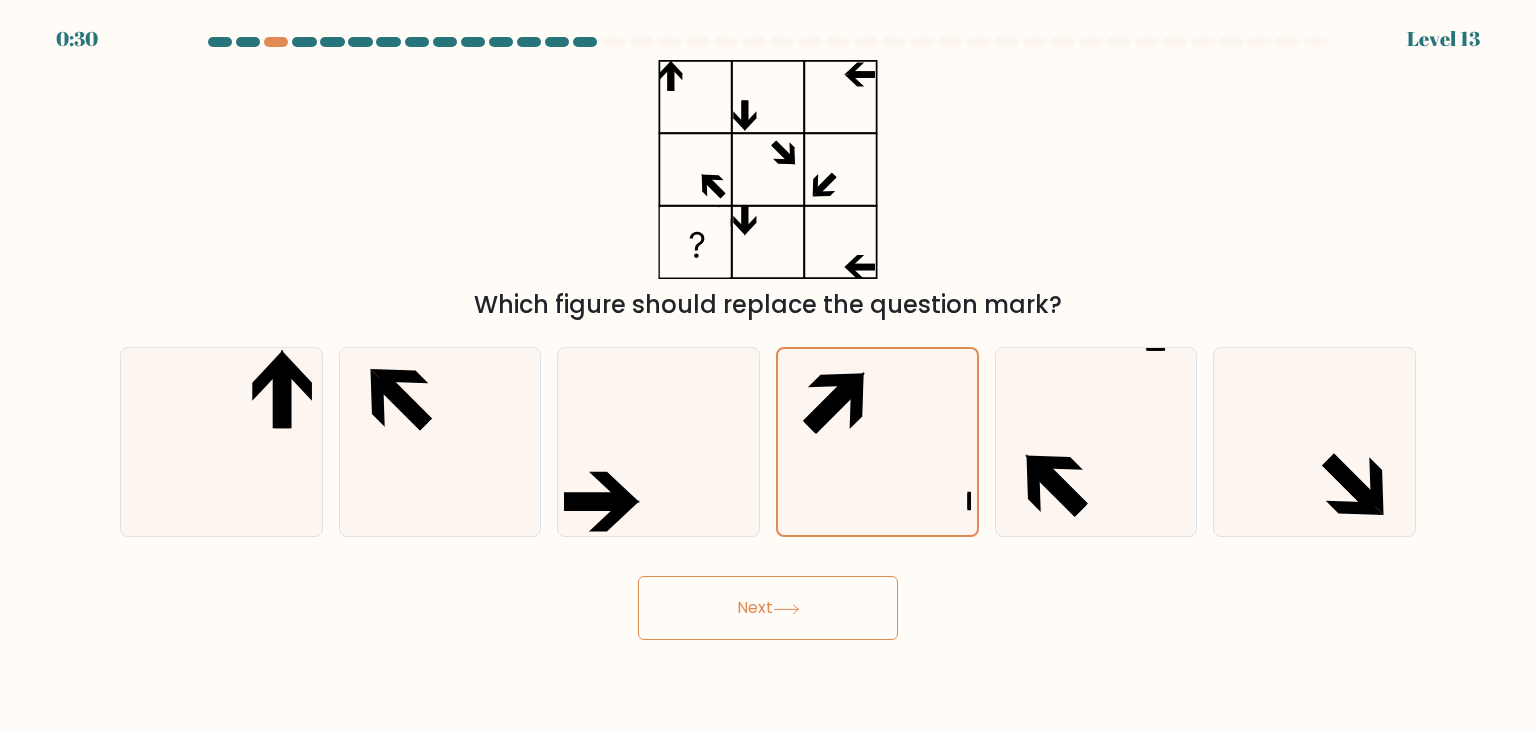click on "Next" at bounding box center [768, 608] 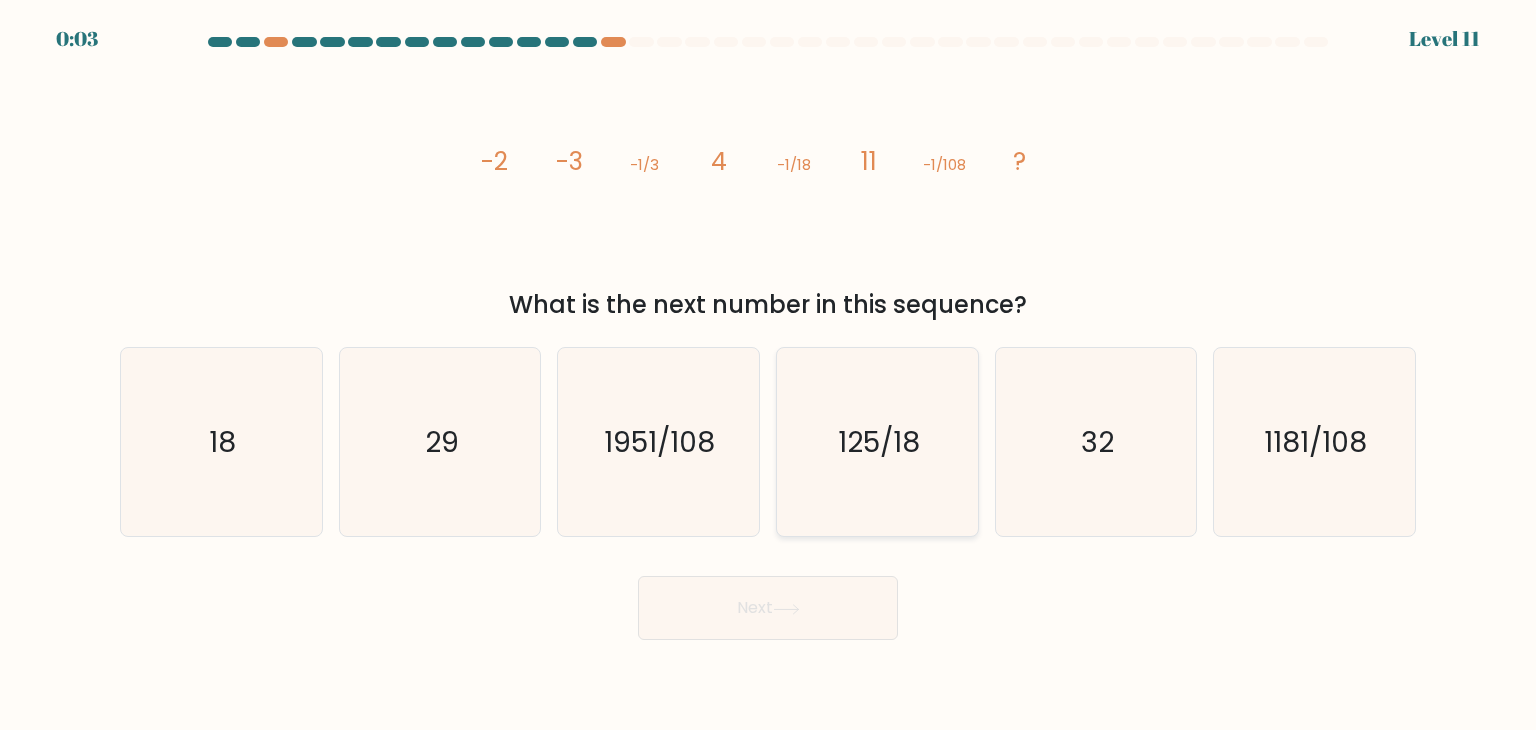 click on "125/18" 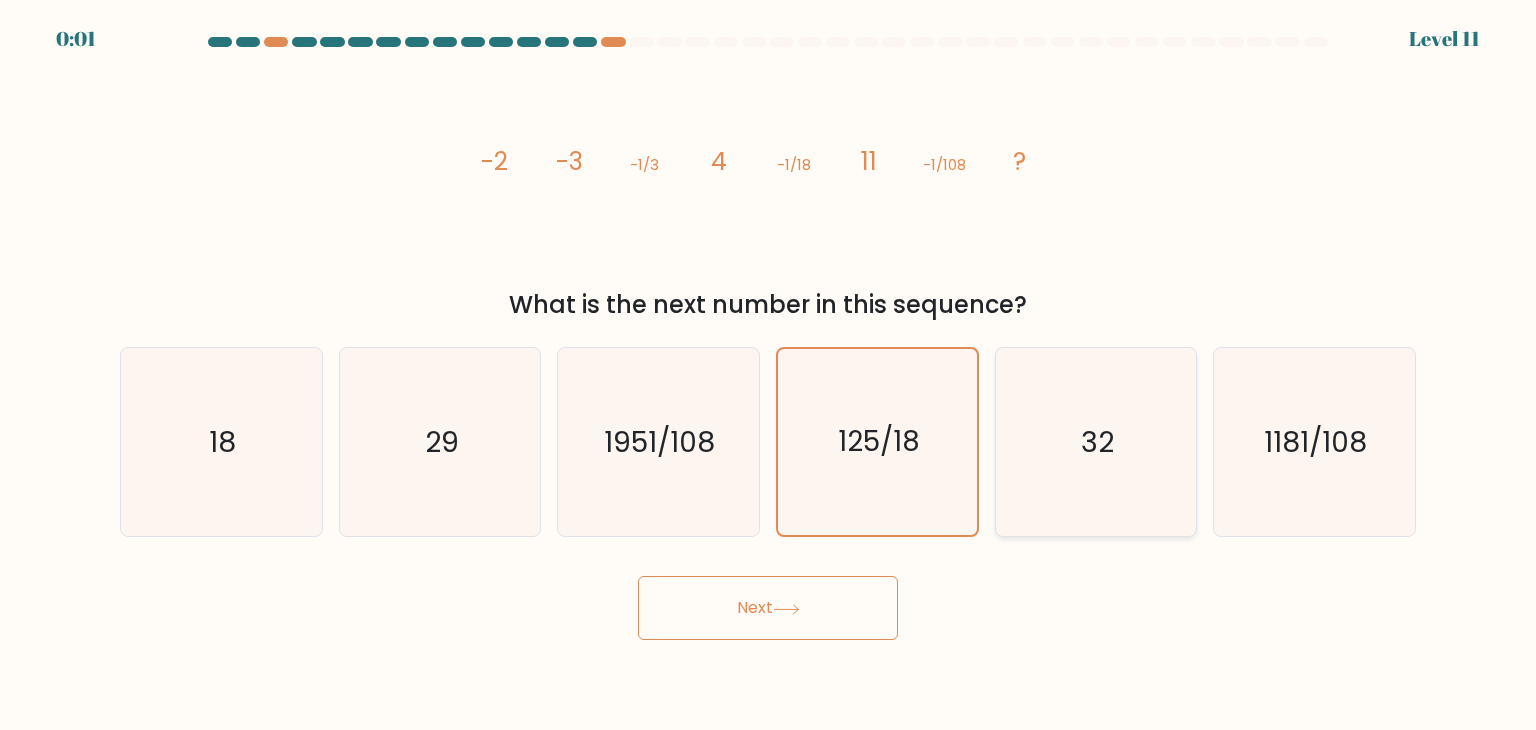 click on "32" 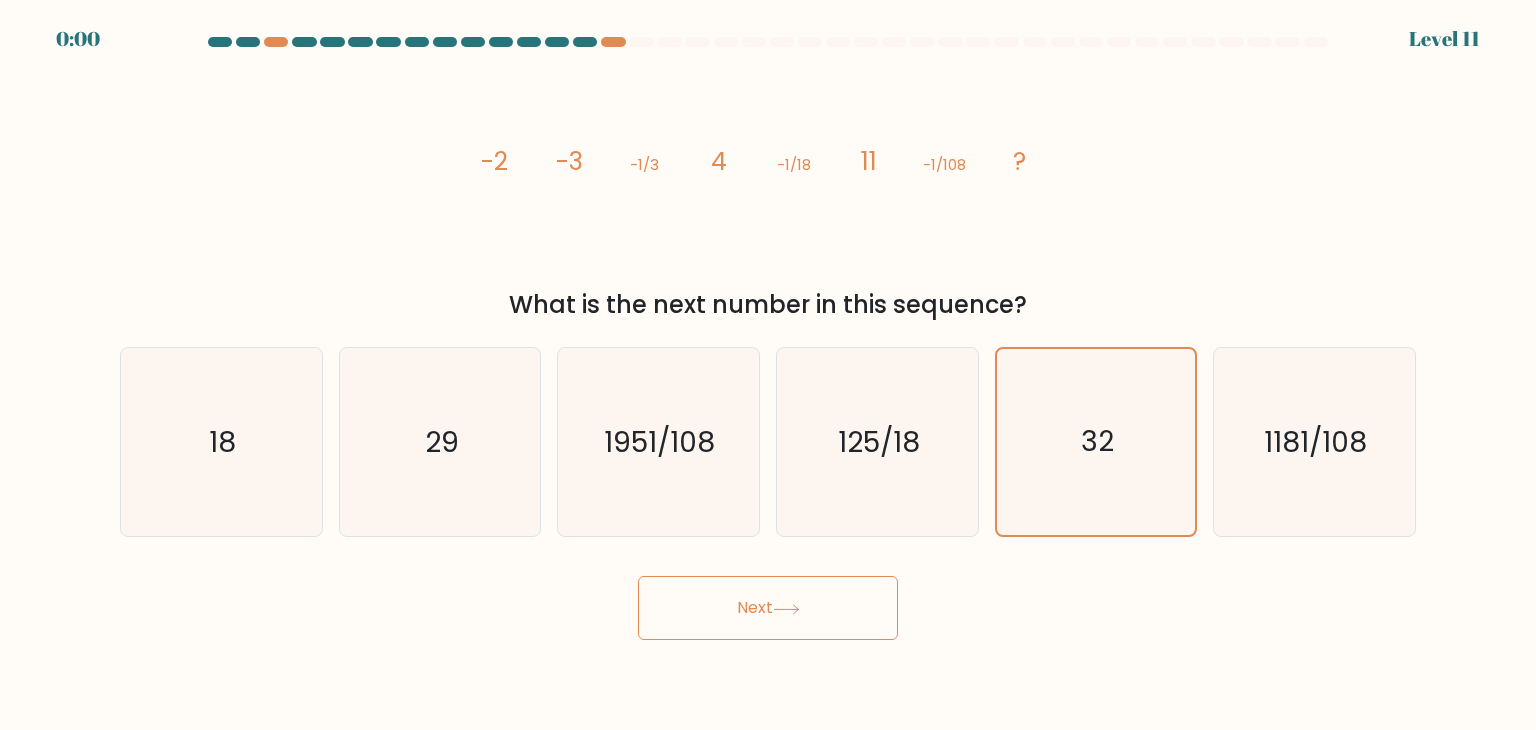 click on "Next" at bounding box center [768, 608] 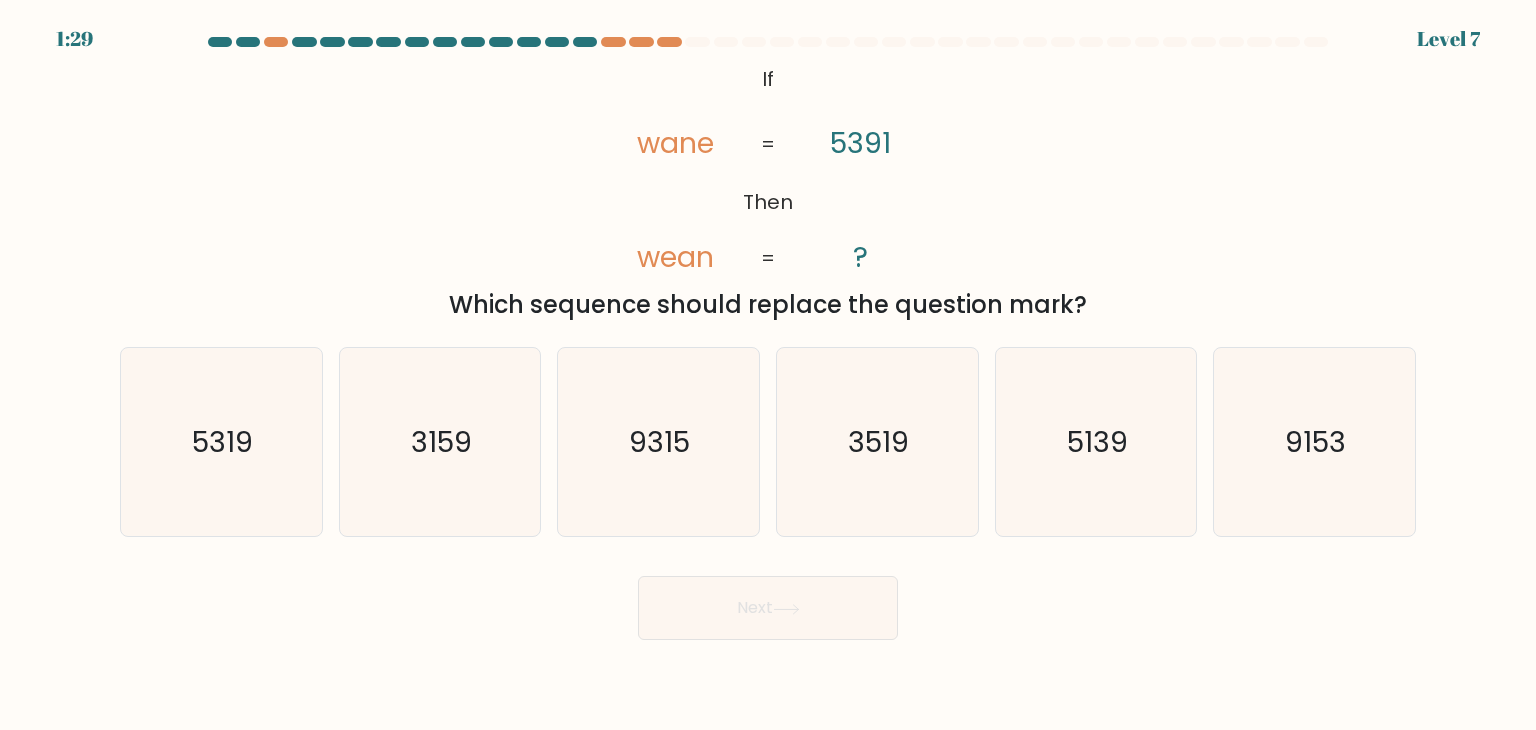 scroll, scrollTop: 0, scrollLeft: 0, axis: both 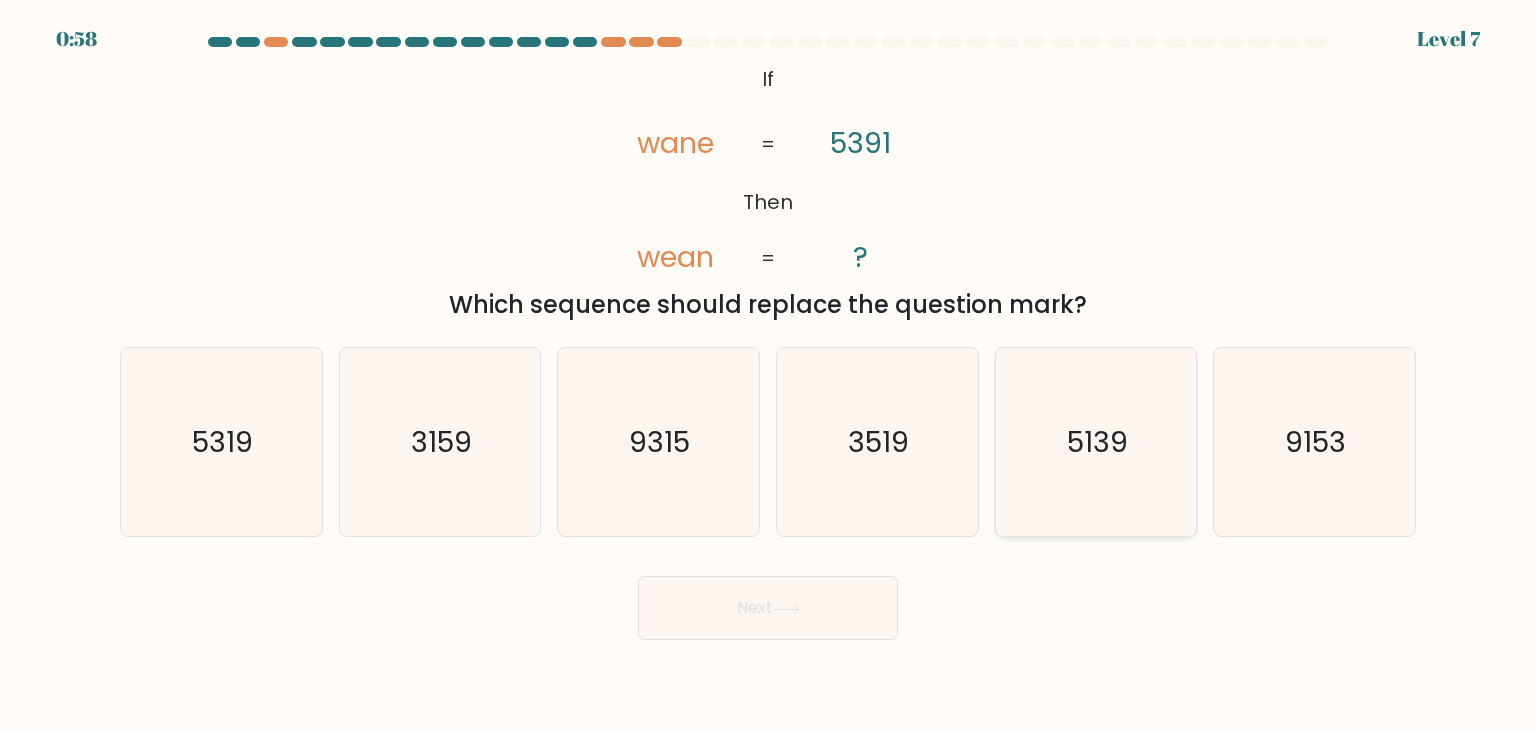 click on "5139" 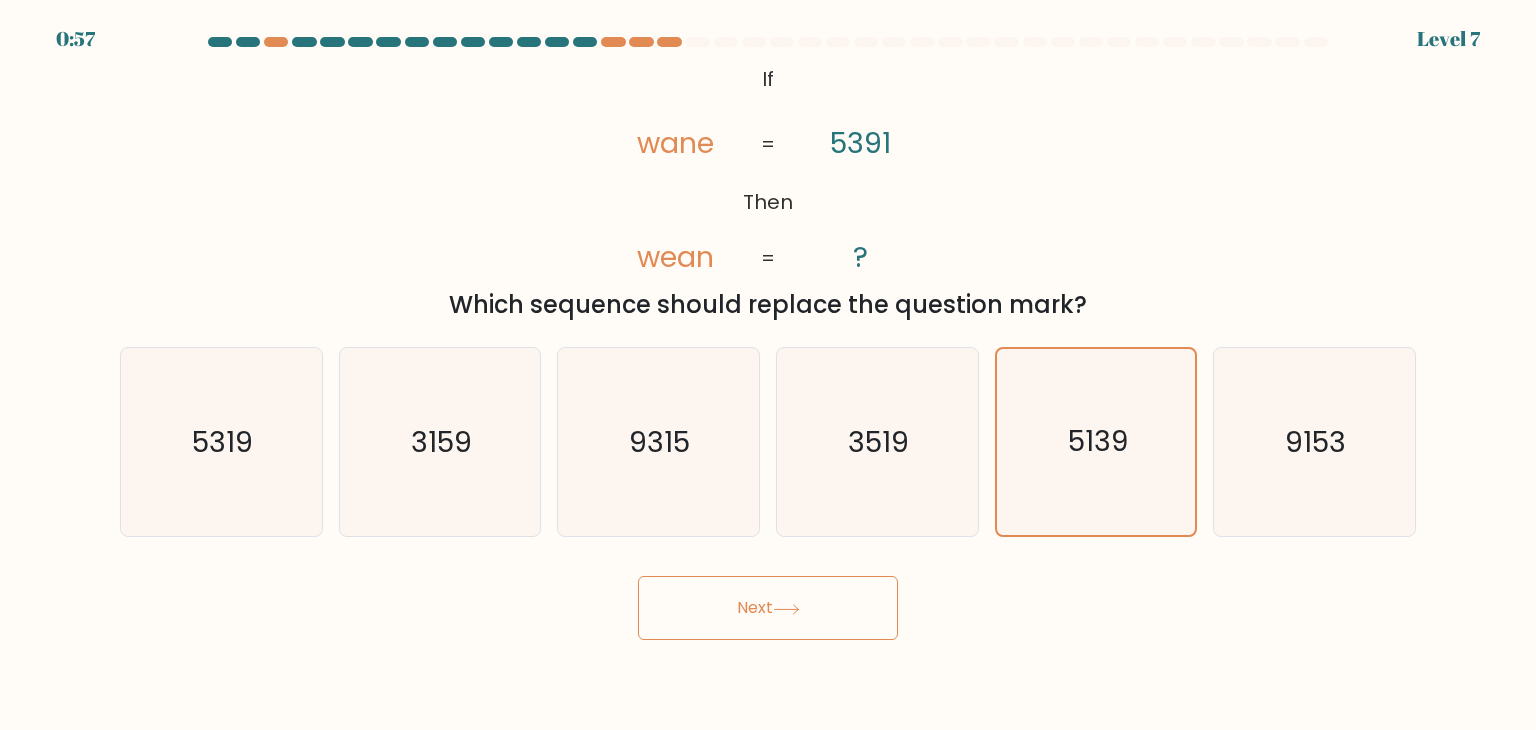 click on "Next" at bounding box center [768, 608] 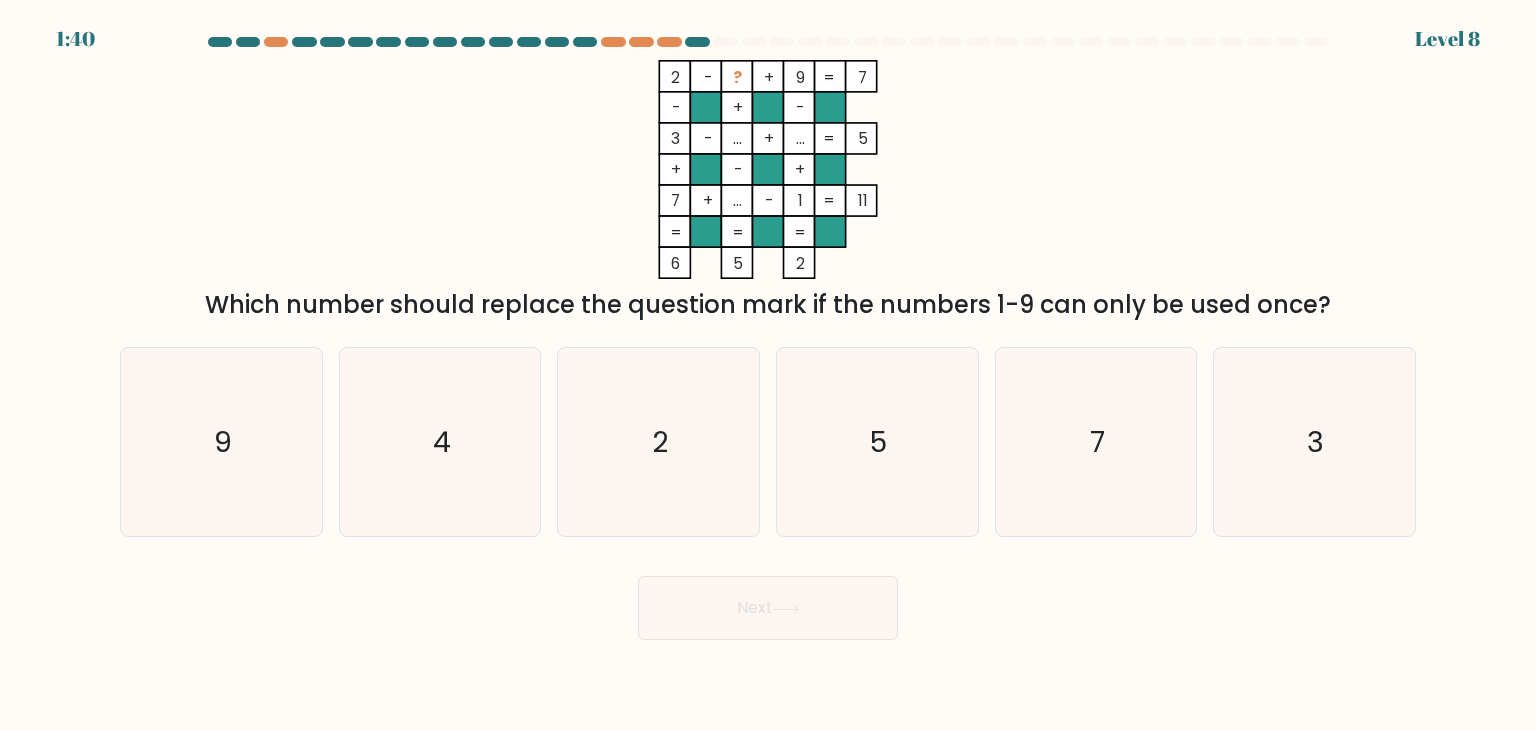 click on "Next" at bounding box center [768, 608] 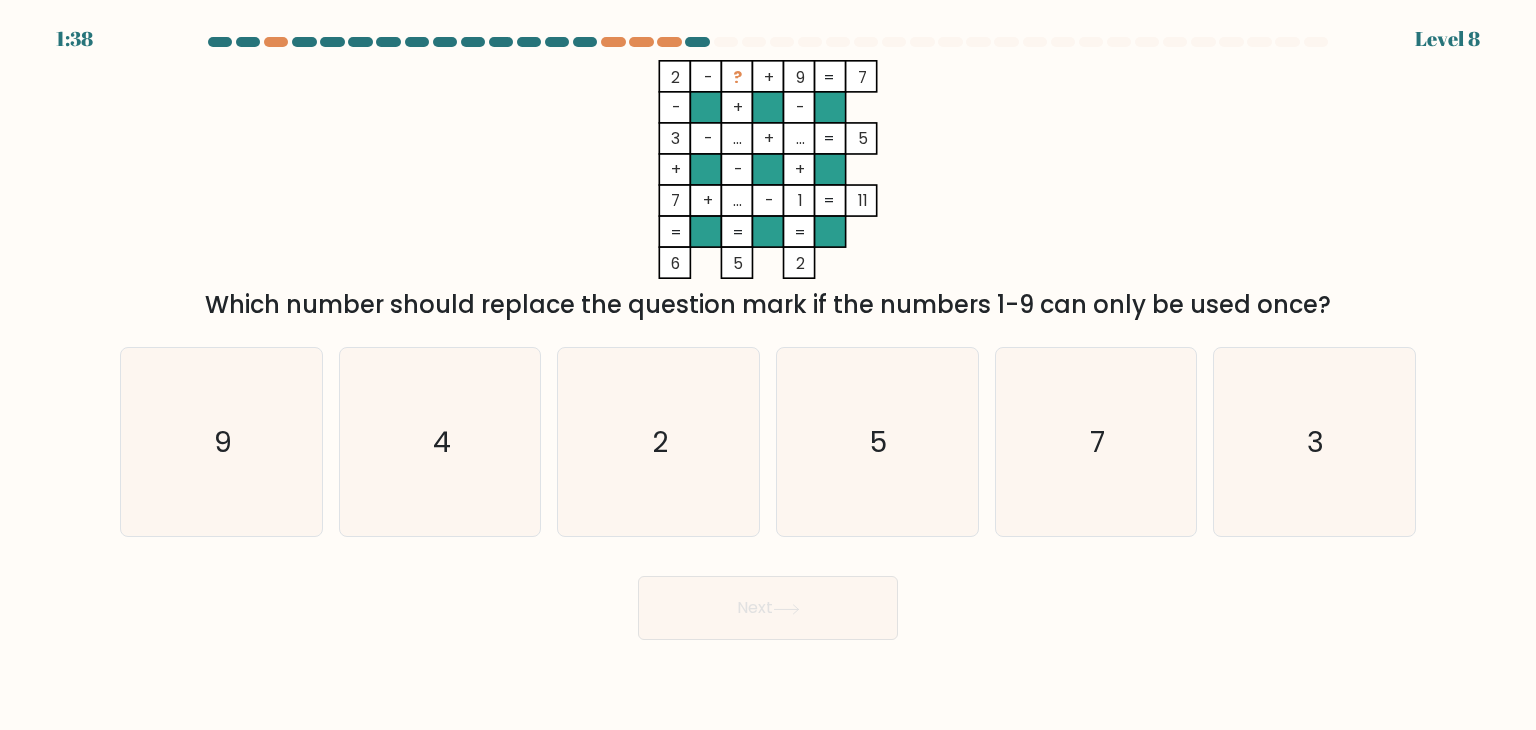 click on "1:38
Level 8" at bounding box center [768, 365] 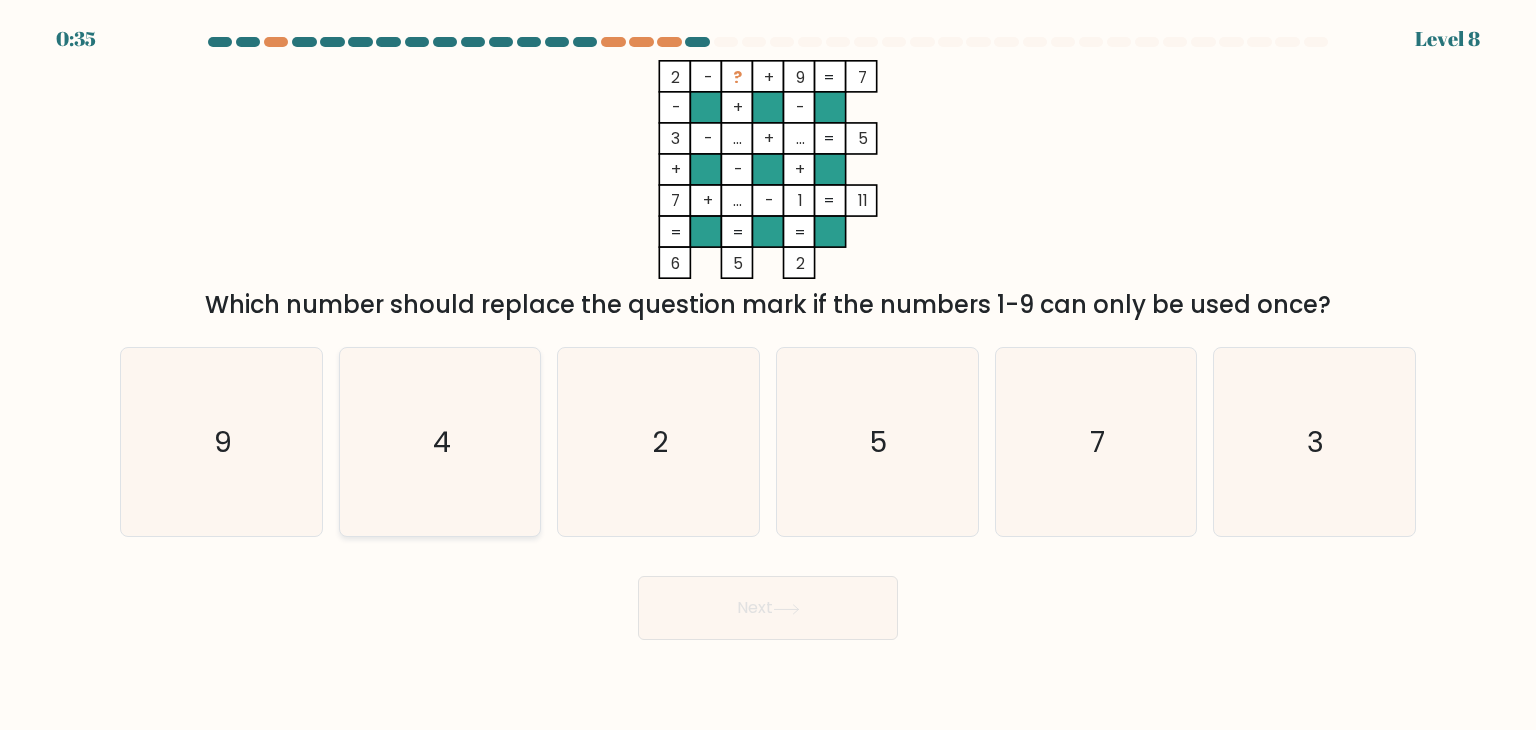 click on "4" 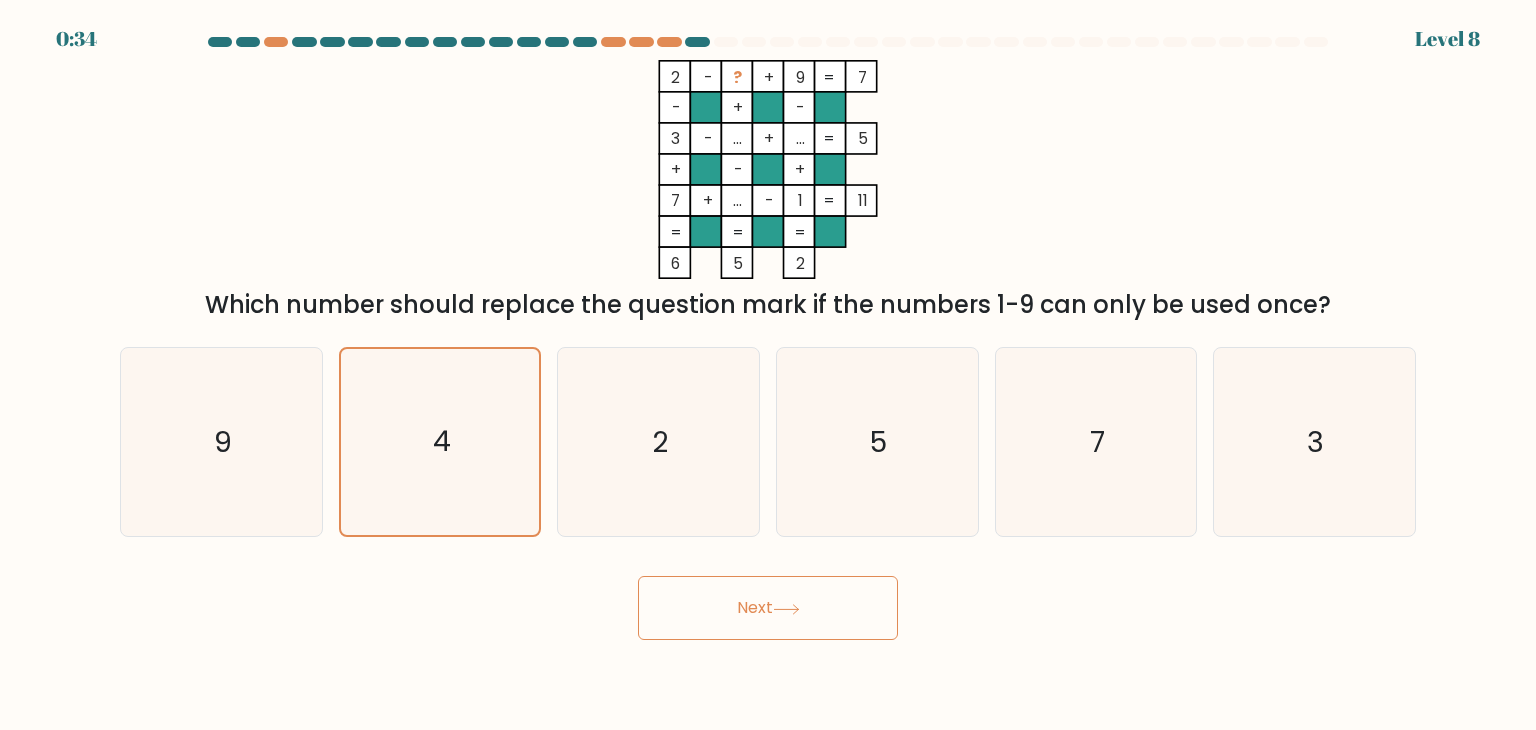click on "Next" at bounding box center (768, 608) 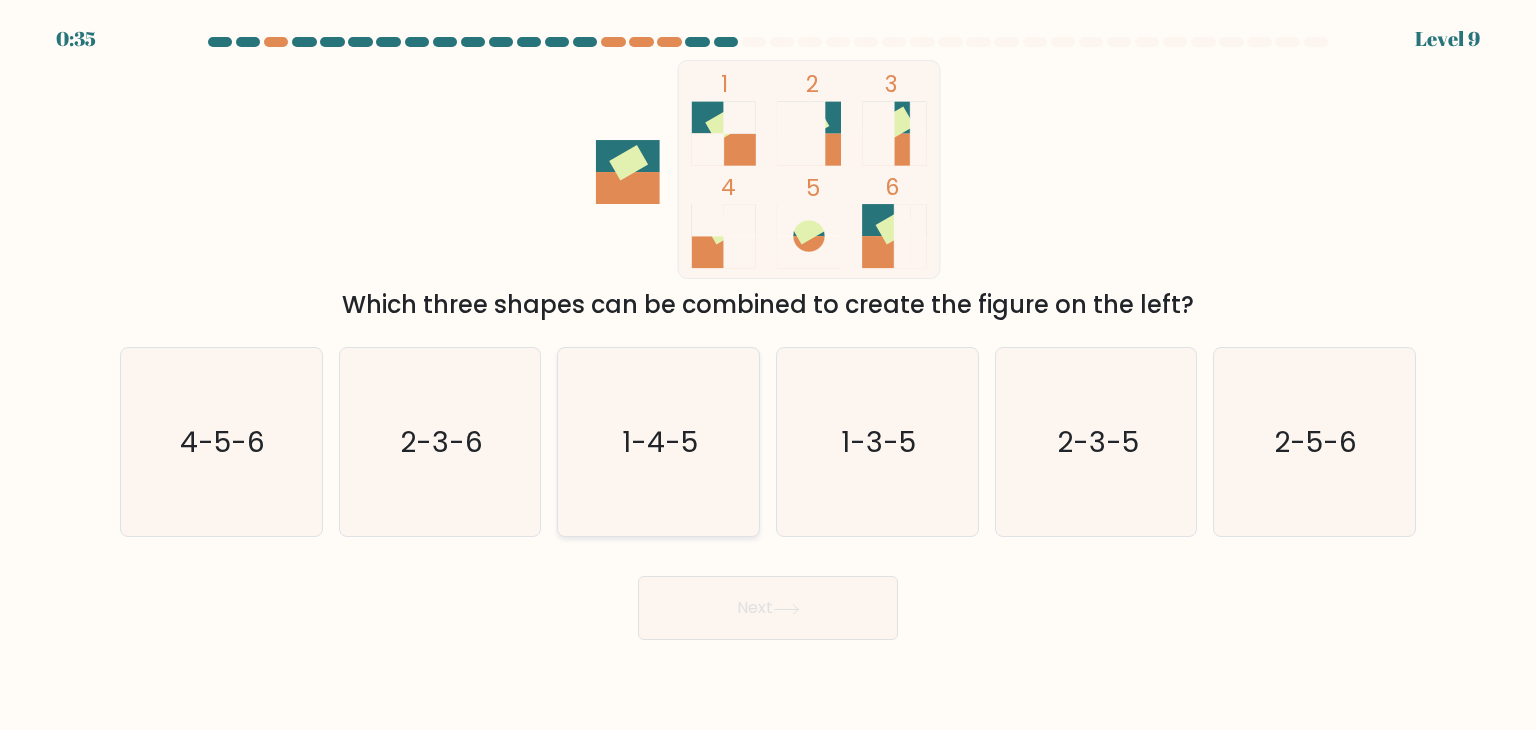 click on "1-4-5" 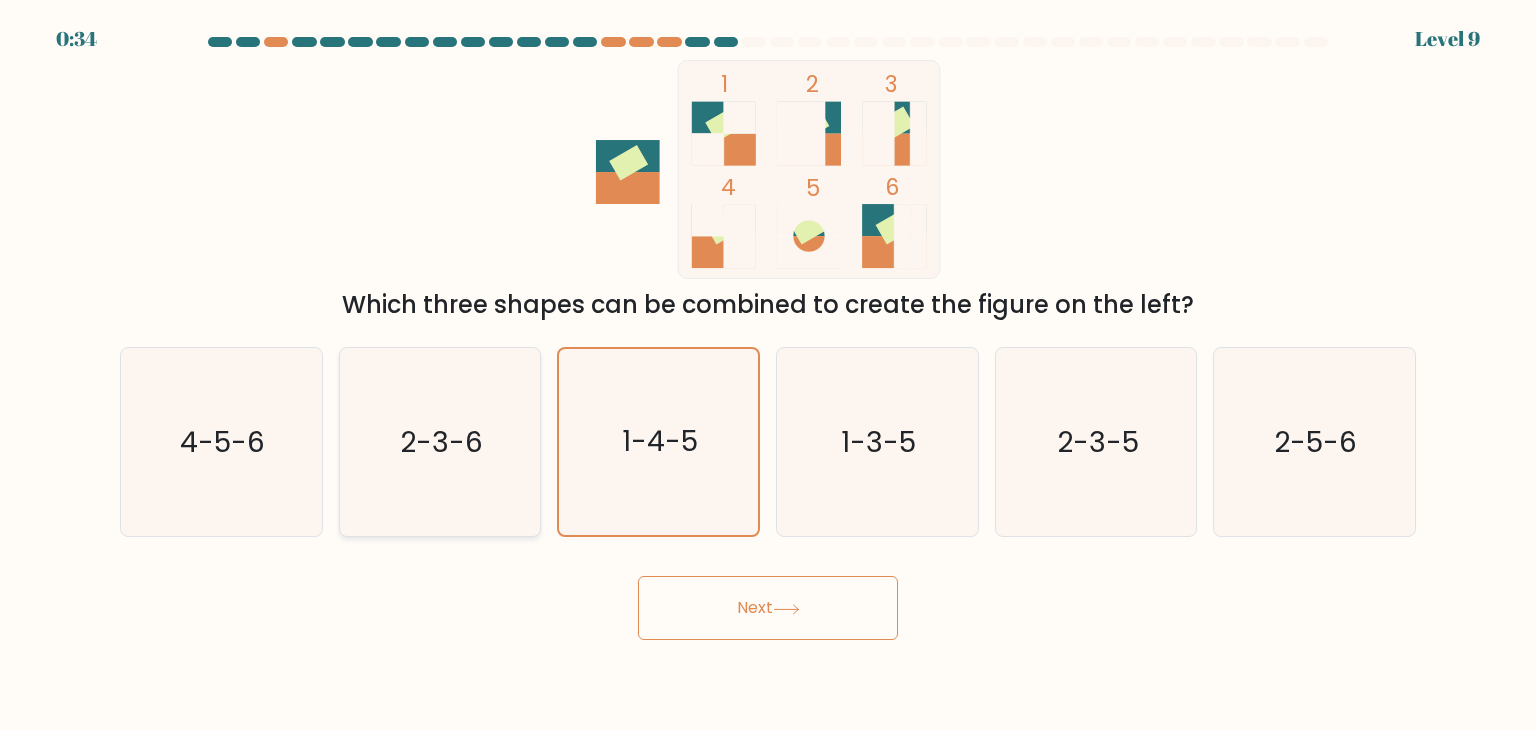 click on "2-3-6" 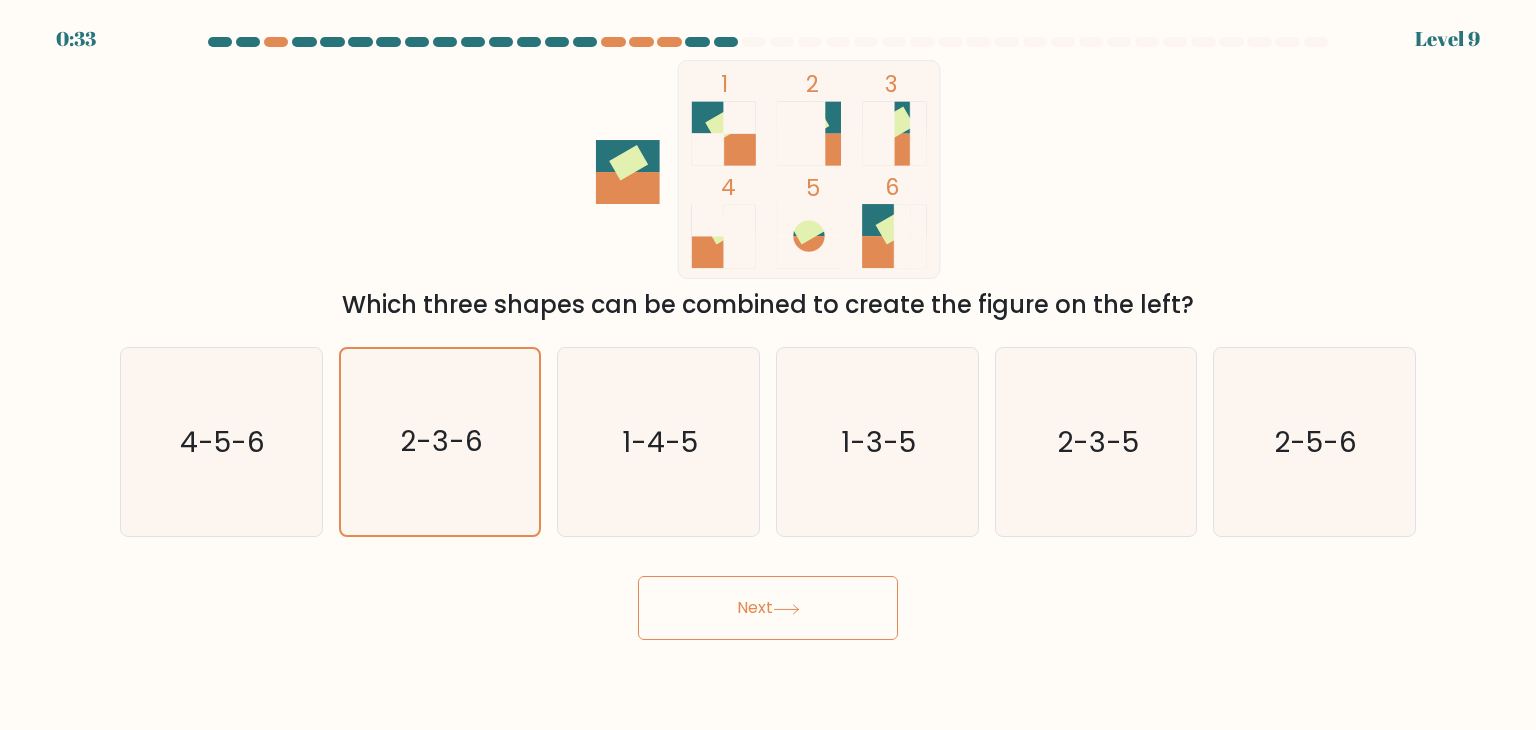 click on "Next" at bounding box center [768, 608] 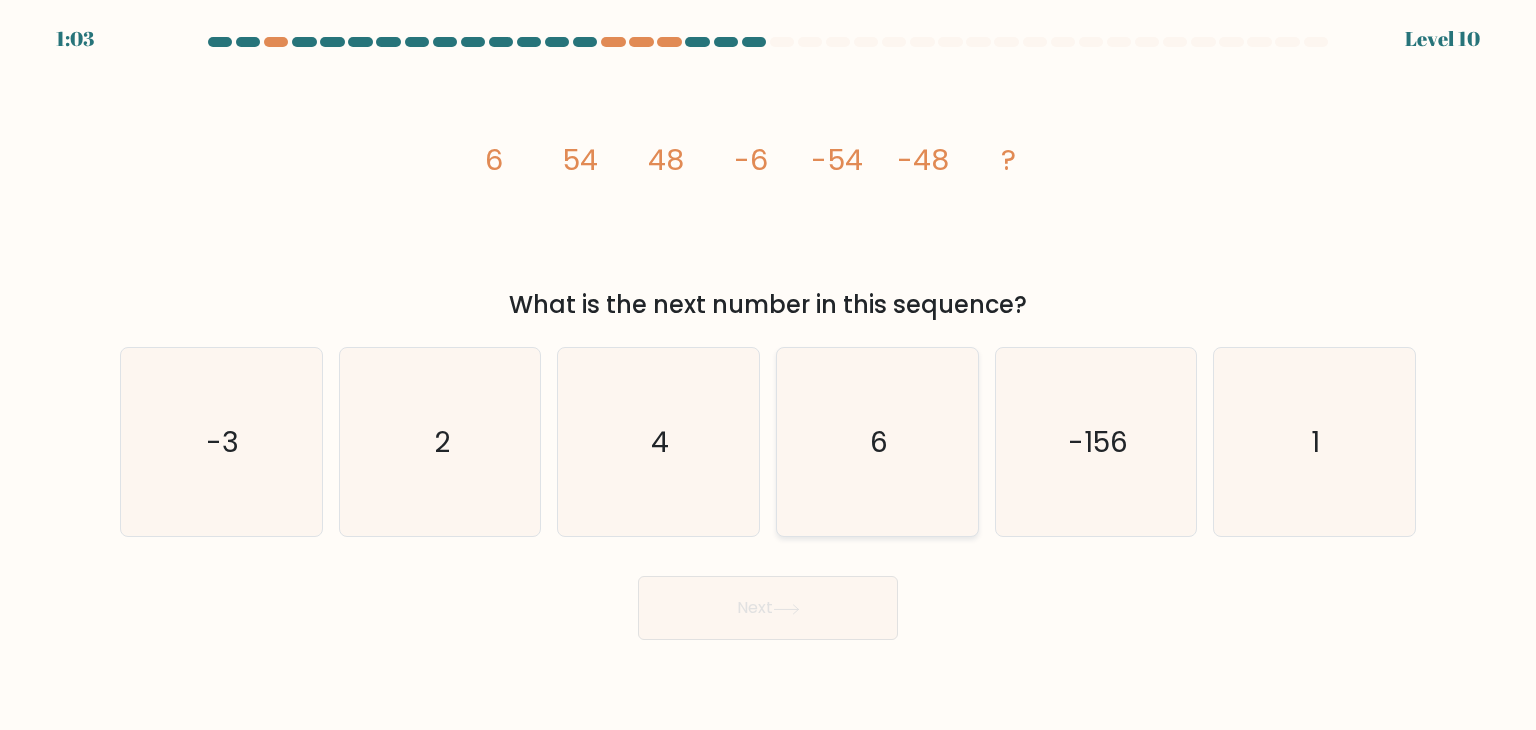 click on "6" 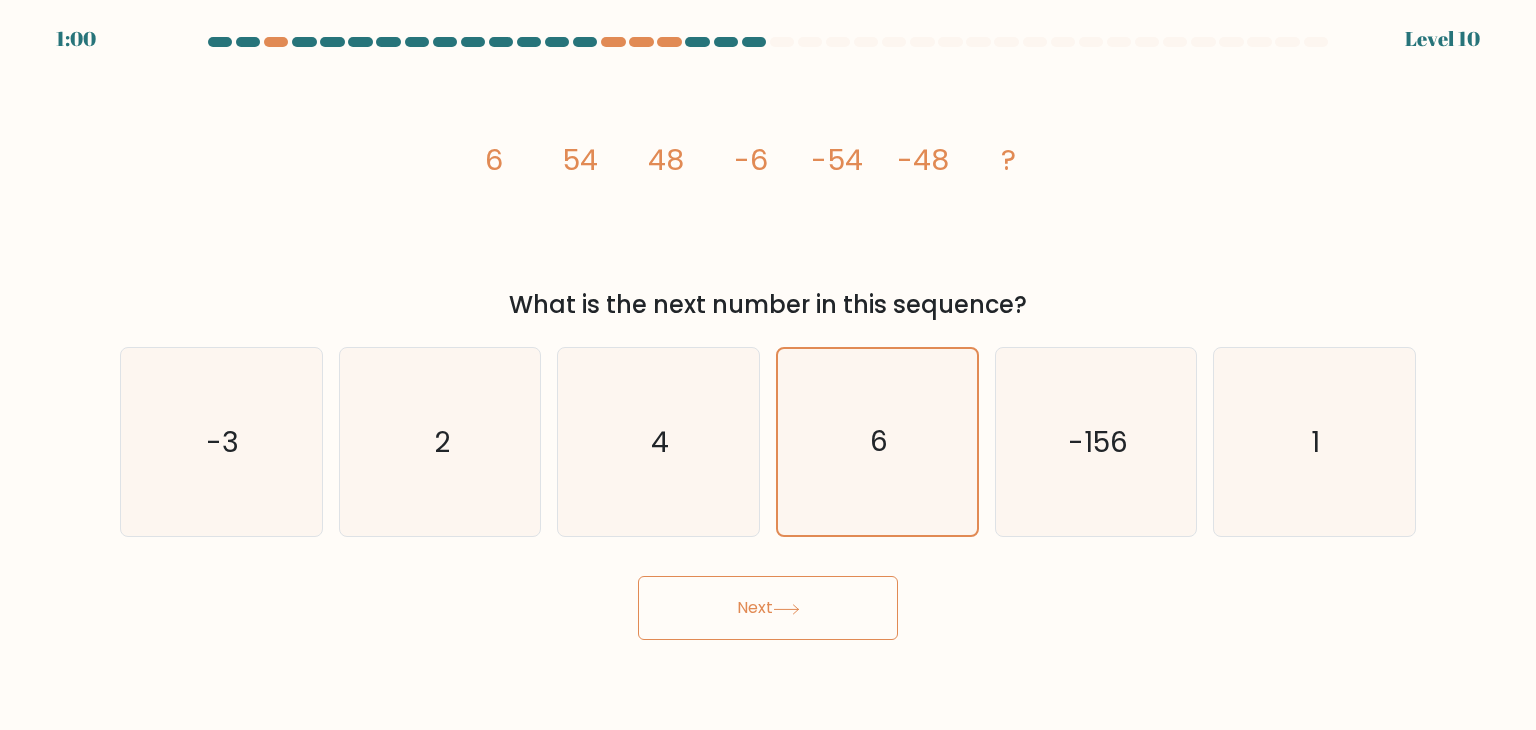 click on "Next" at bounding box center (768, 608) 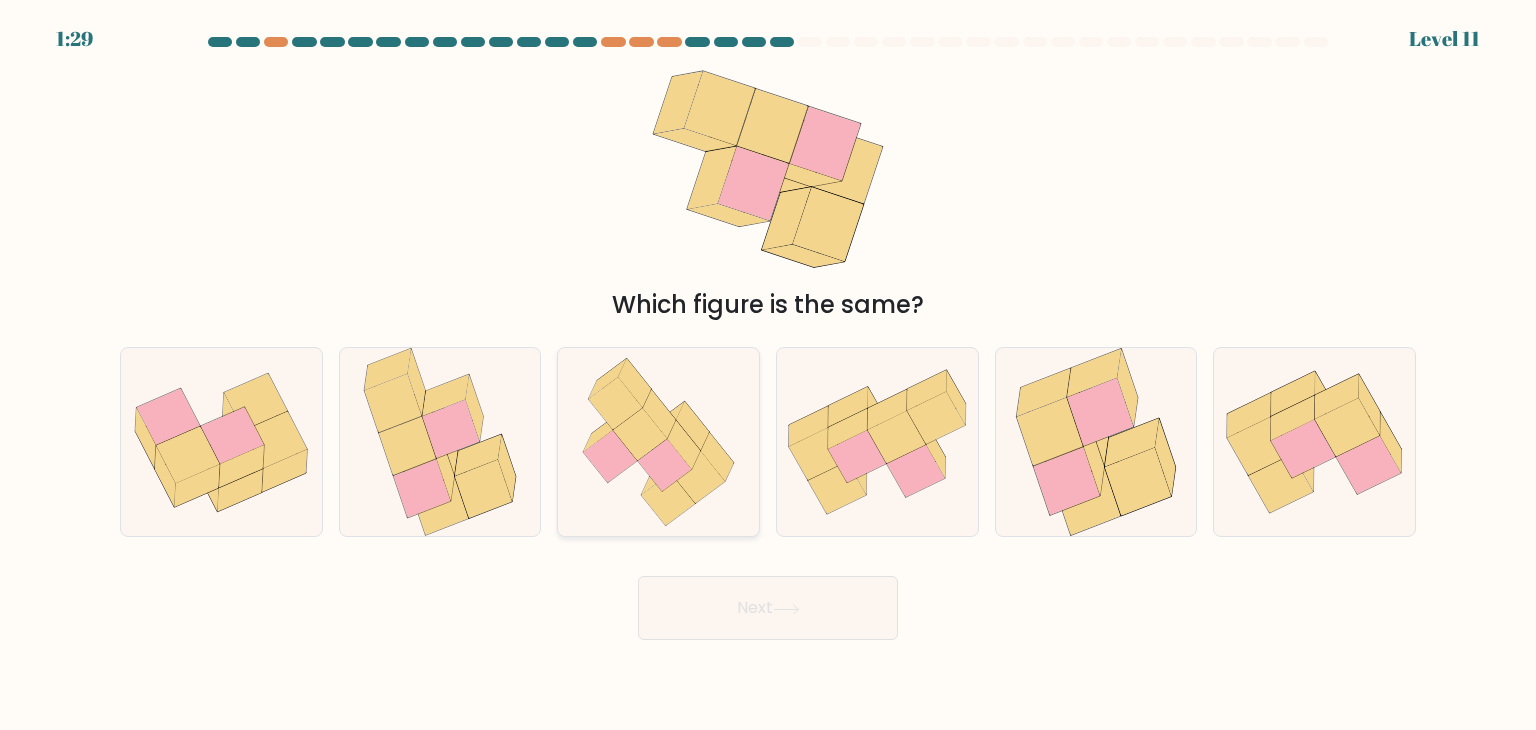 click 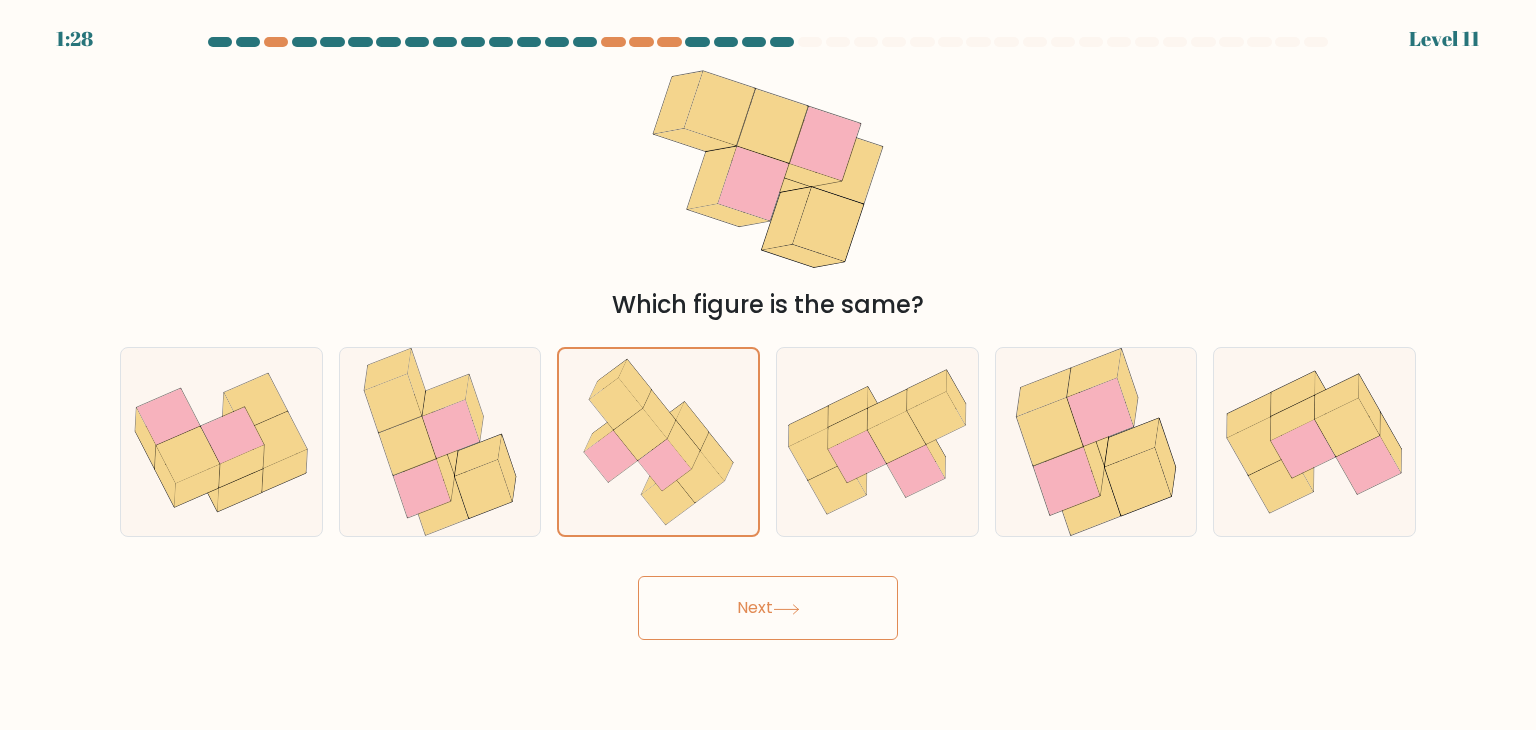 click on "Next" at bounding box center [768, 608] 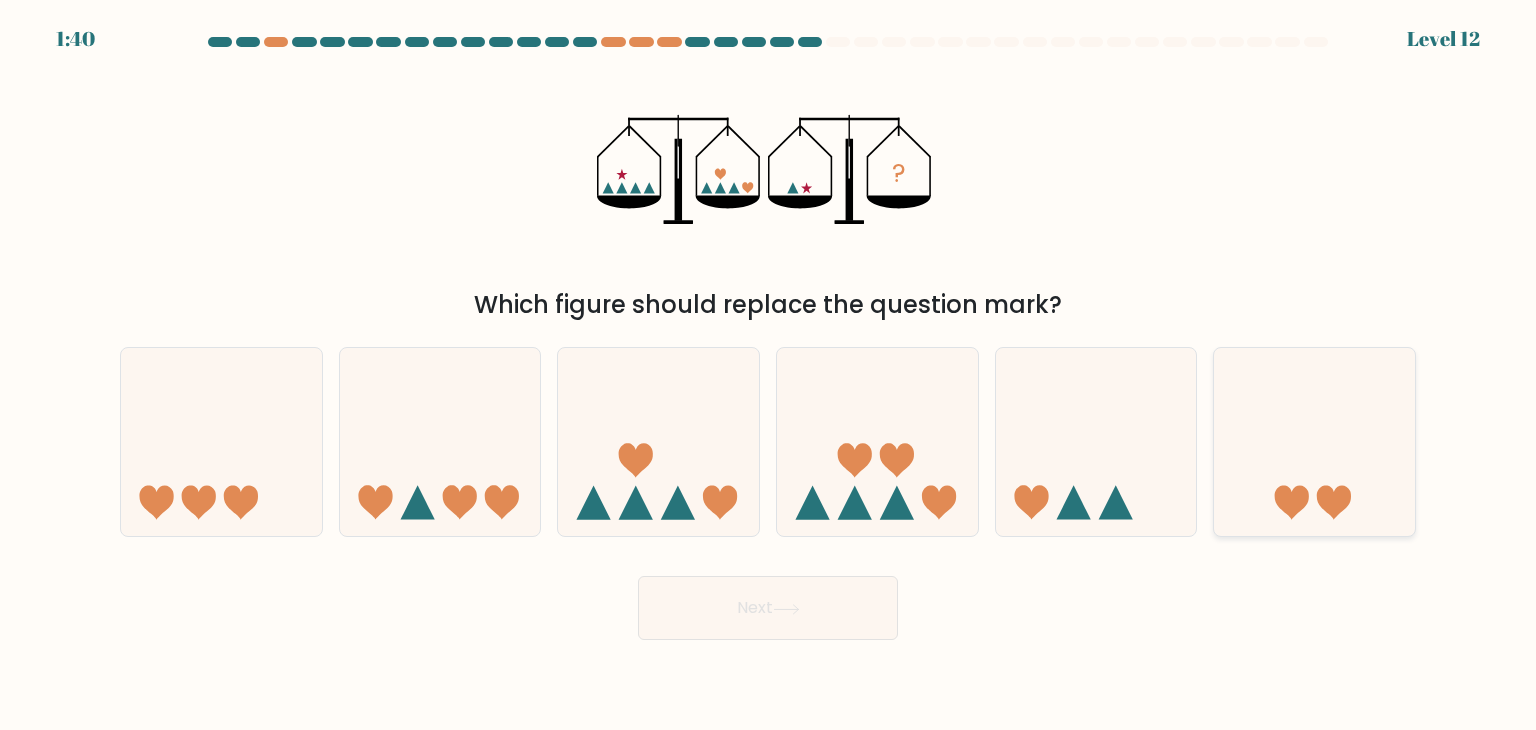 click 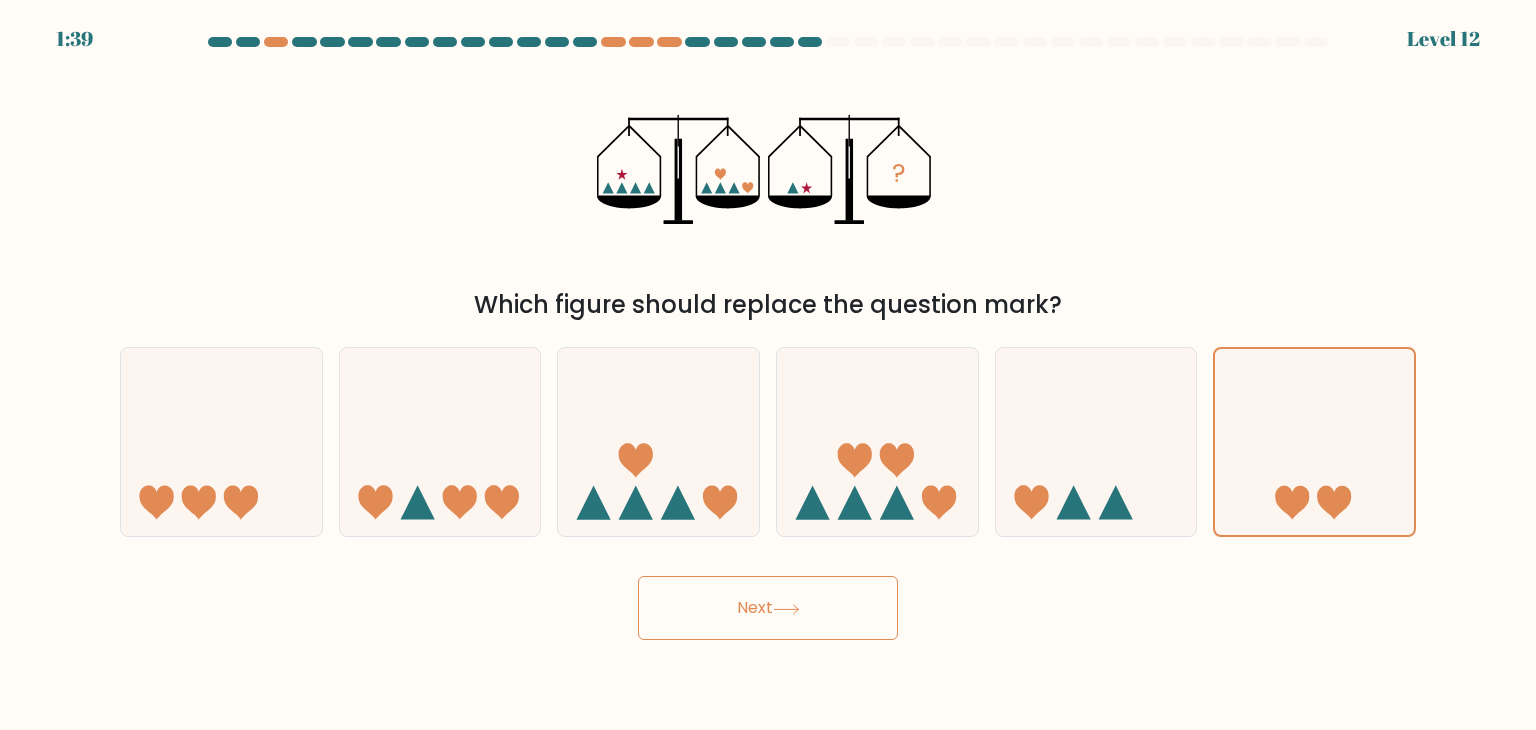 click on "Next" at bounding box center [768, 608] 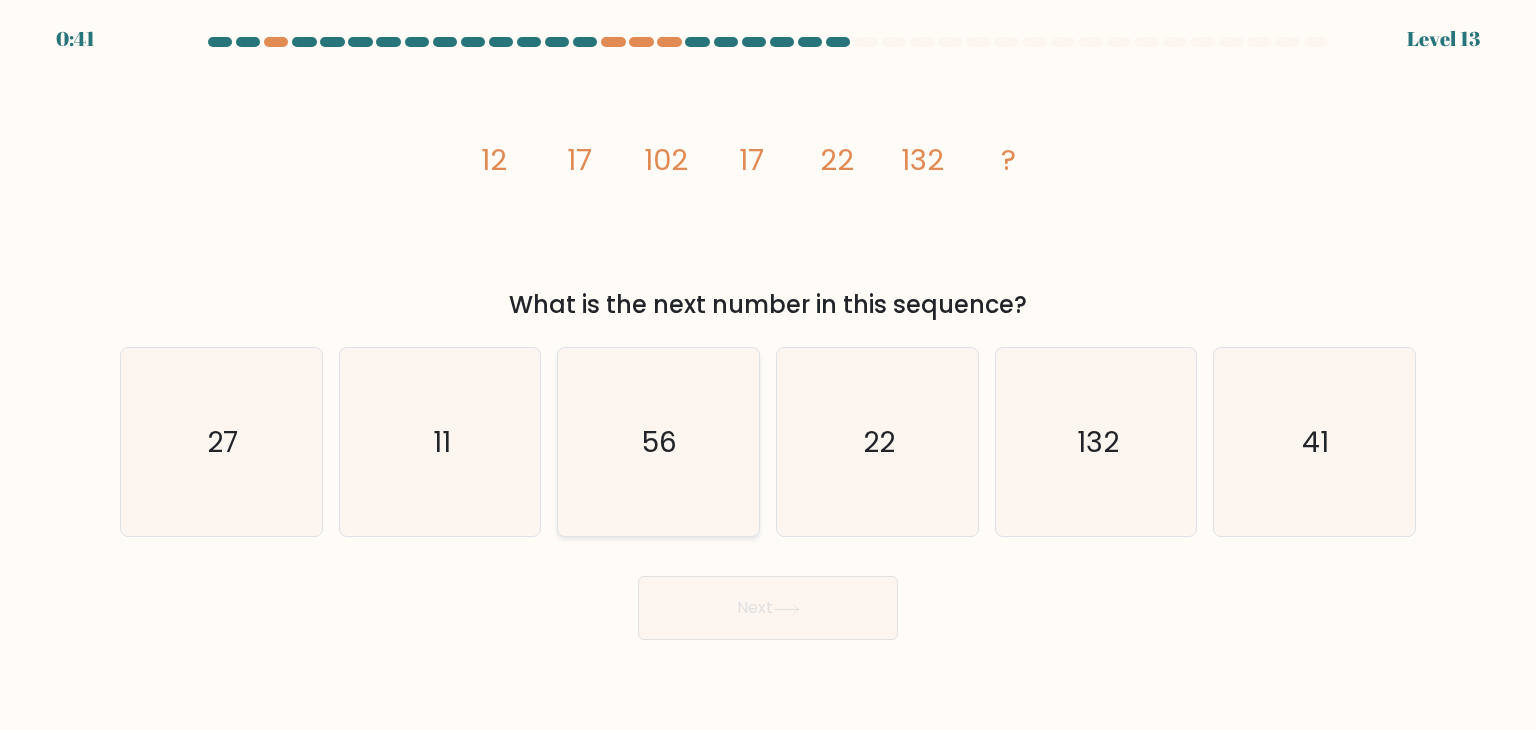 click on "56" 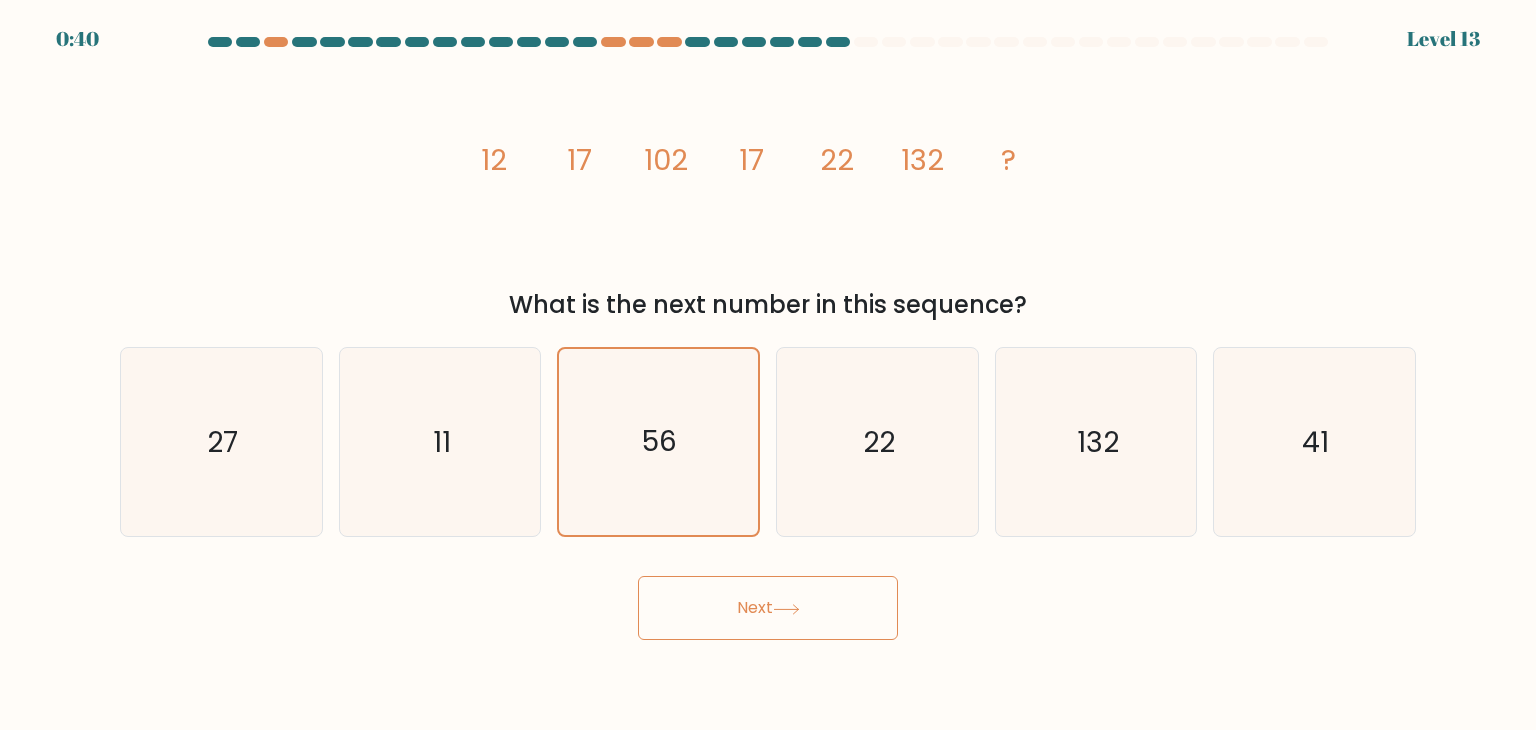 click on "Next" at bounding box center [768, 608] 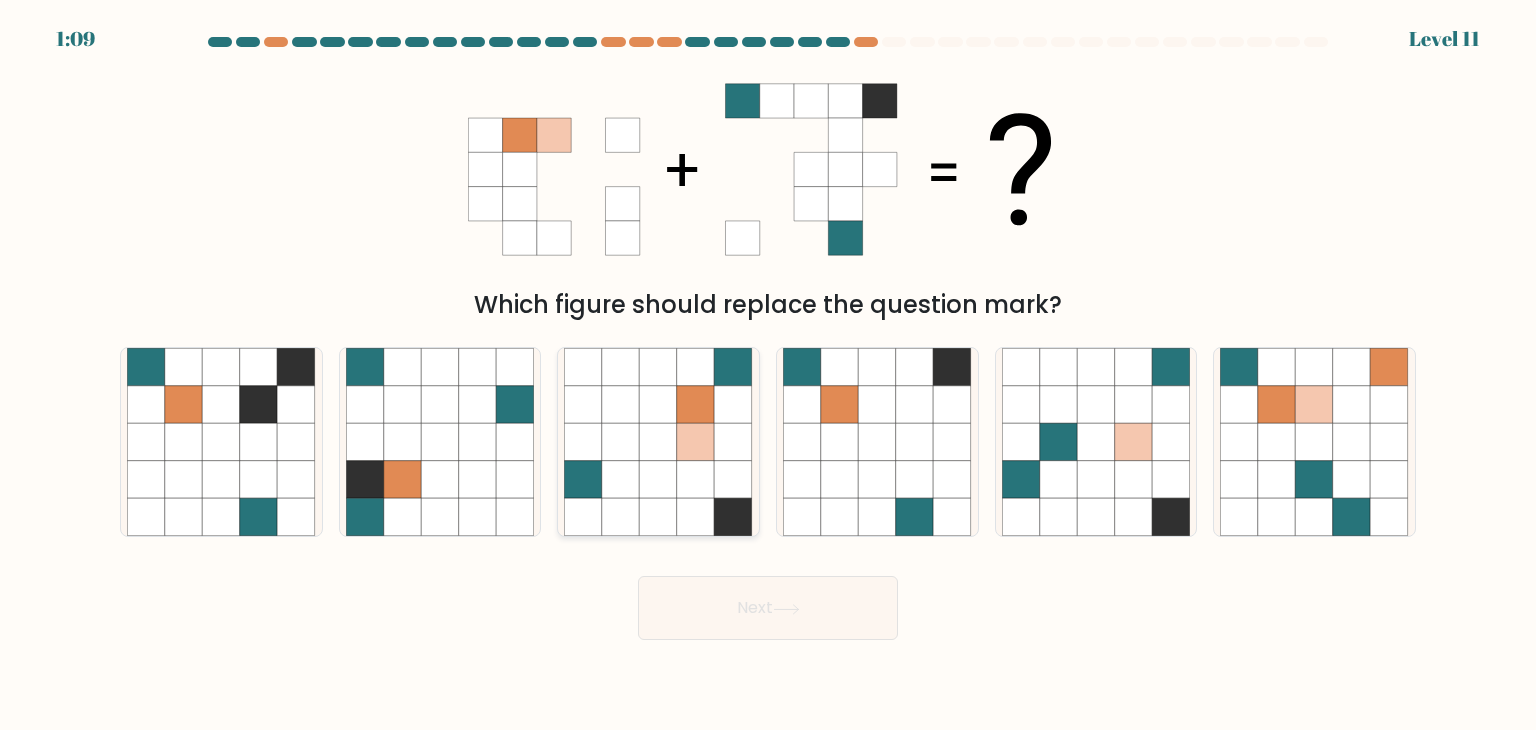 click 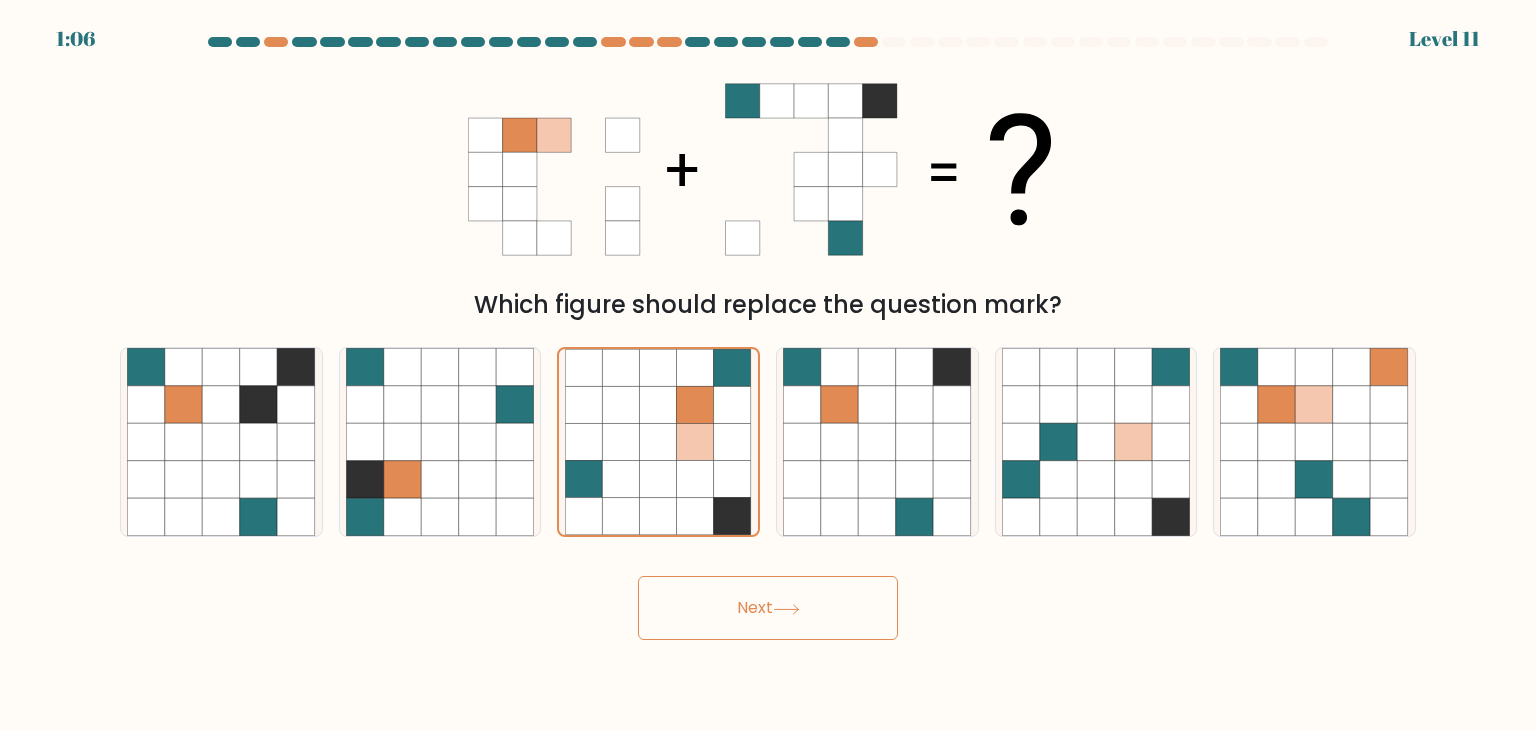 click on "Next" at bounding box center (768, 608) 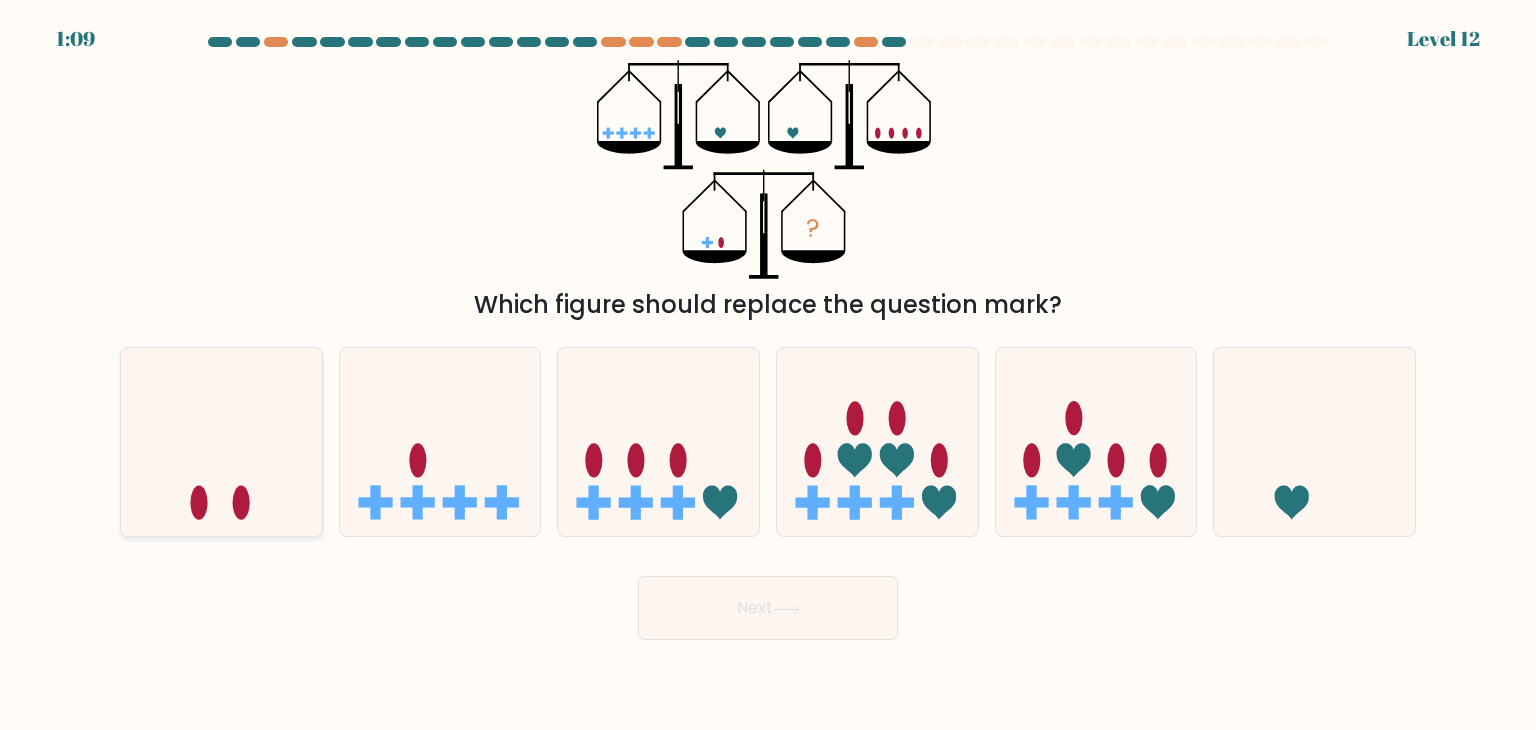 click 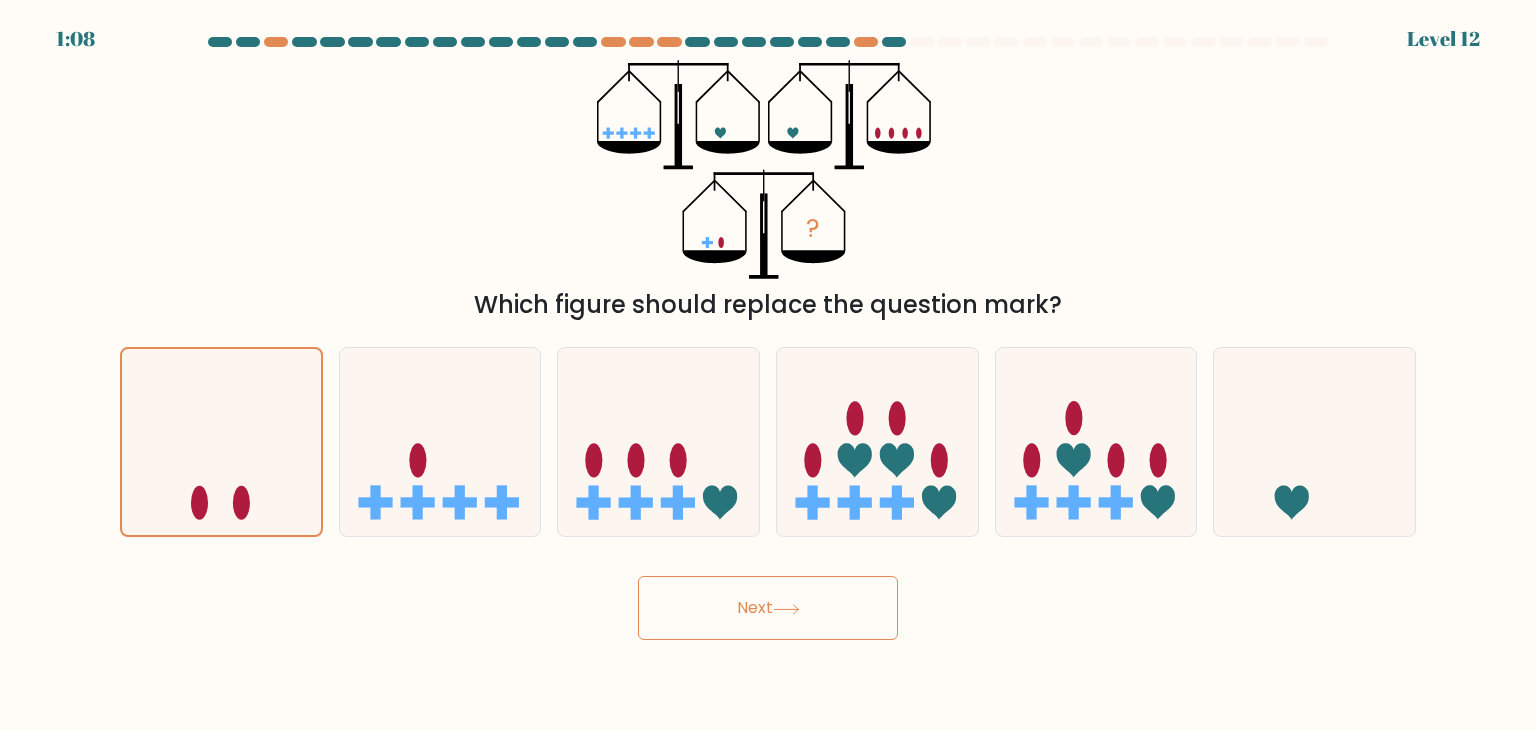 click on "Next" at bounding box center (768, 608) 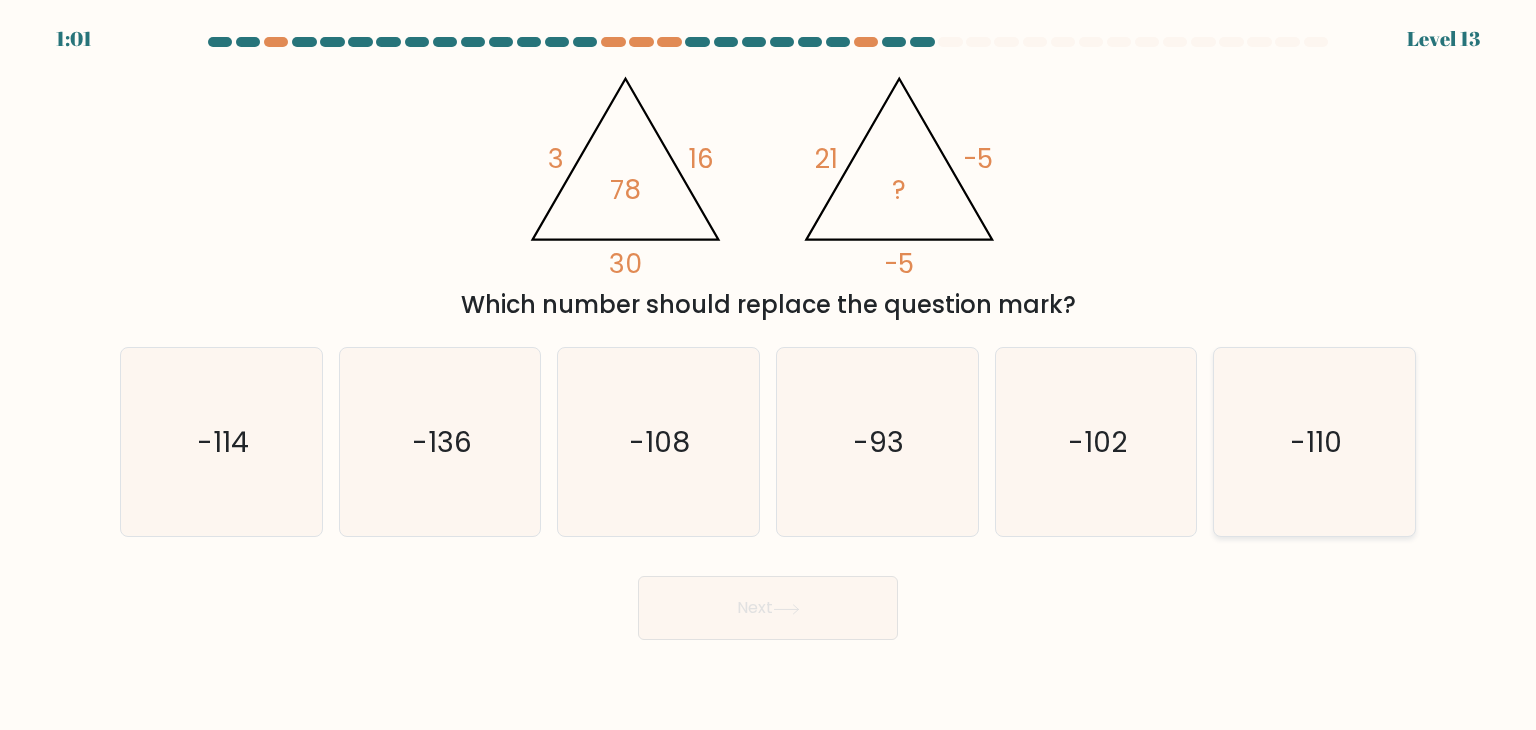 click on "-110" 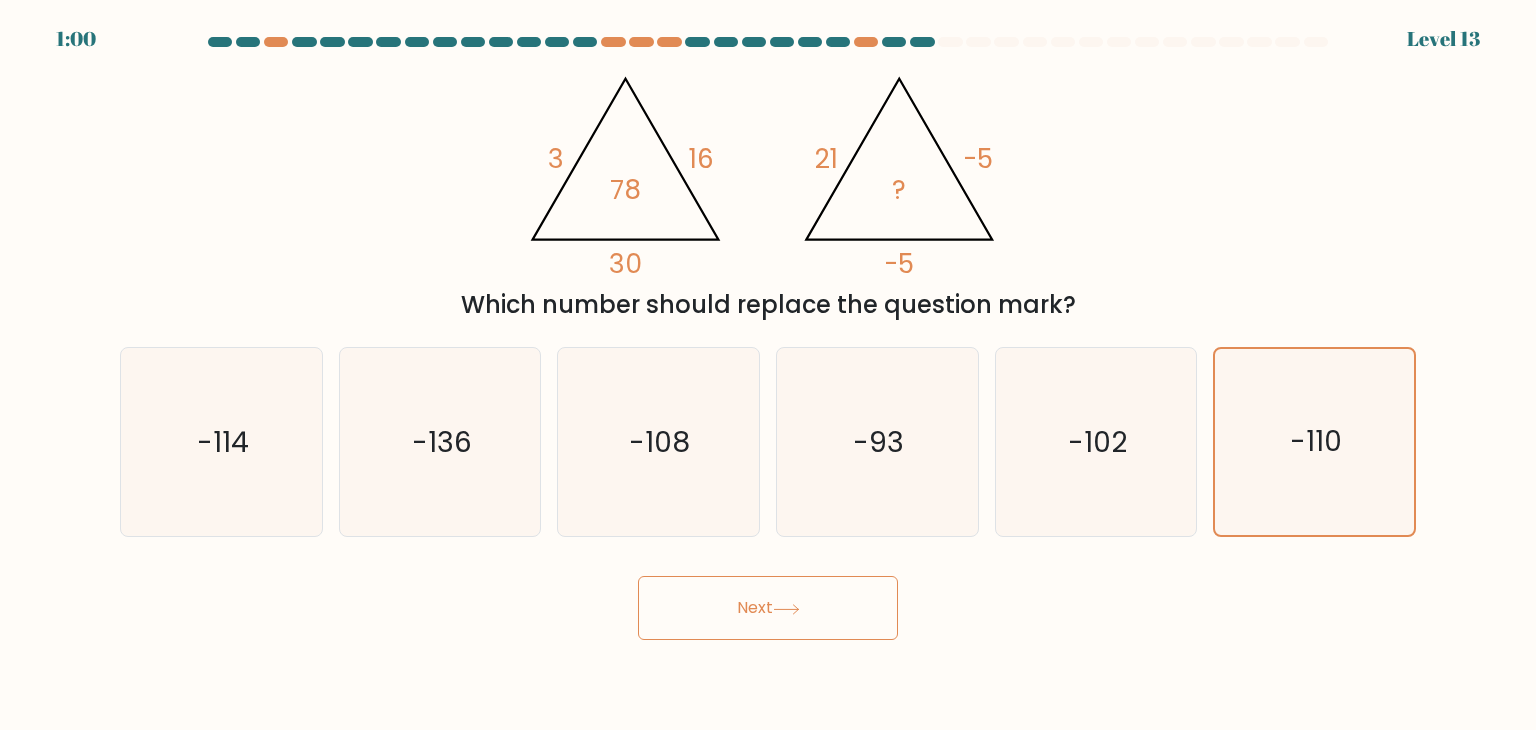 click on "Next" at bounding box center [768, 608] 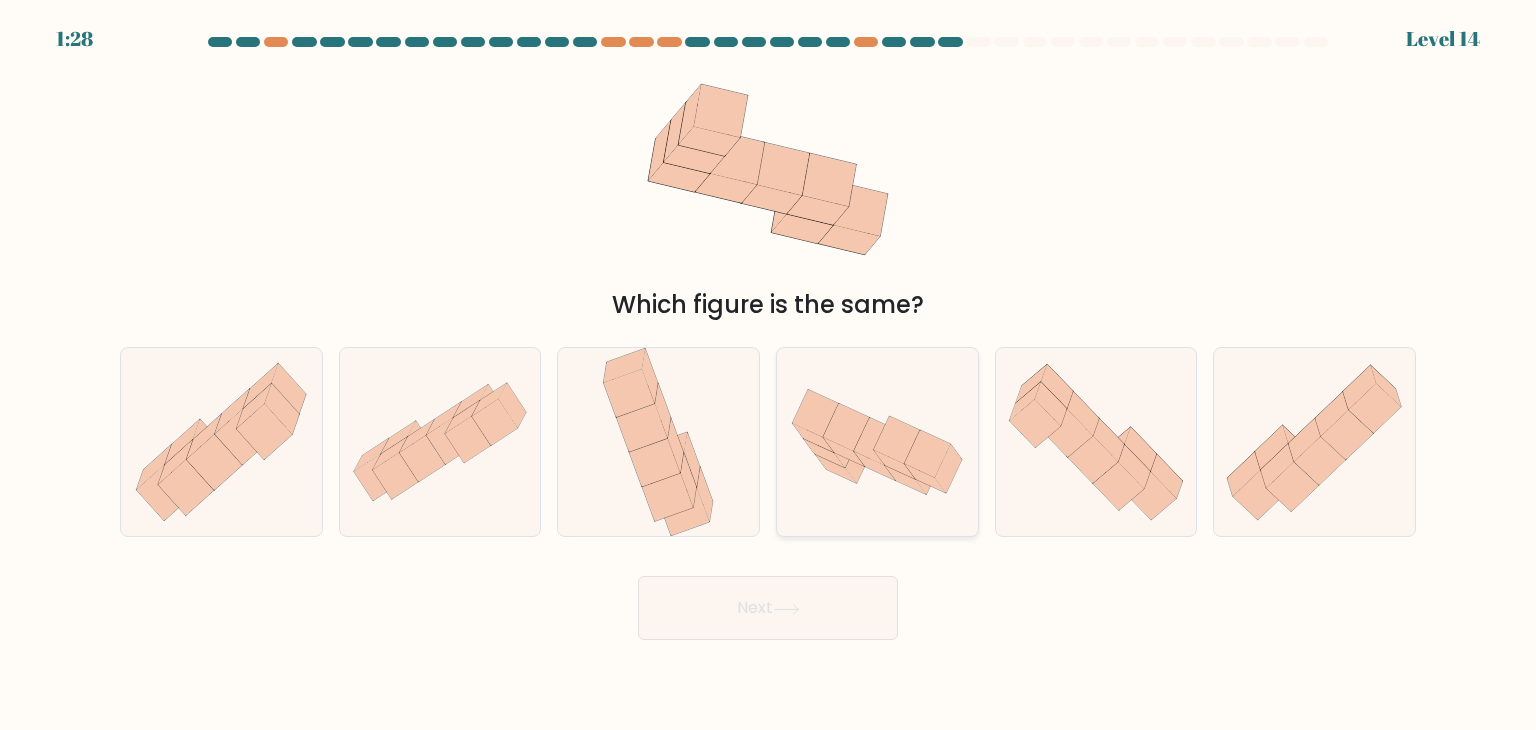 click 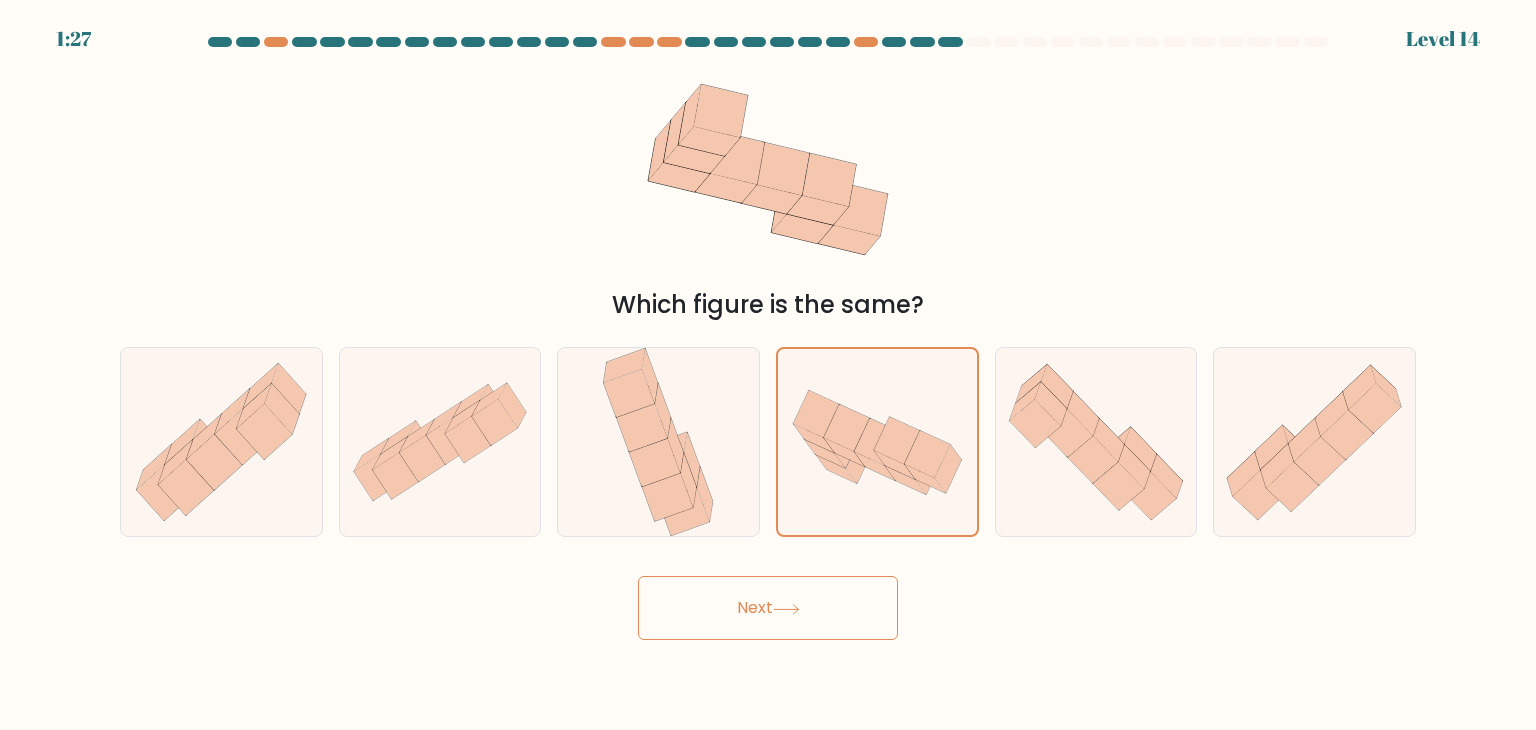 click on "Next" at bounding box center [768, 608] 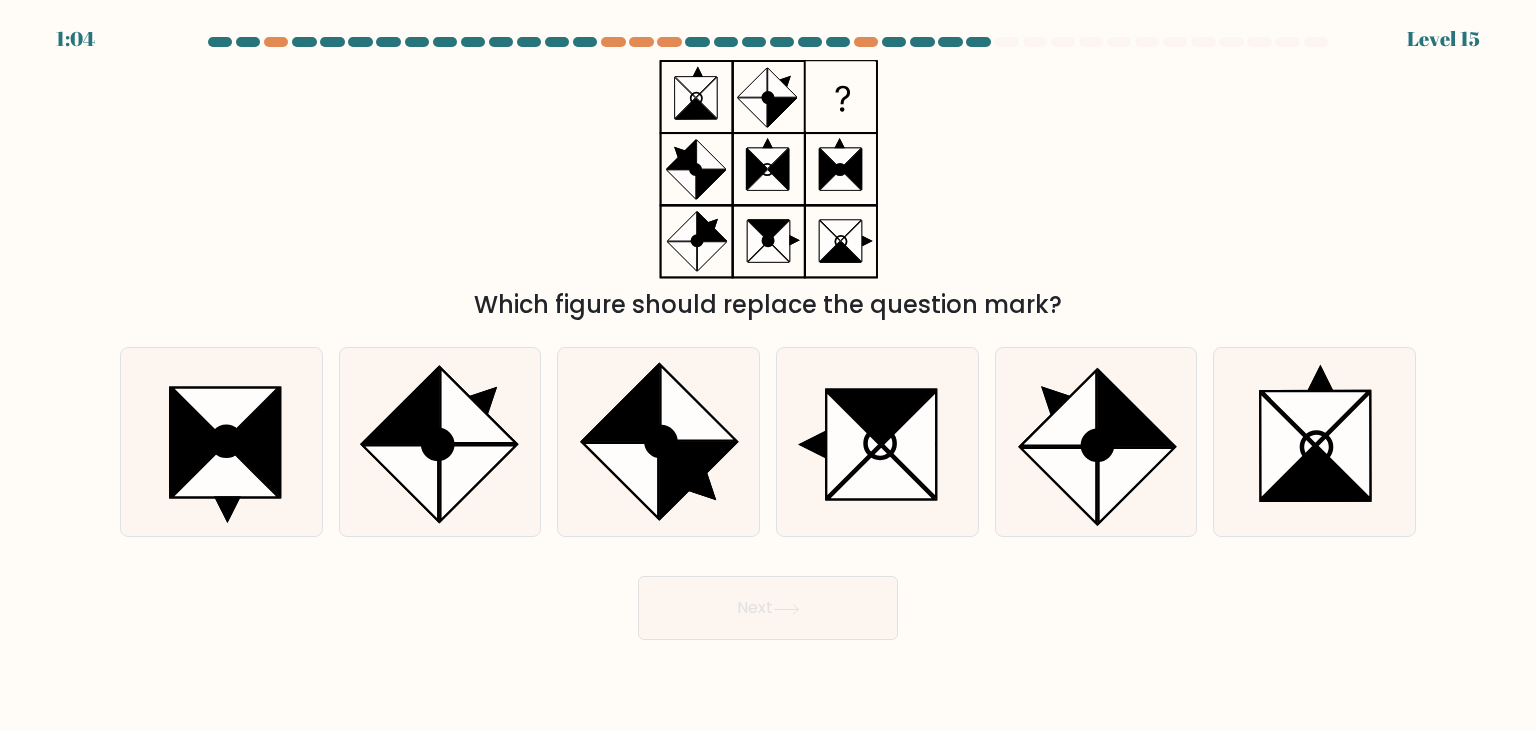 click on "Which figure should replace the question mark?" at bounding box center [768, 191] 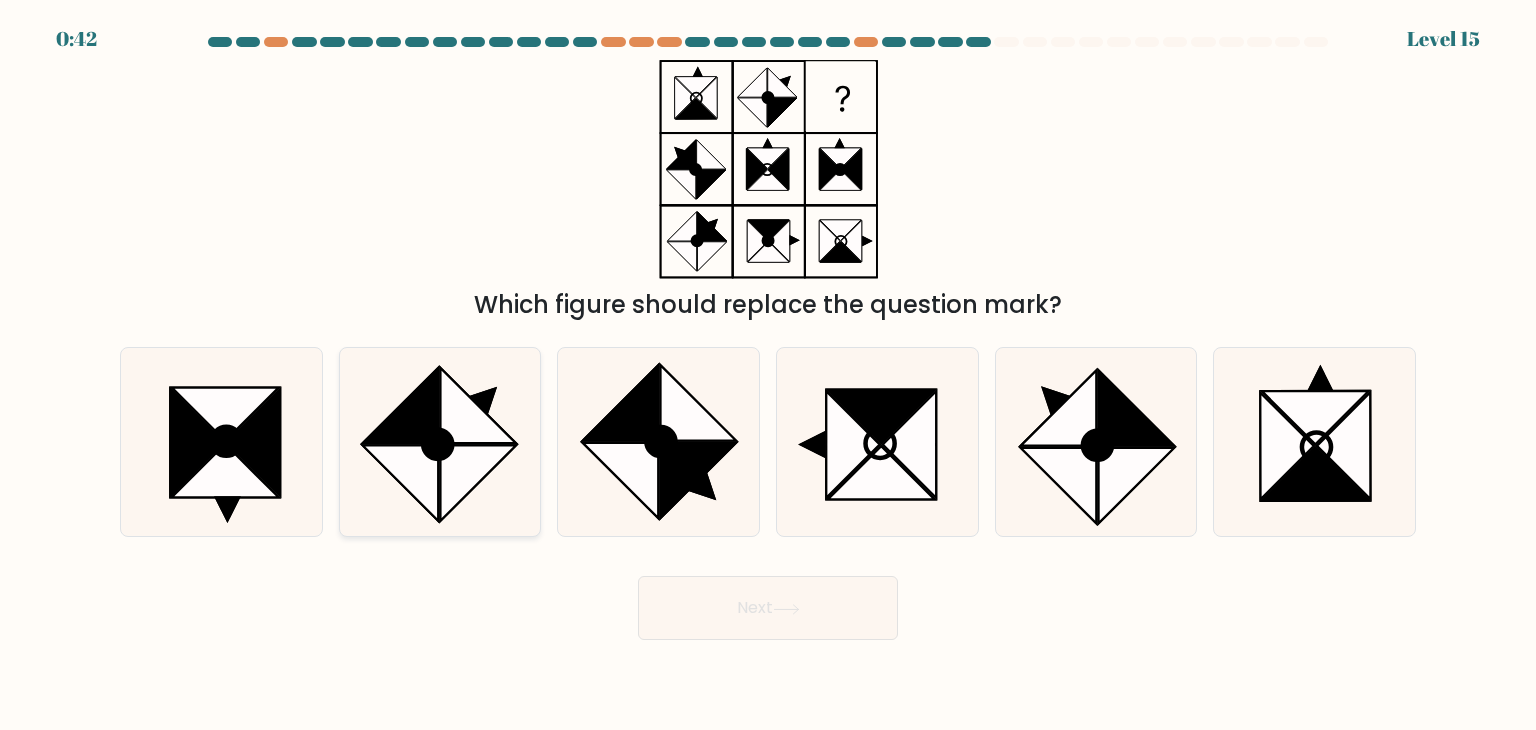 click 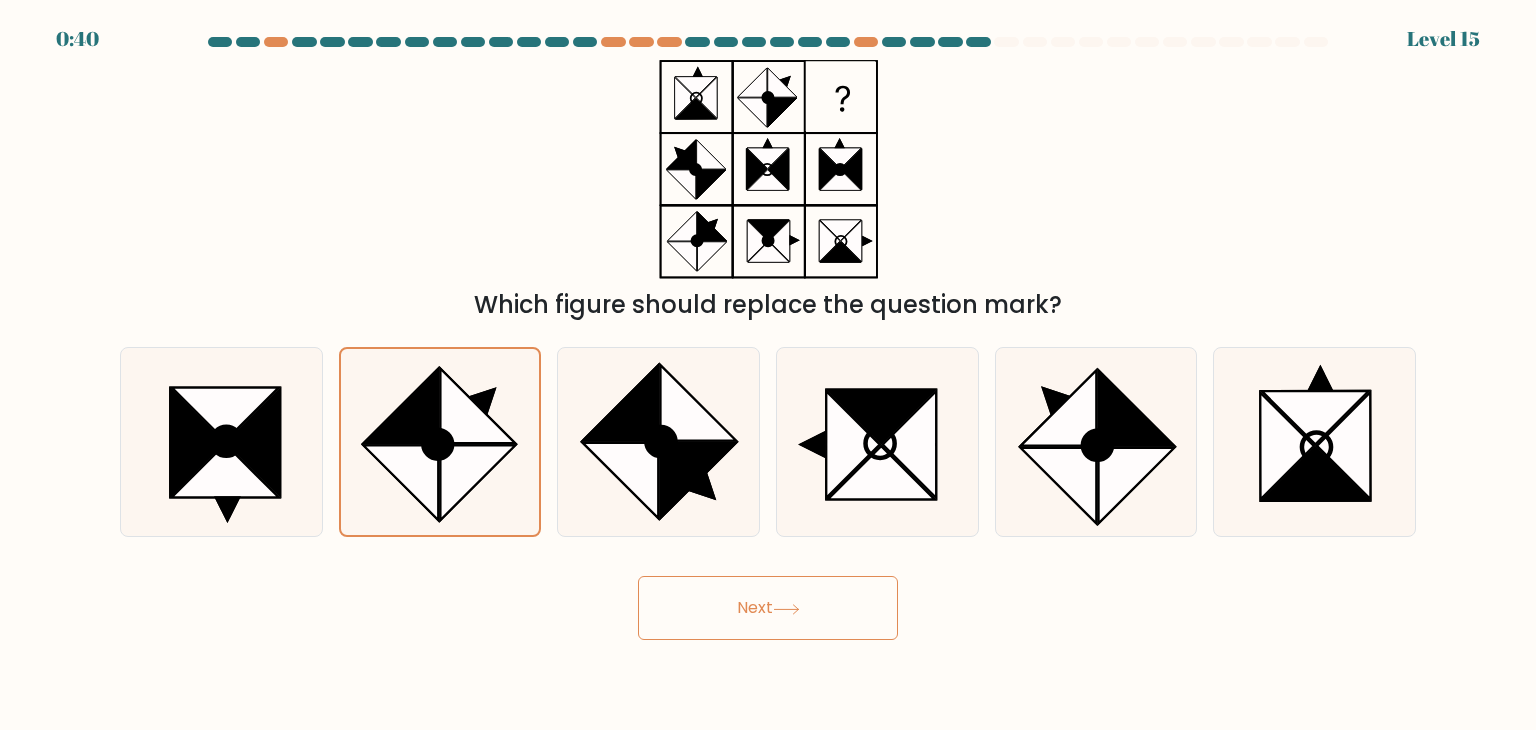 click on "0:40
Level 15" at bounding box center [768, 365] 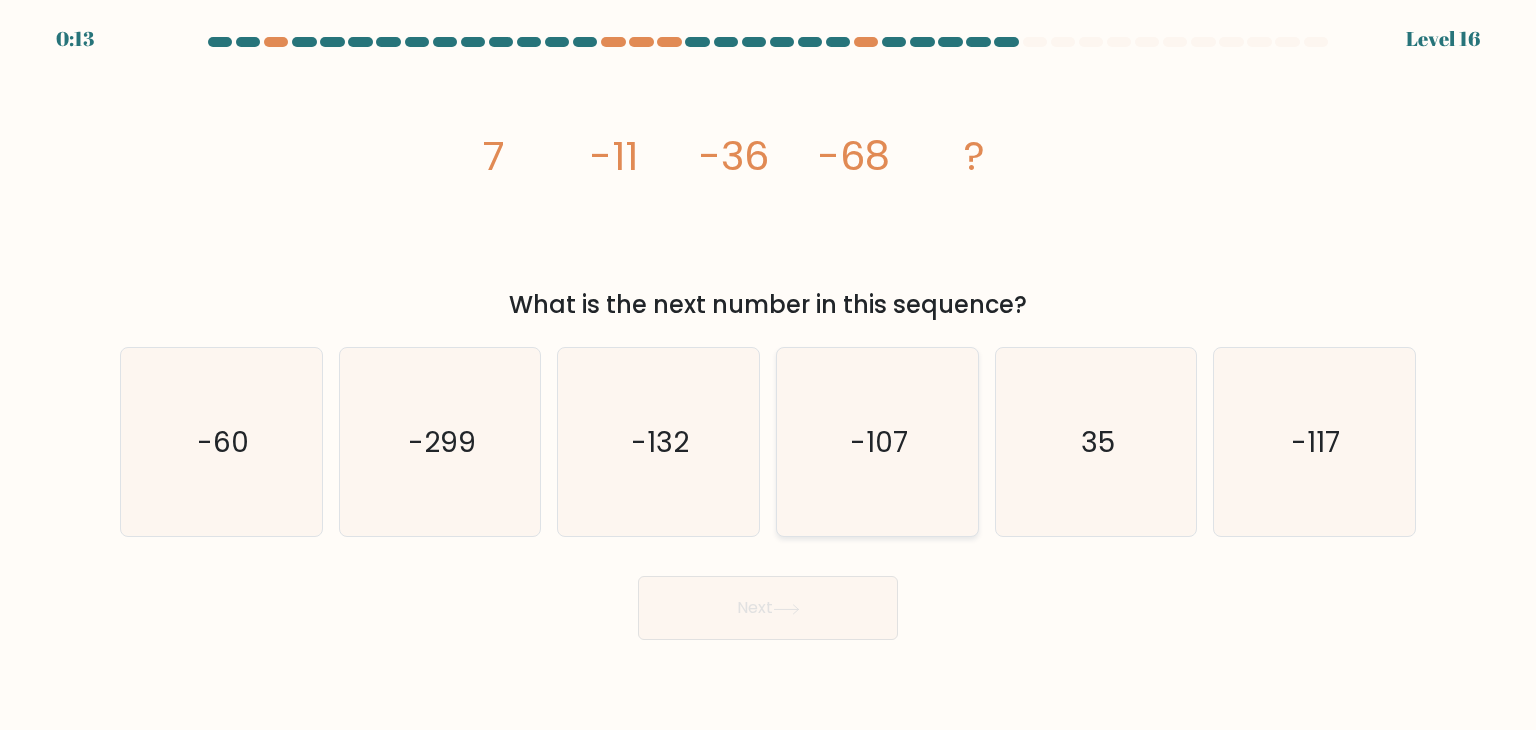 click on "-107" 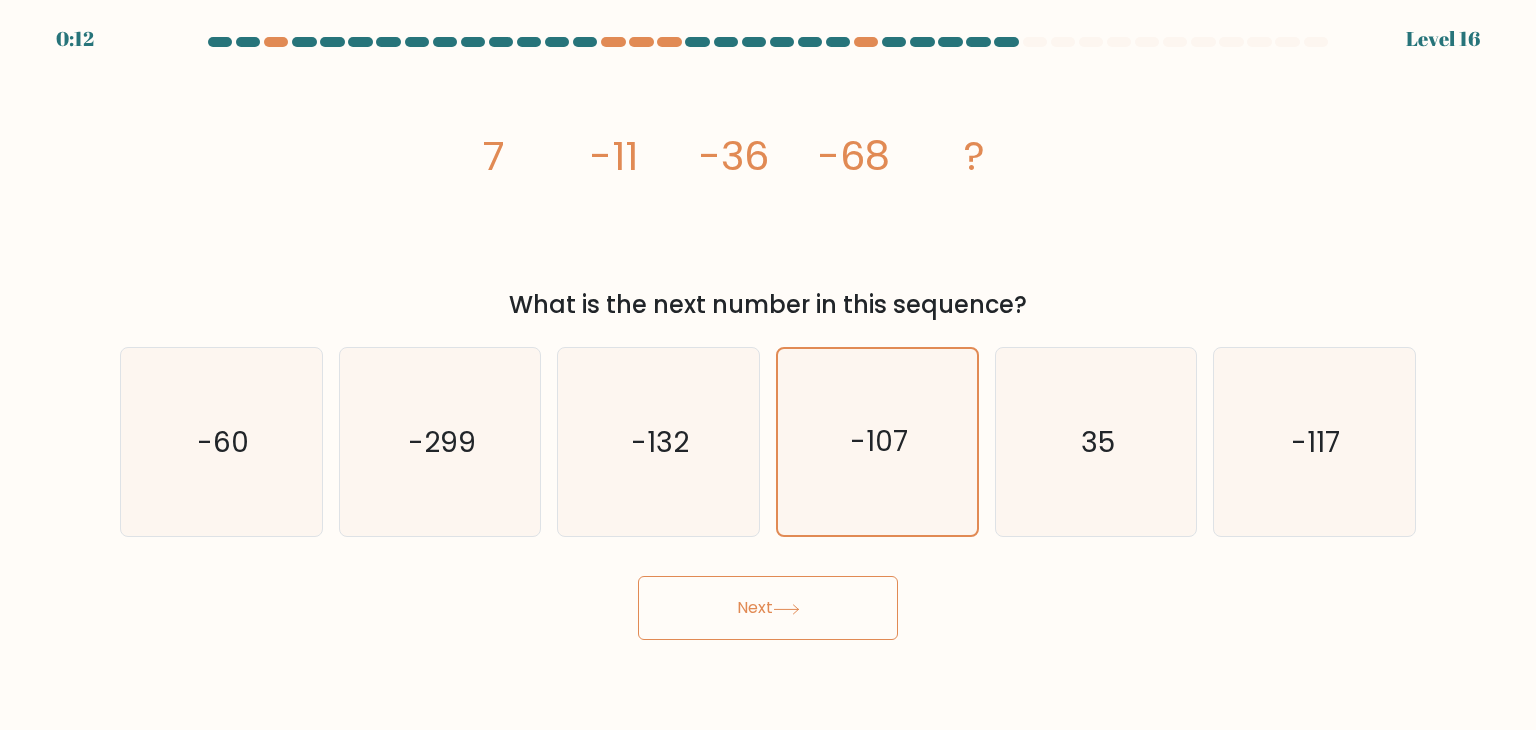 click on "Next" at bounding box center (768, 608) 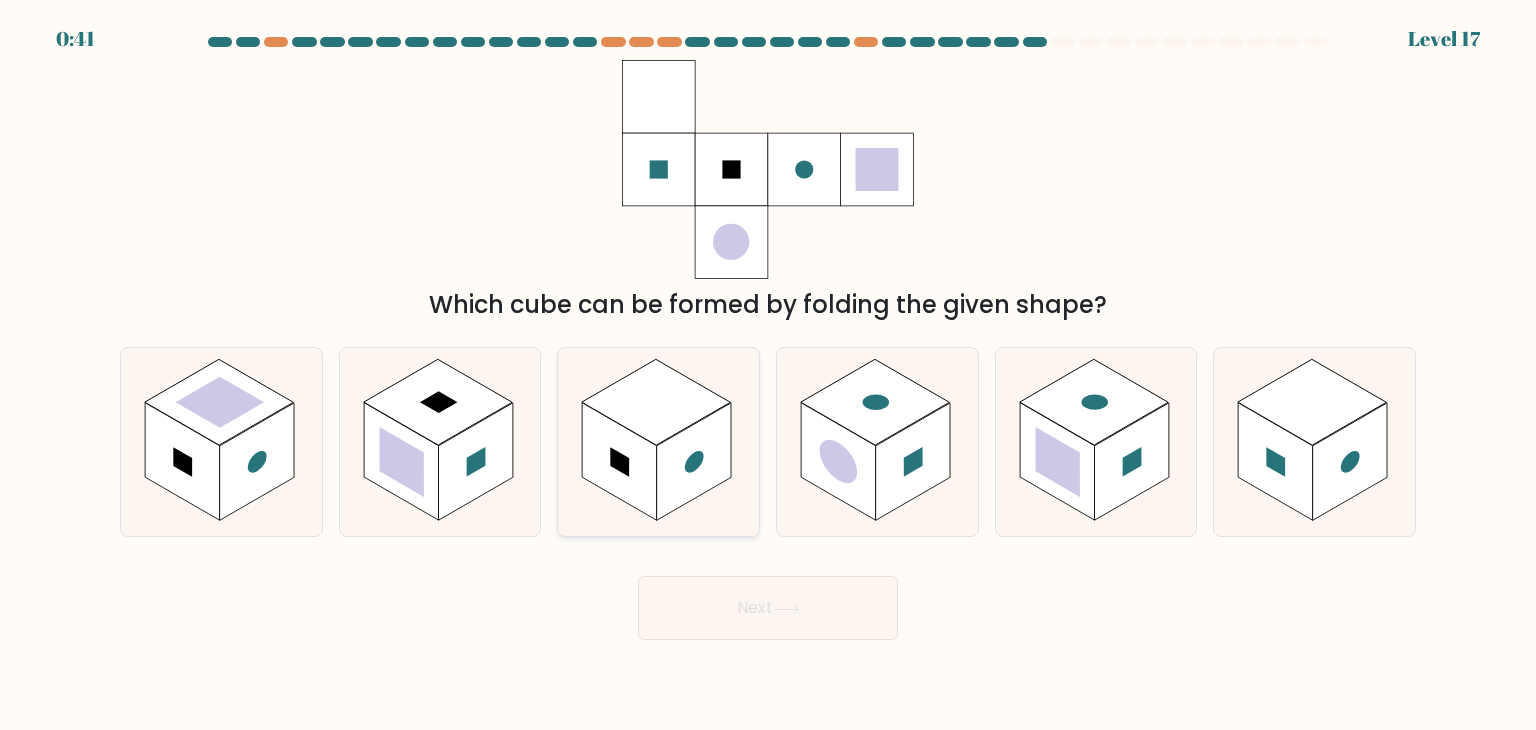 click 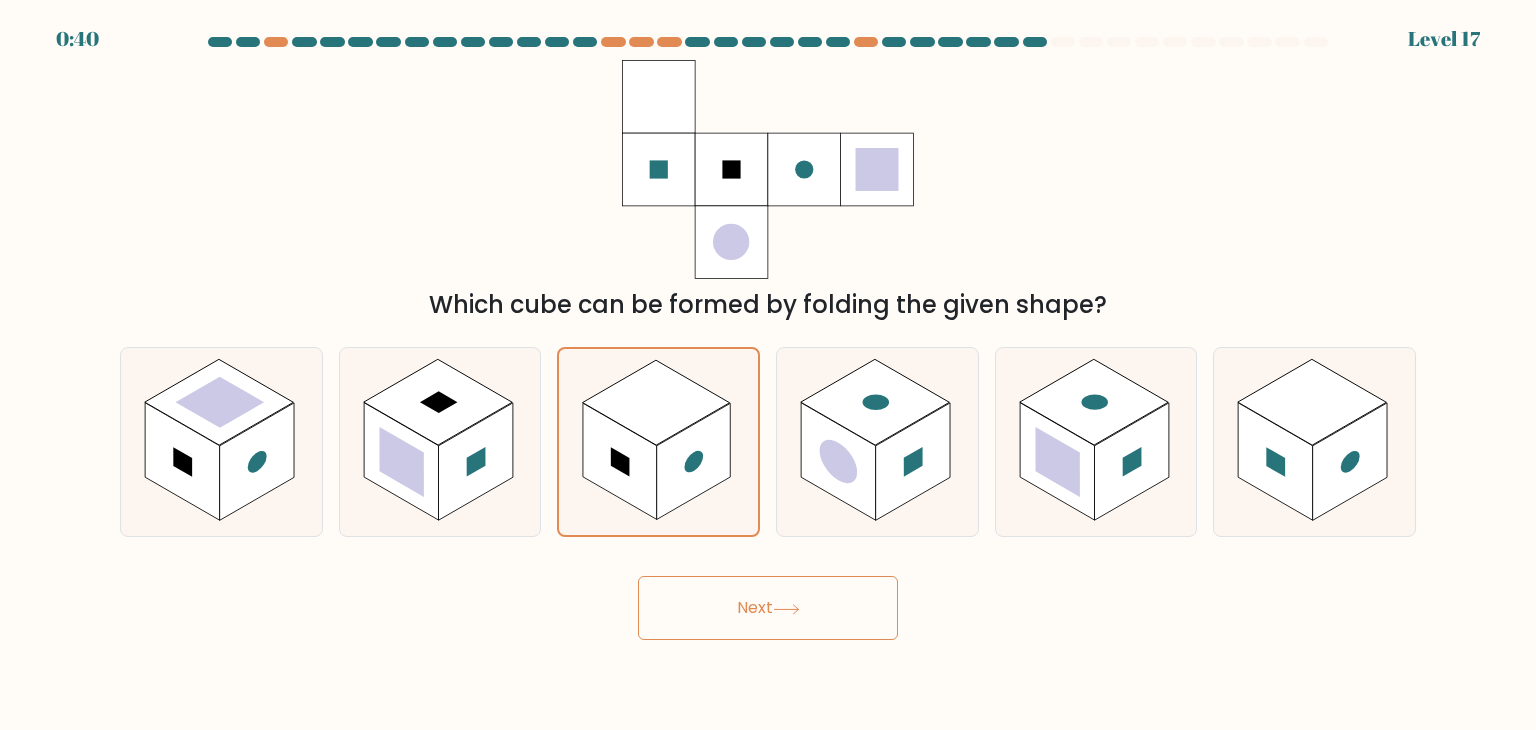 click on "Next" at bounding box center (768, 608) 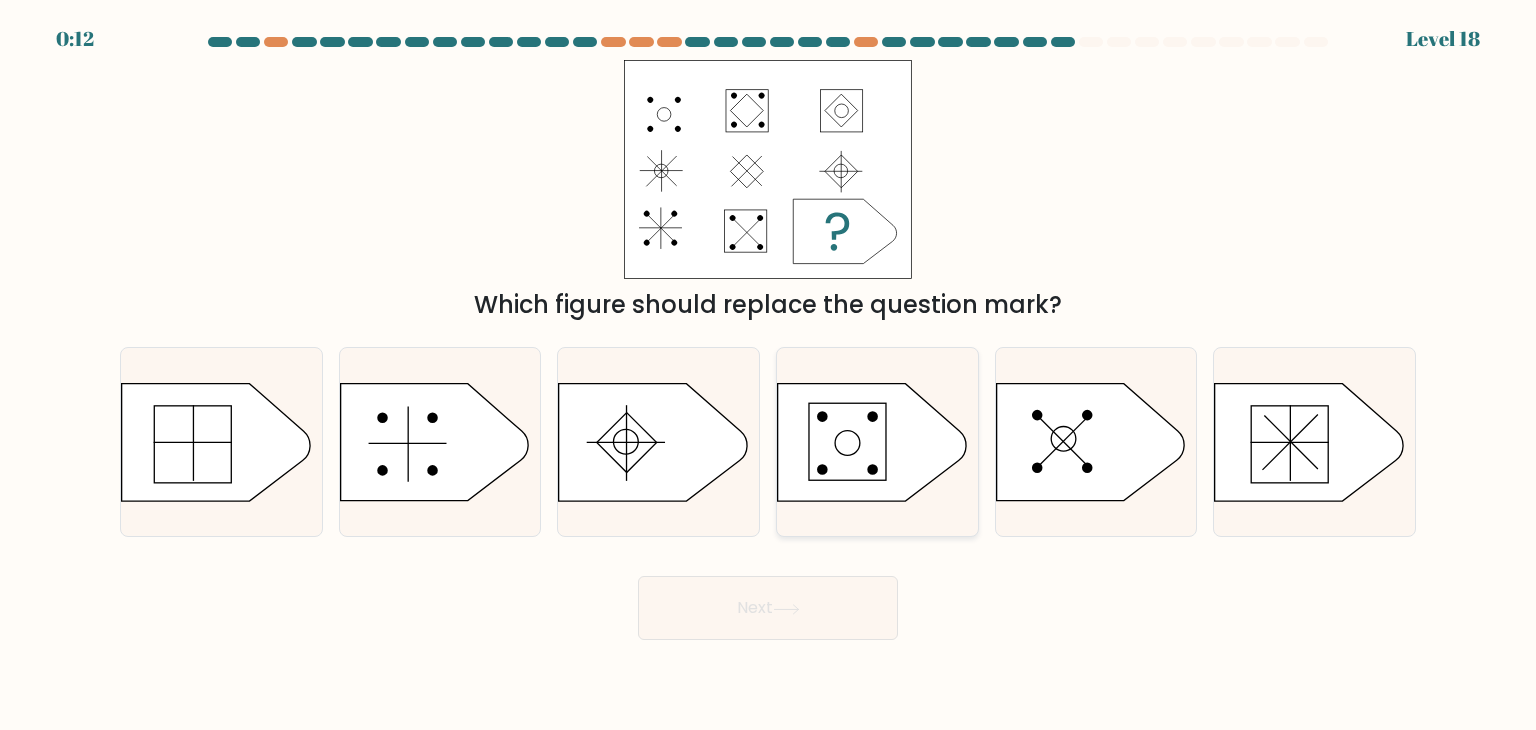 click 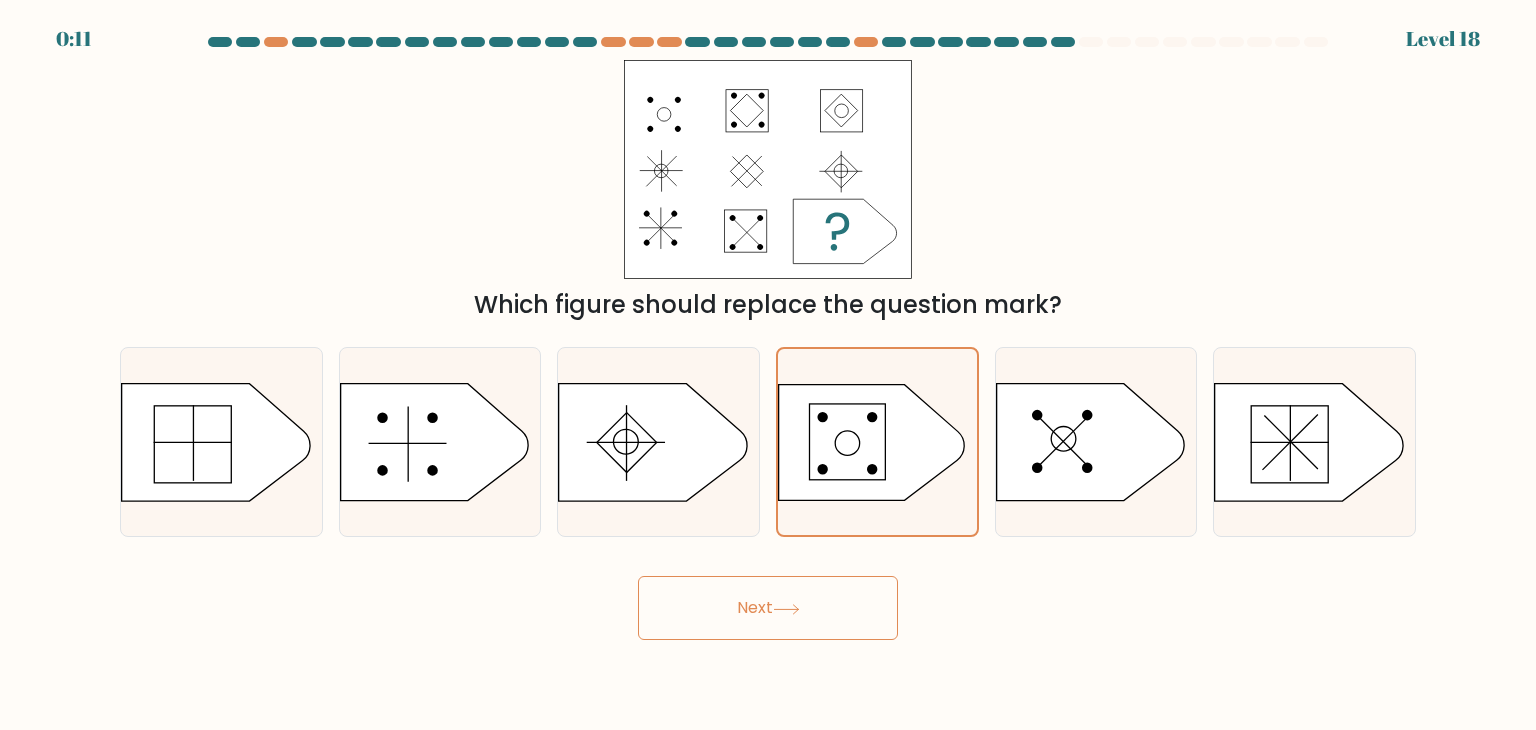 click on "Next" at bounding box center (768, 608) 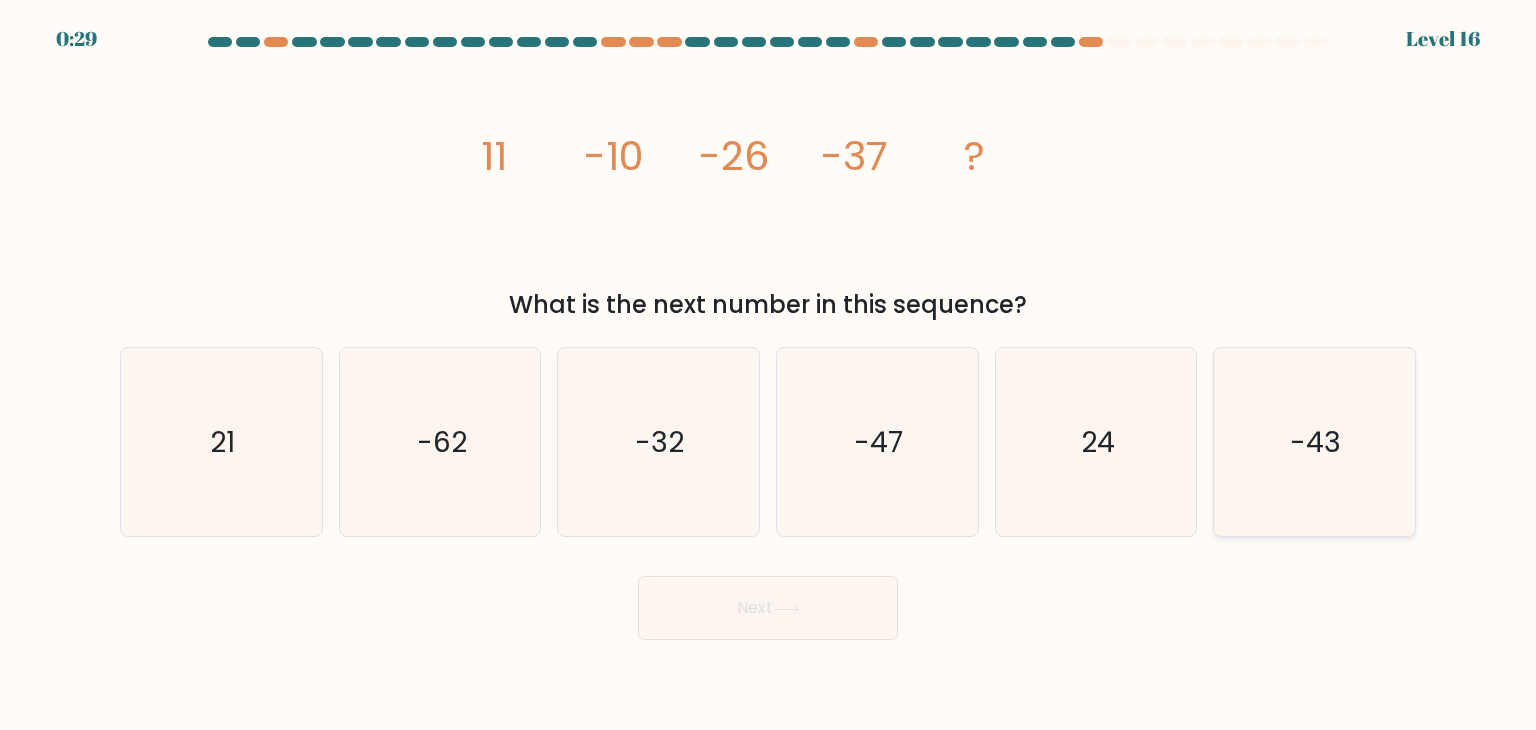 click on "-43" 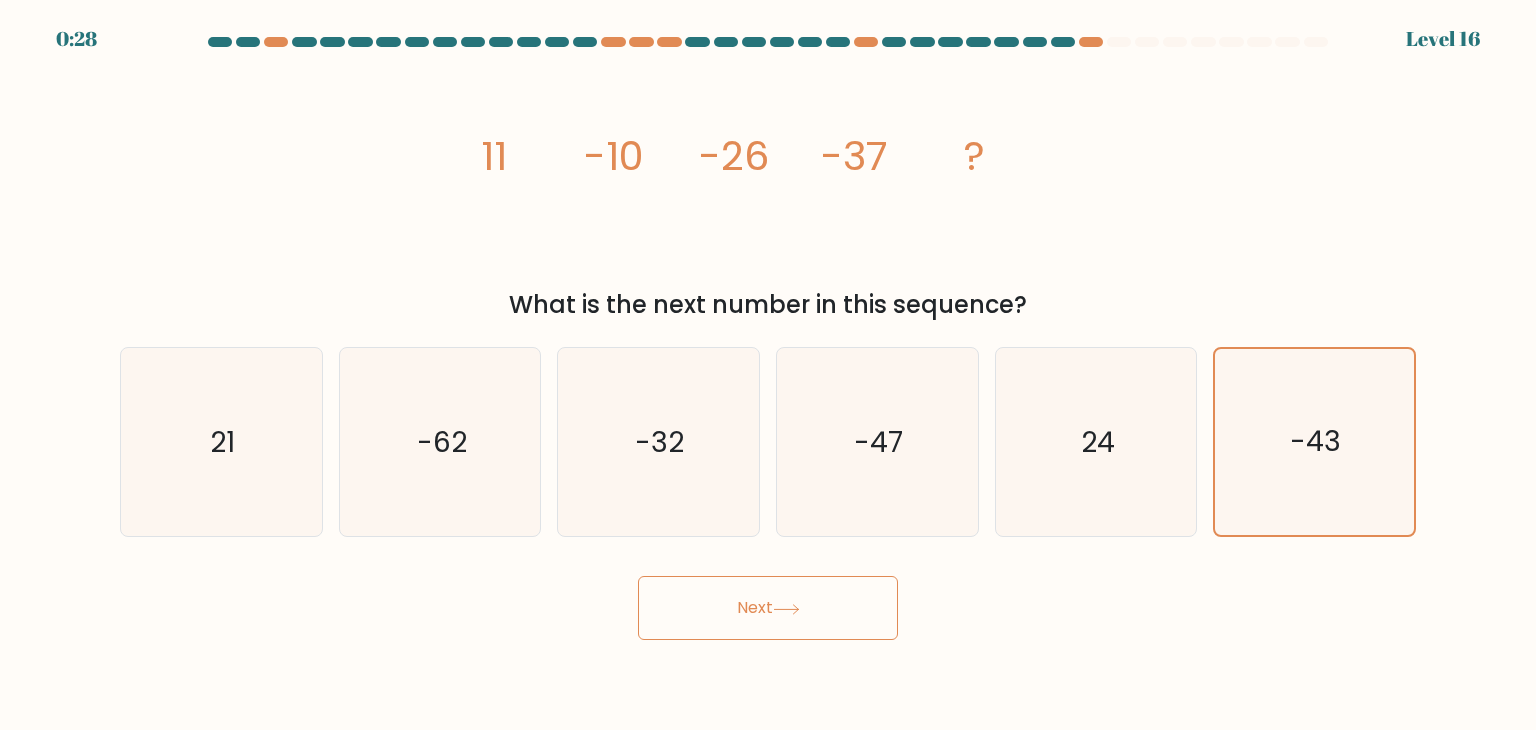 click on "Next" at bounding box center (768, 608) 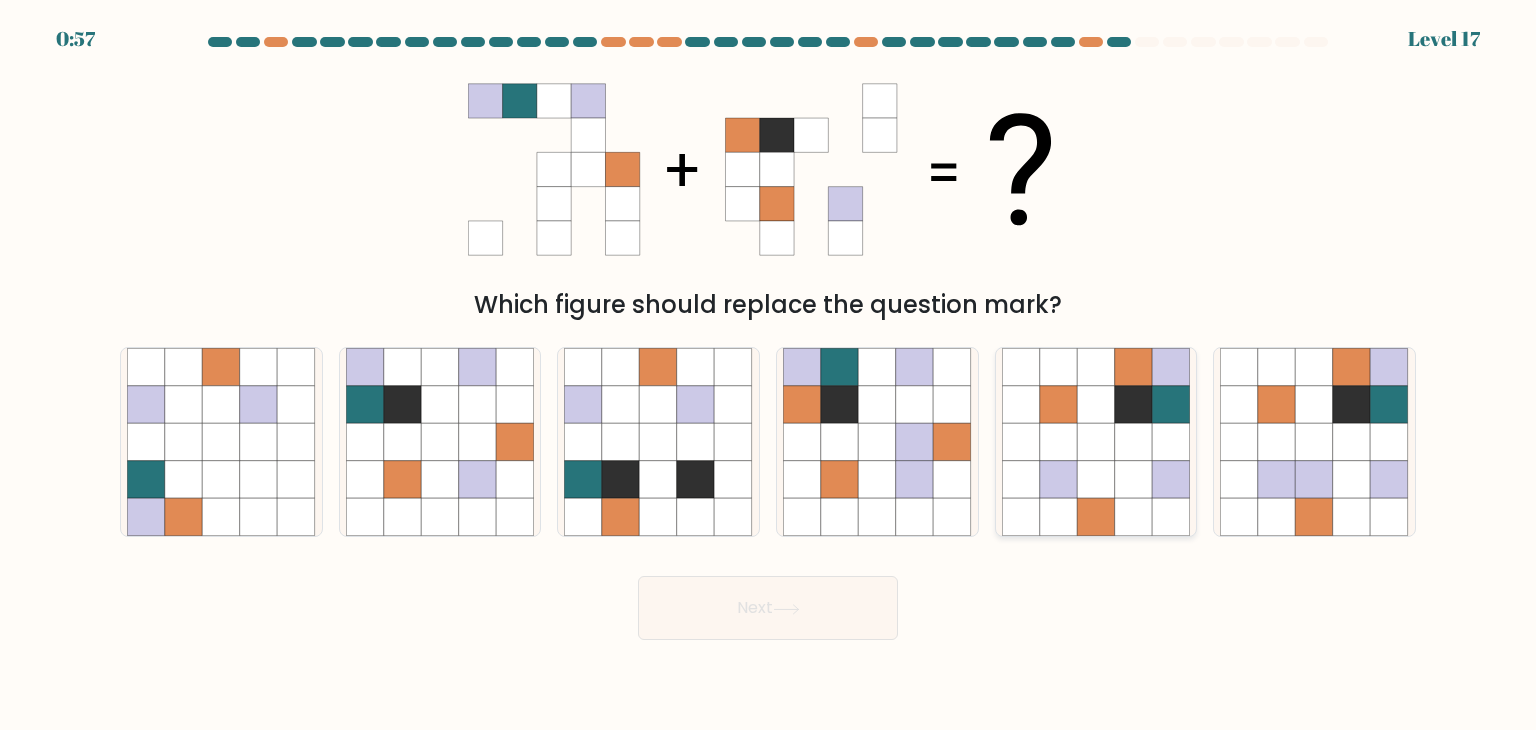 click 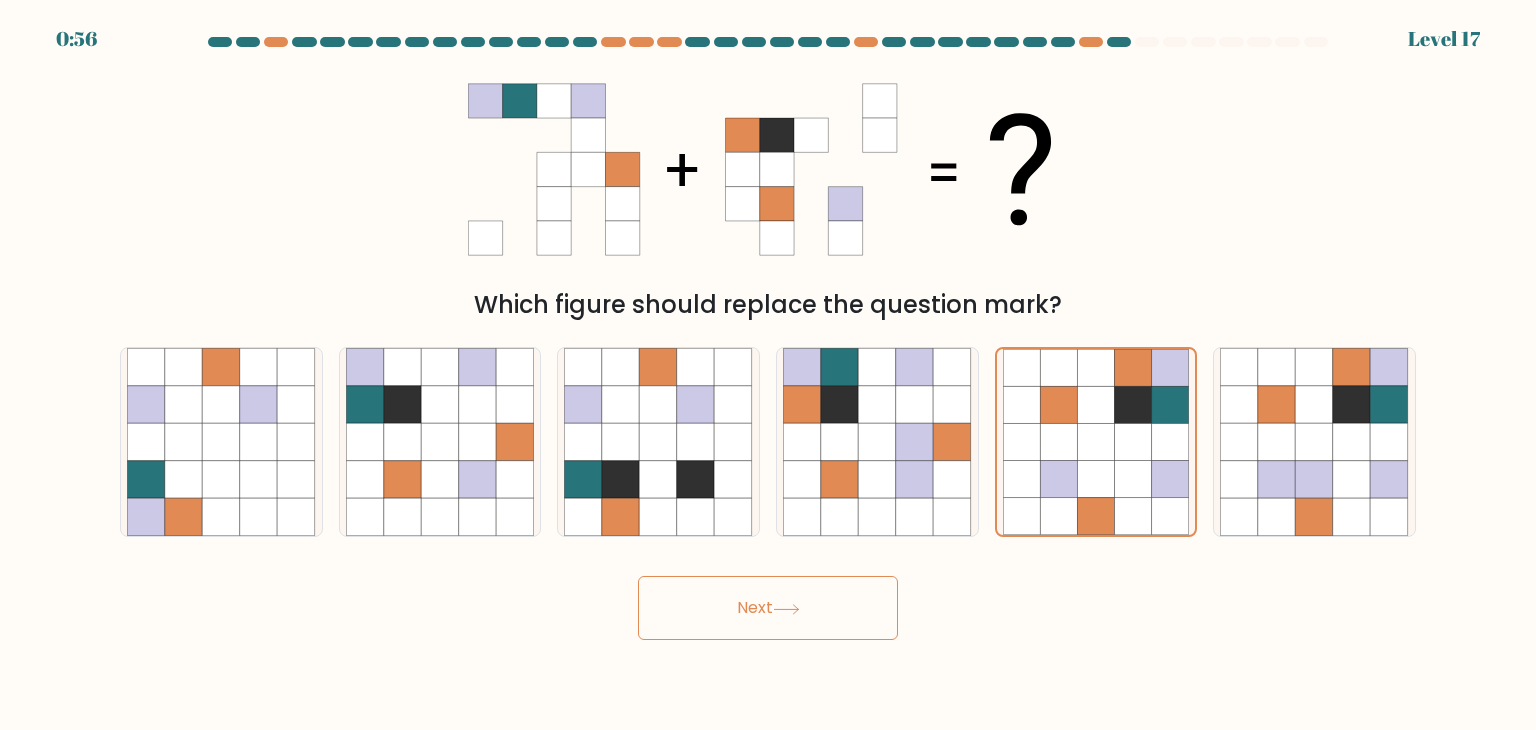 click on "Next" at bounding box center (768, 608) 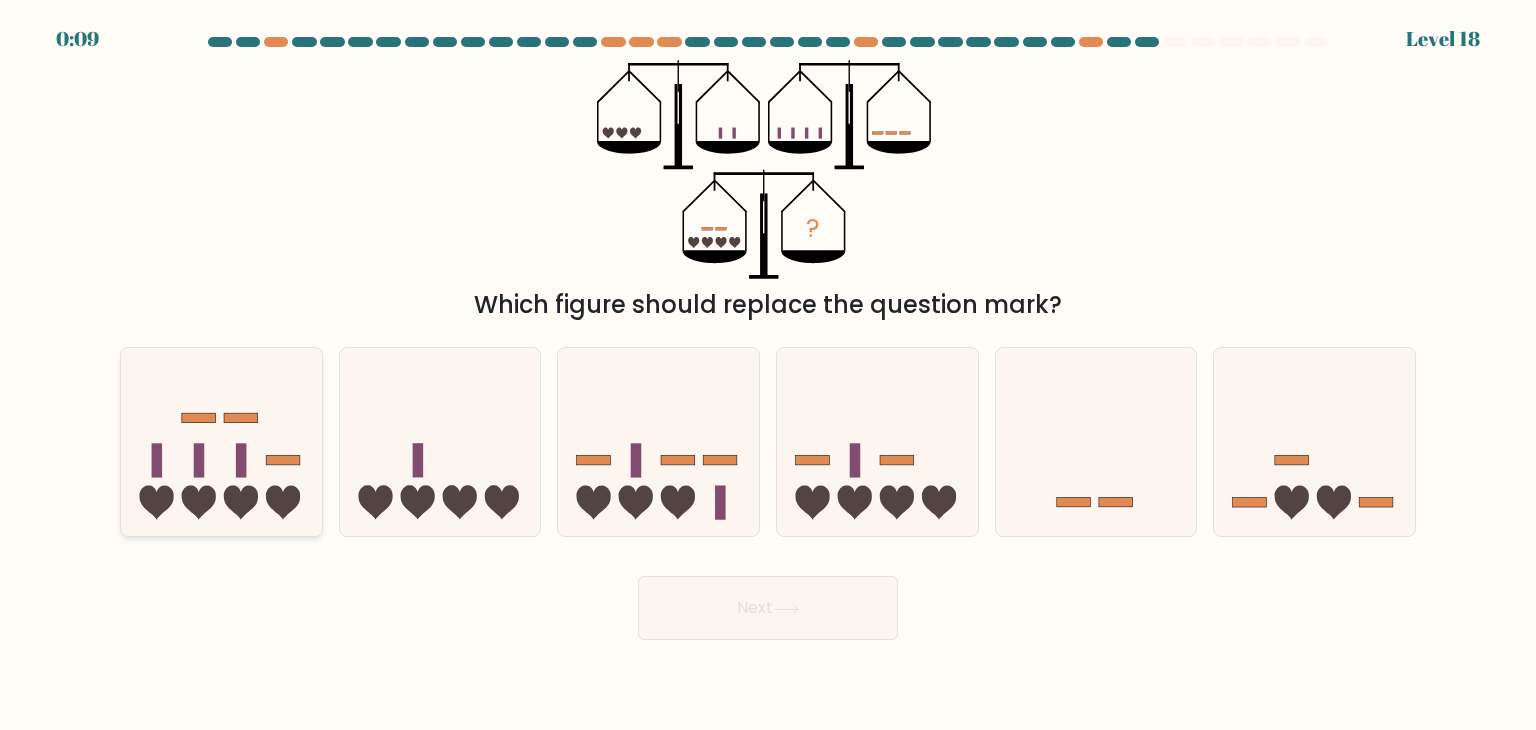 click 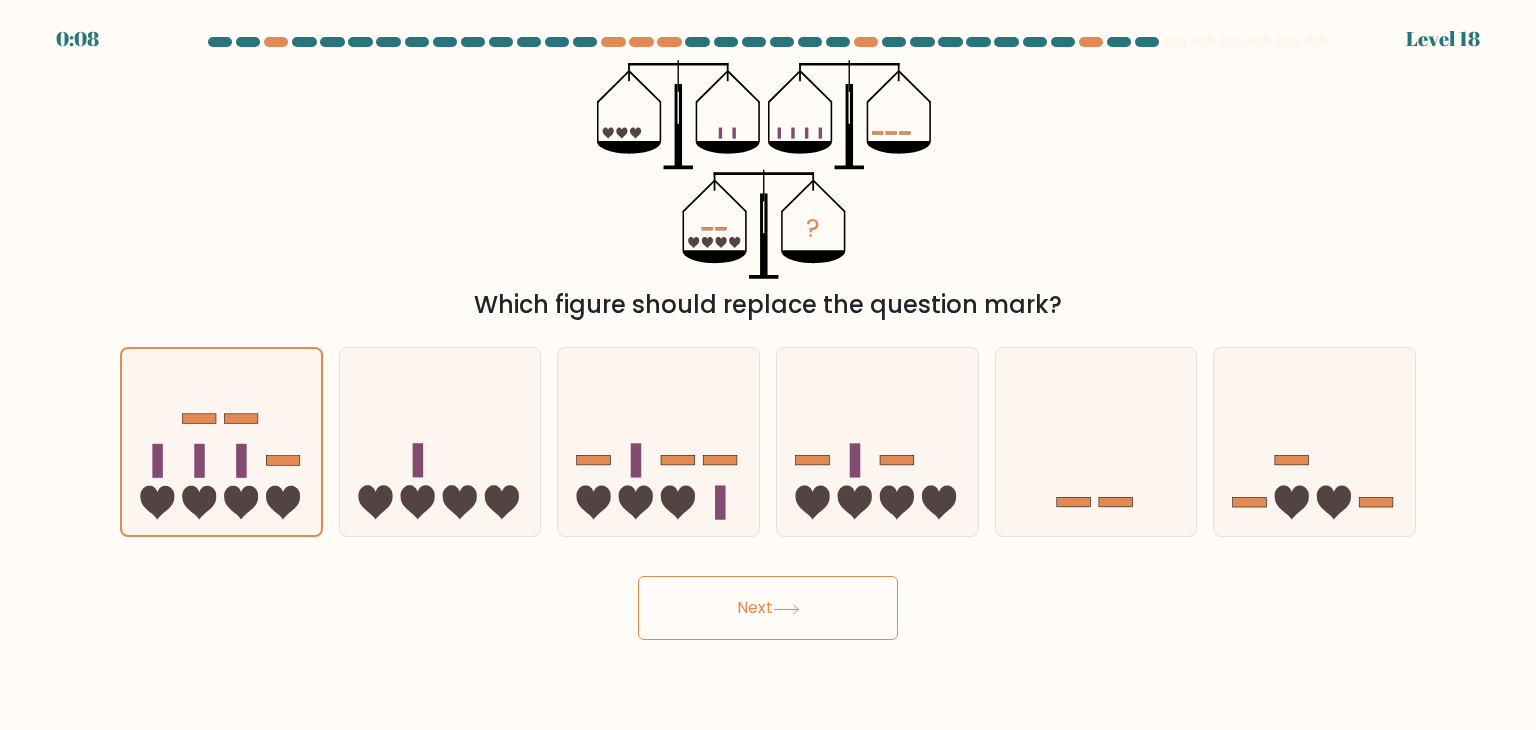 click on "Next" at bounding box center [768, 608] 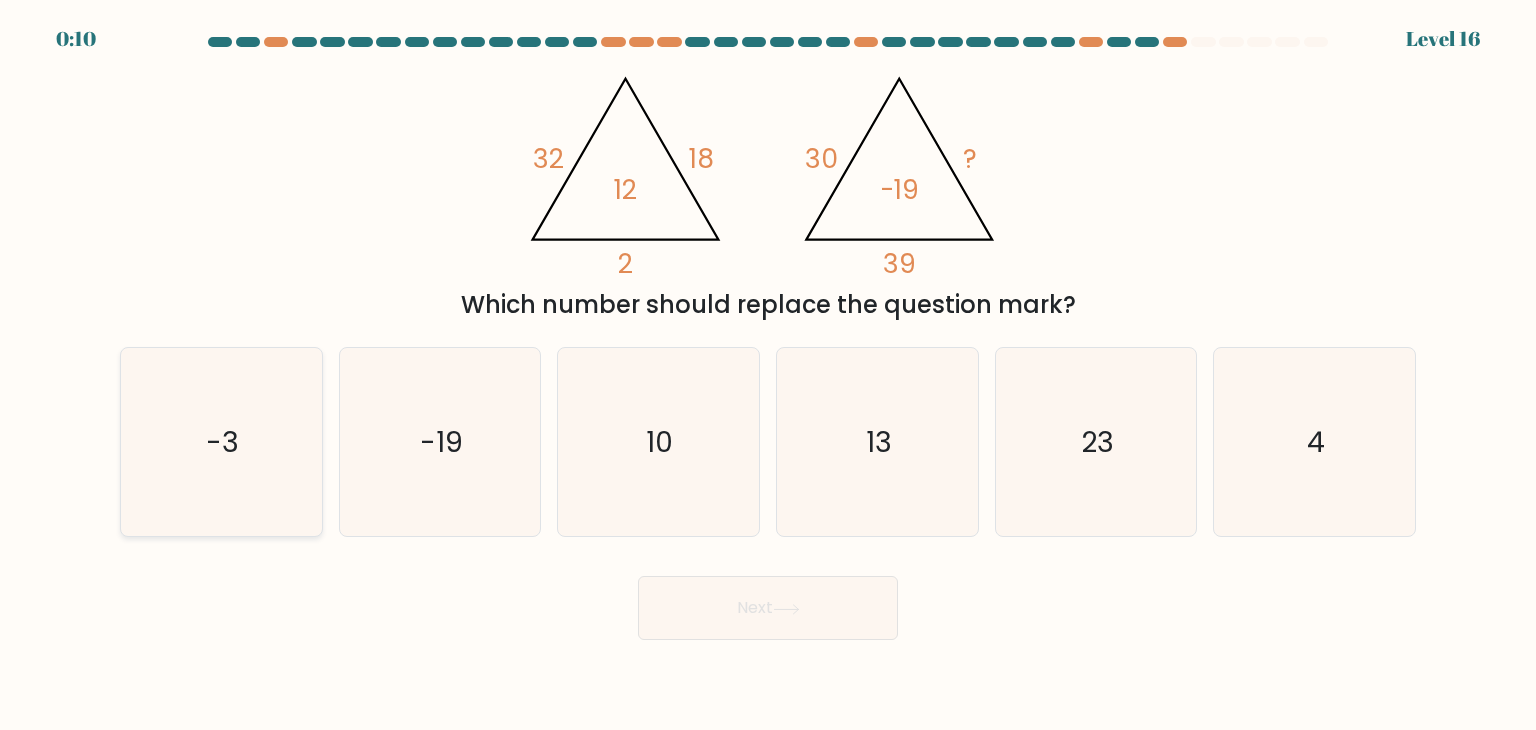 click on "-3" 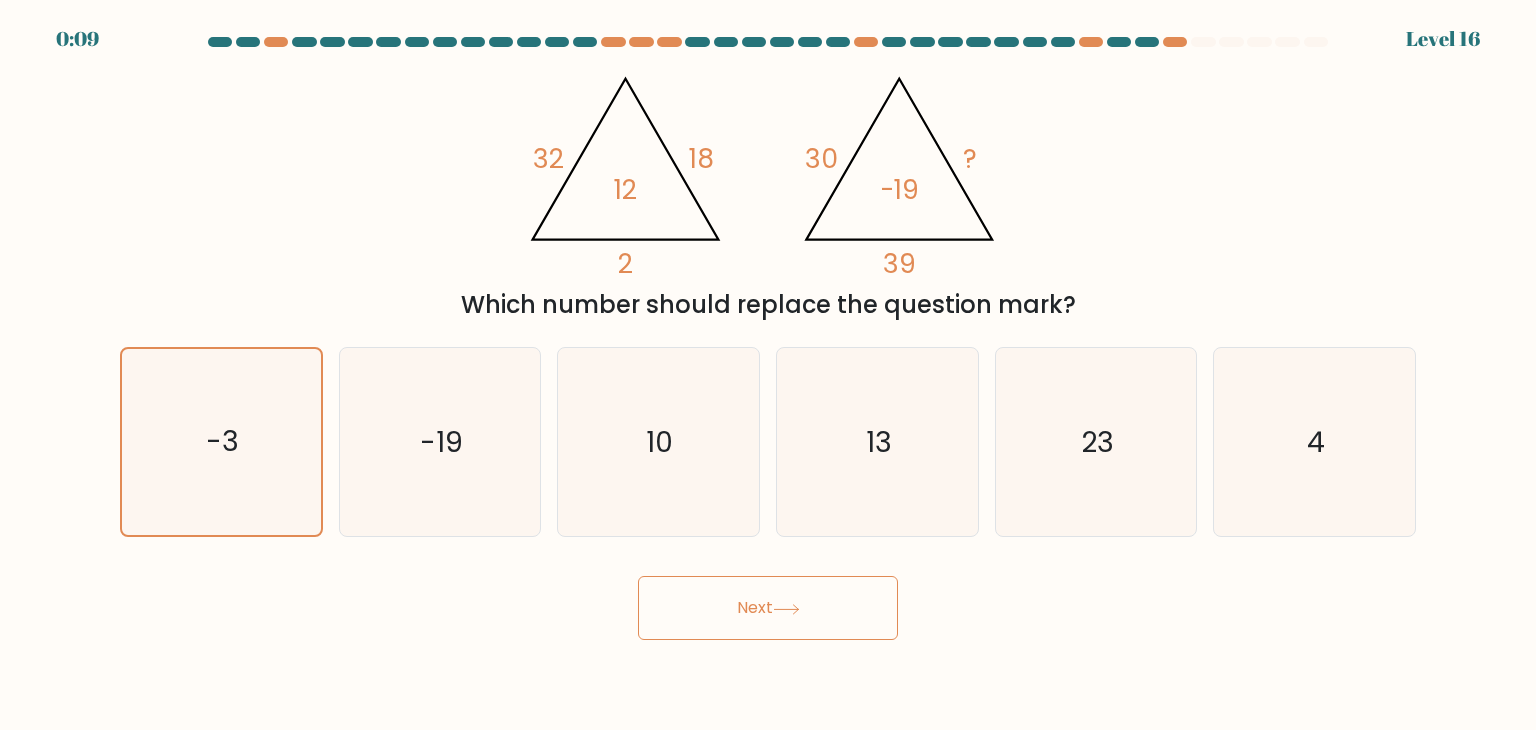 click on "Next" at bounding box center (768, 608) 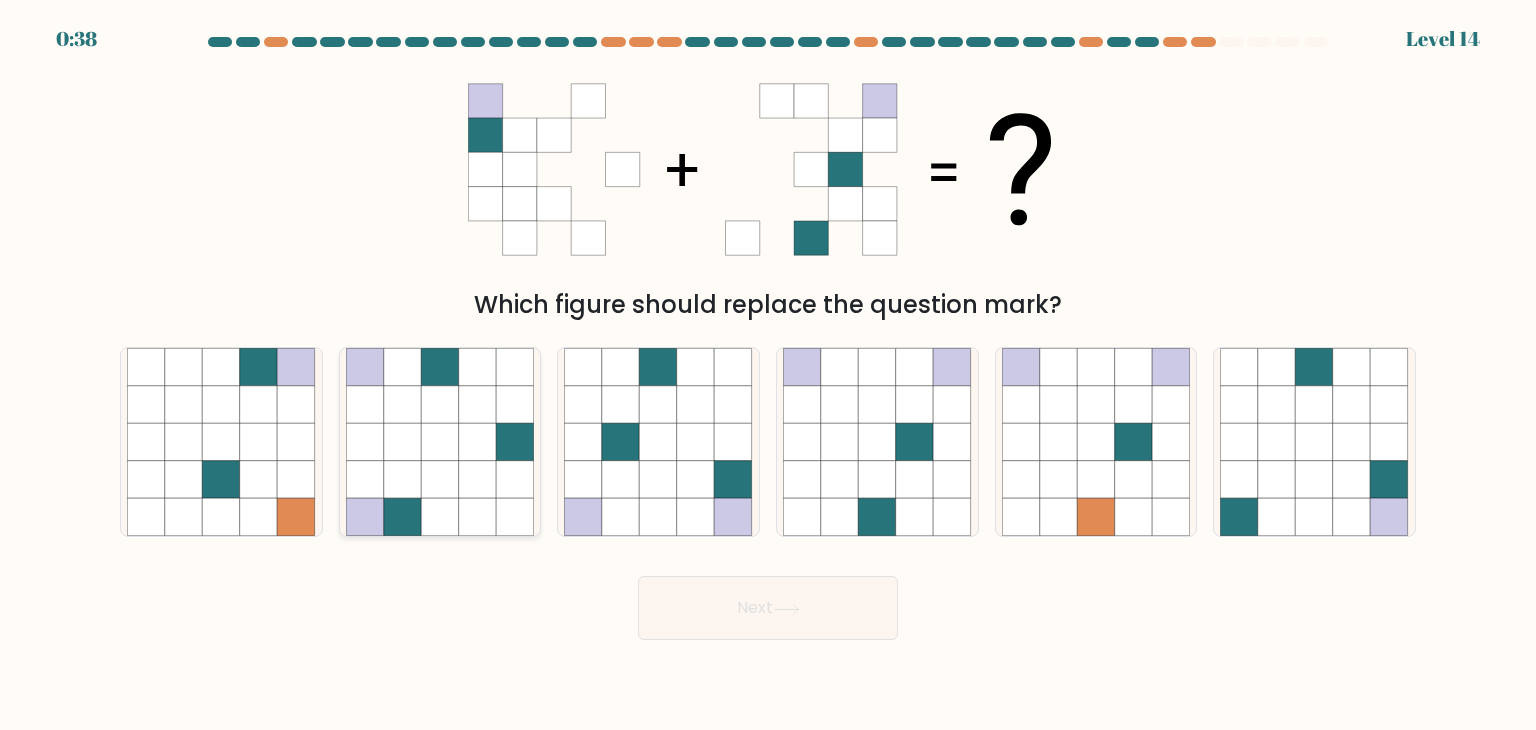 click at bounding box center [440, 442] 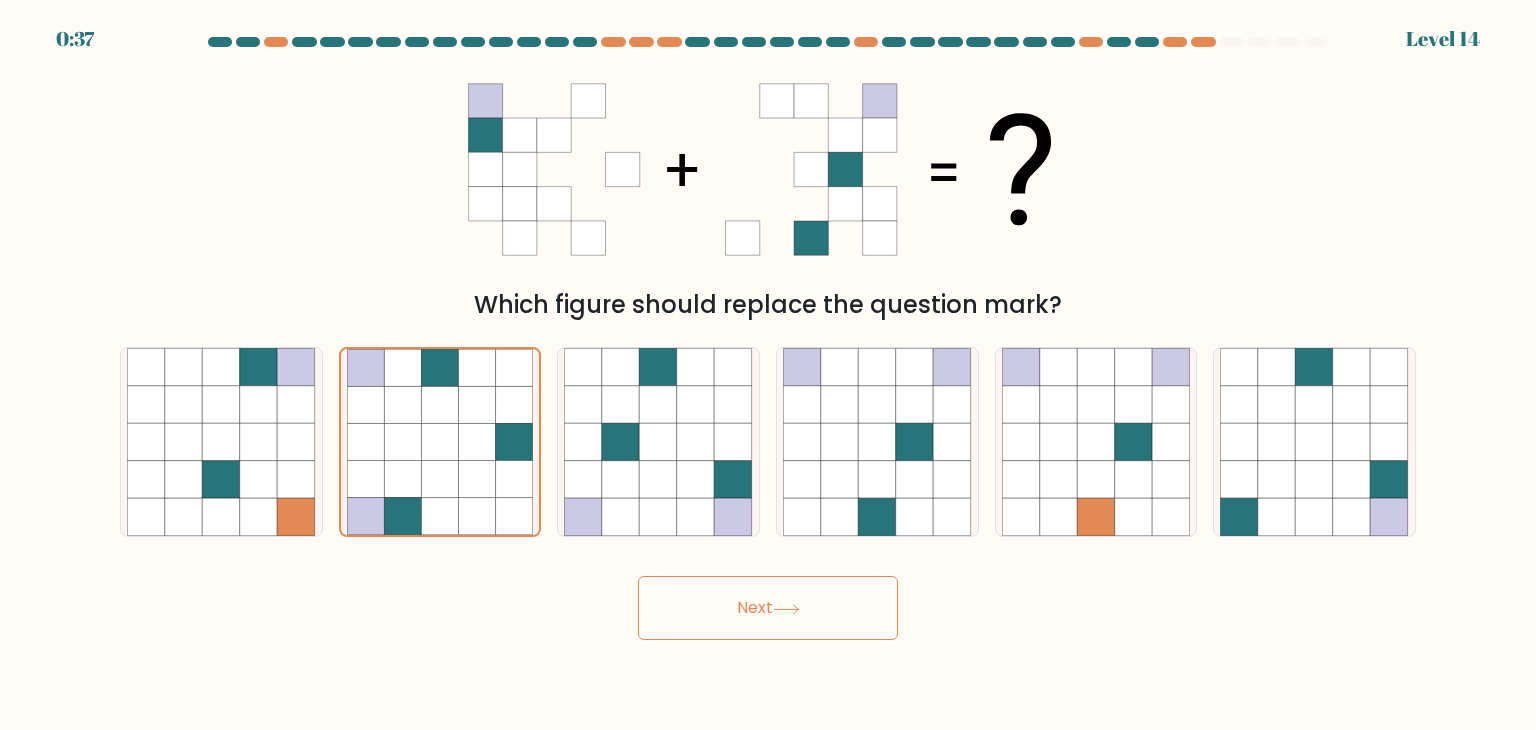 click on "Next" at bounding box center (768, 608) 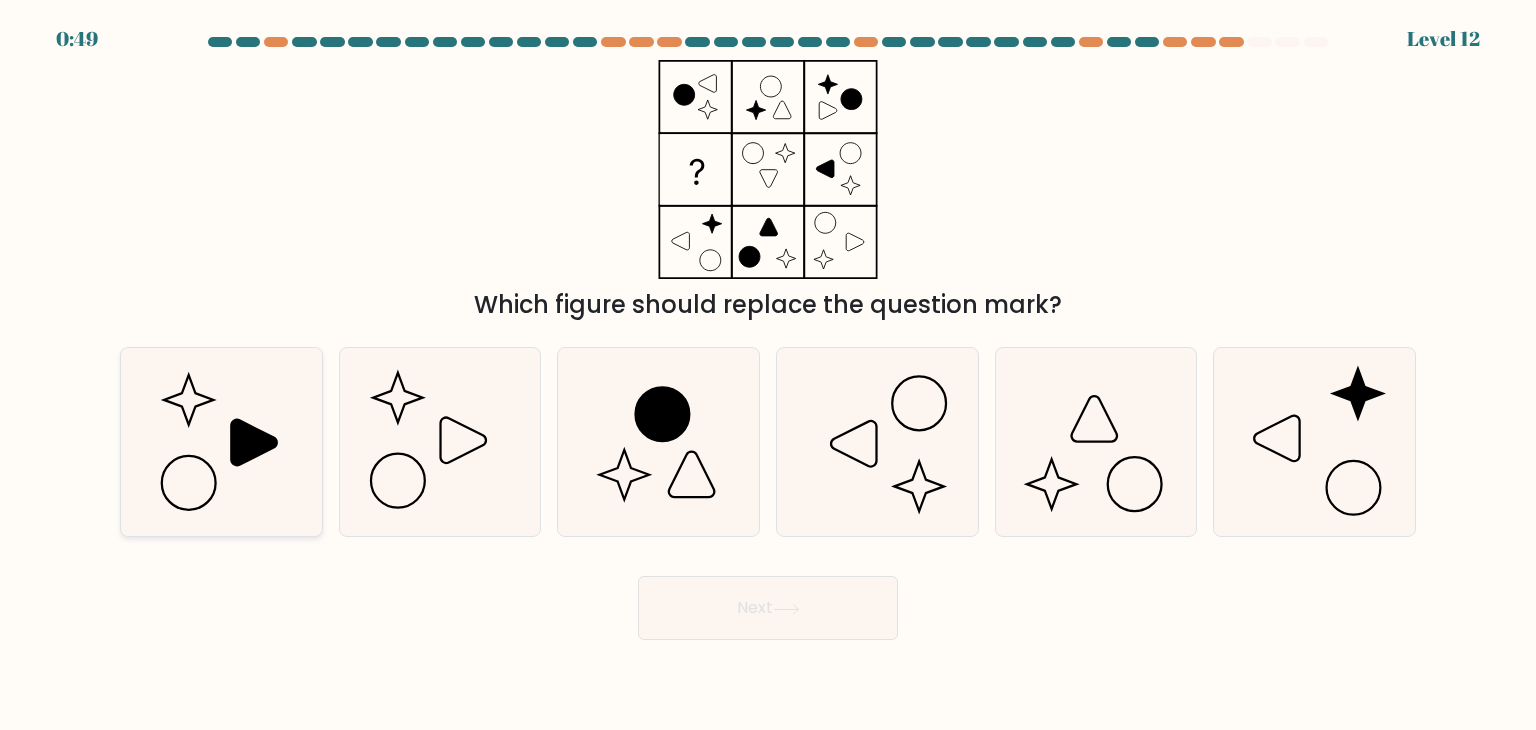 click 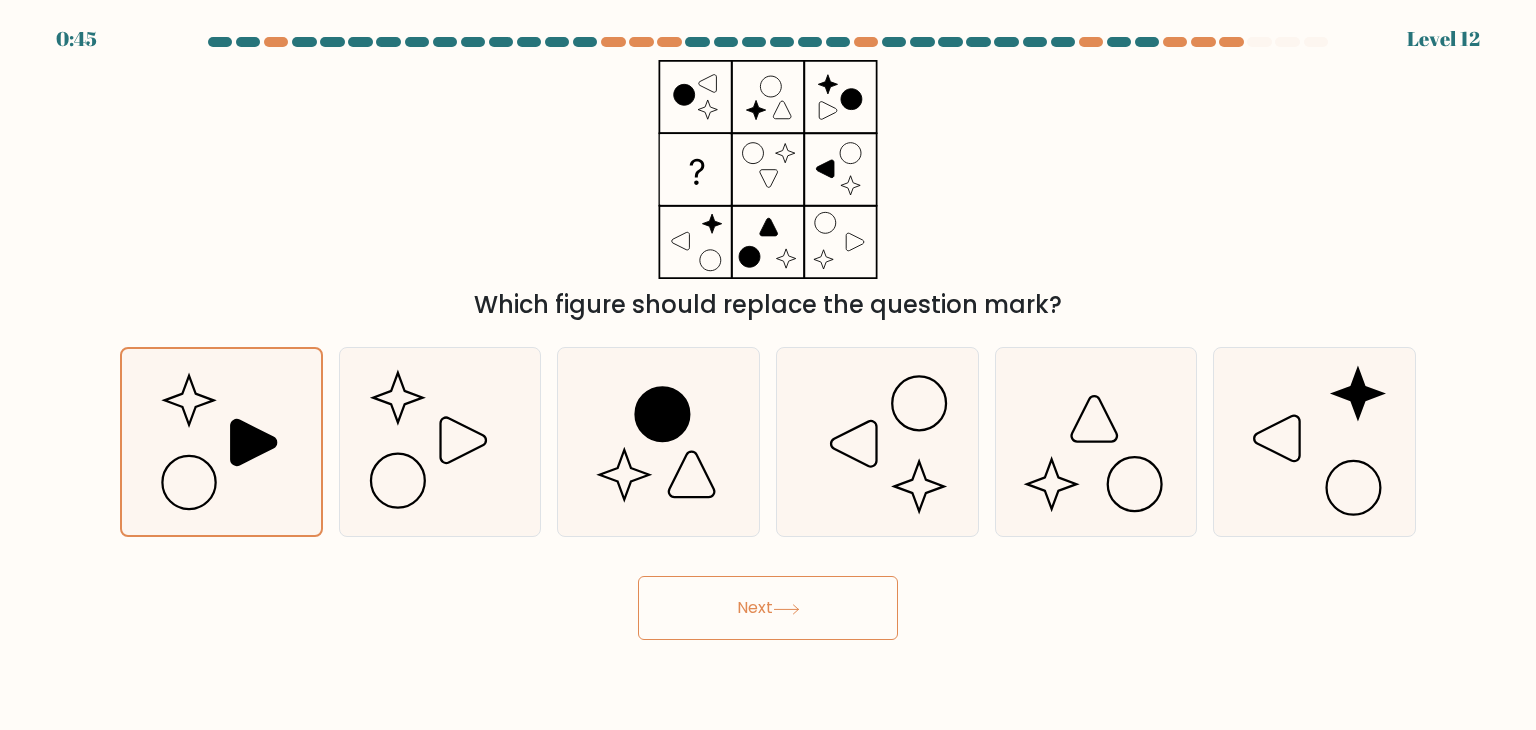 click on "Next" at bounding box center [768, 608] 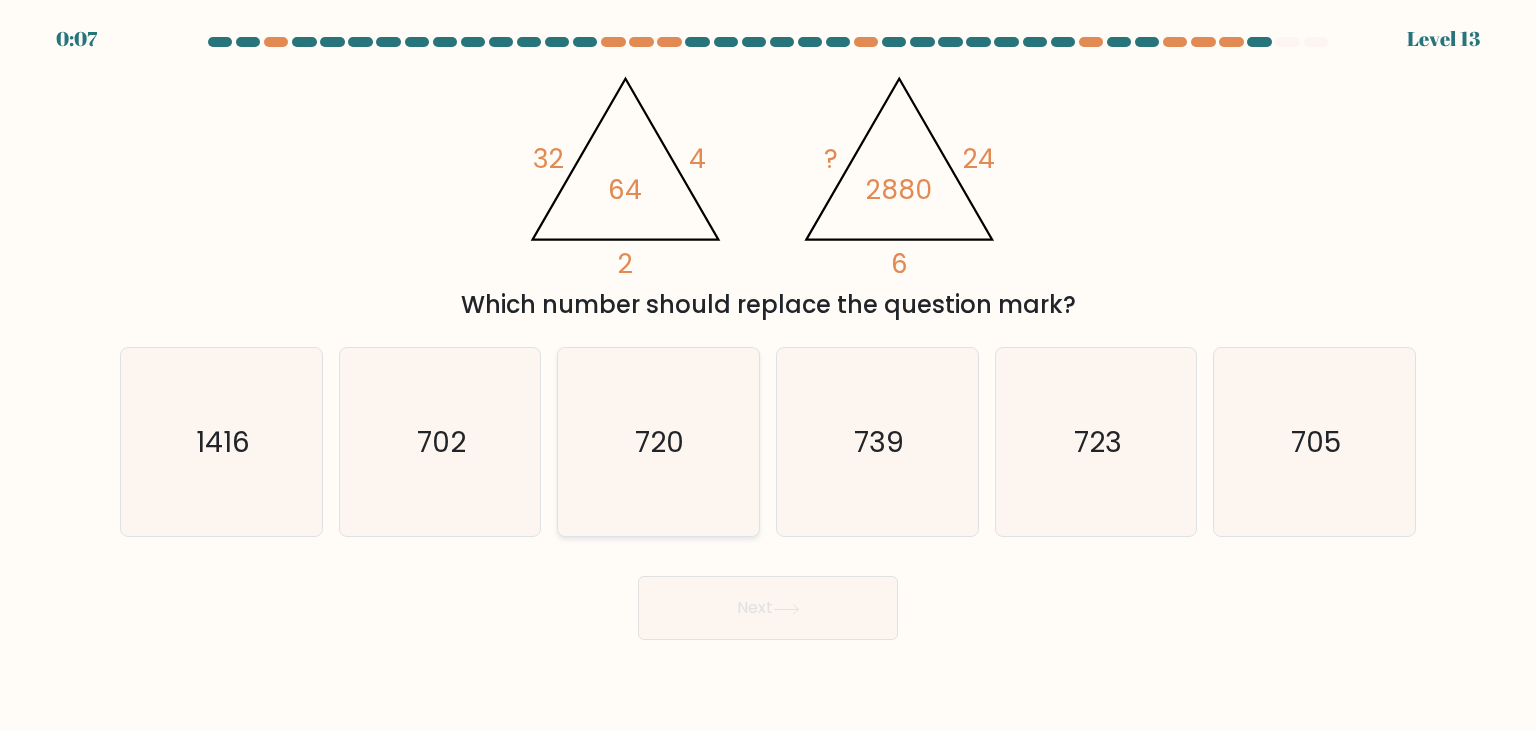 click on "720" 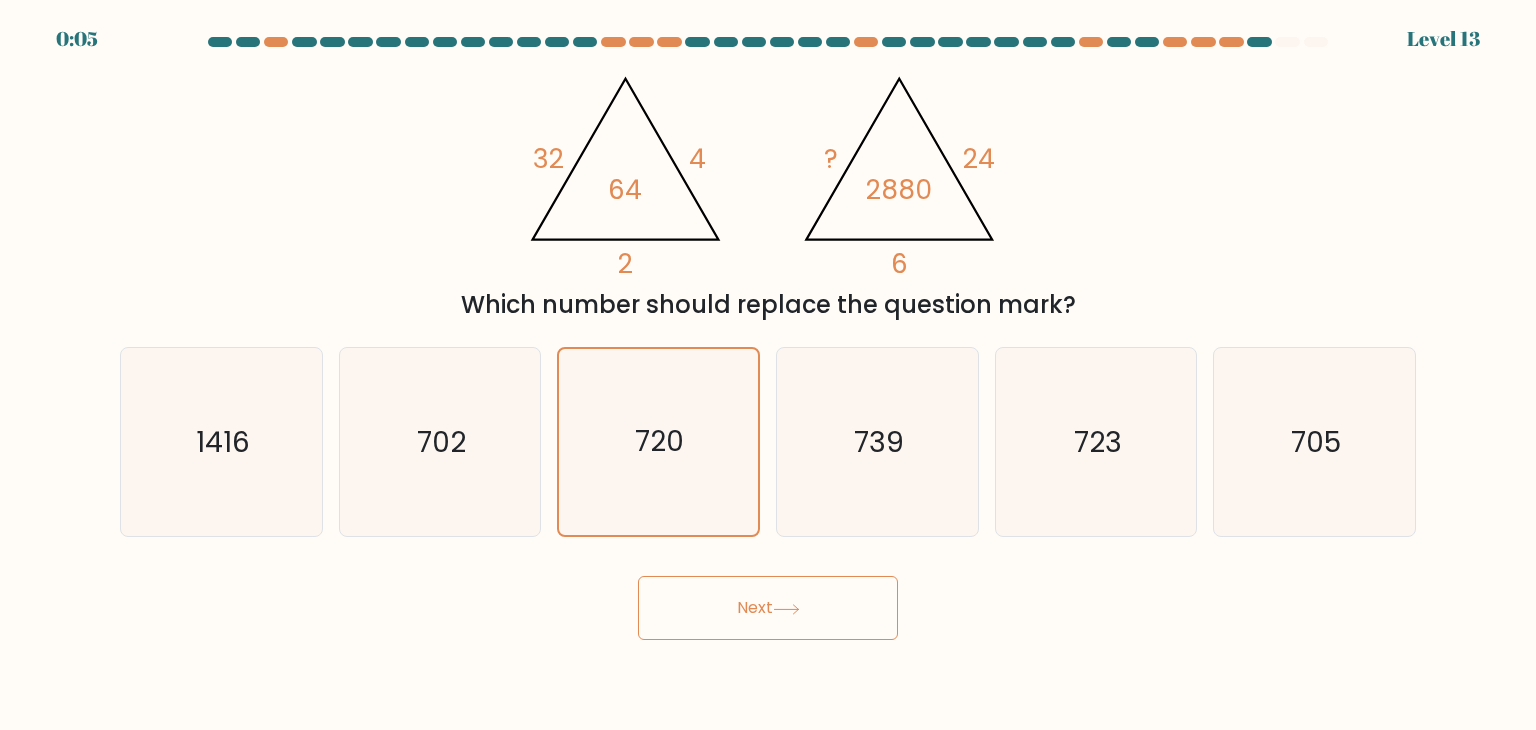 click on "Next" at bounding box center [768, 608] 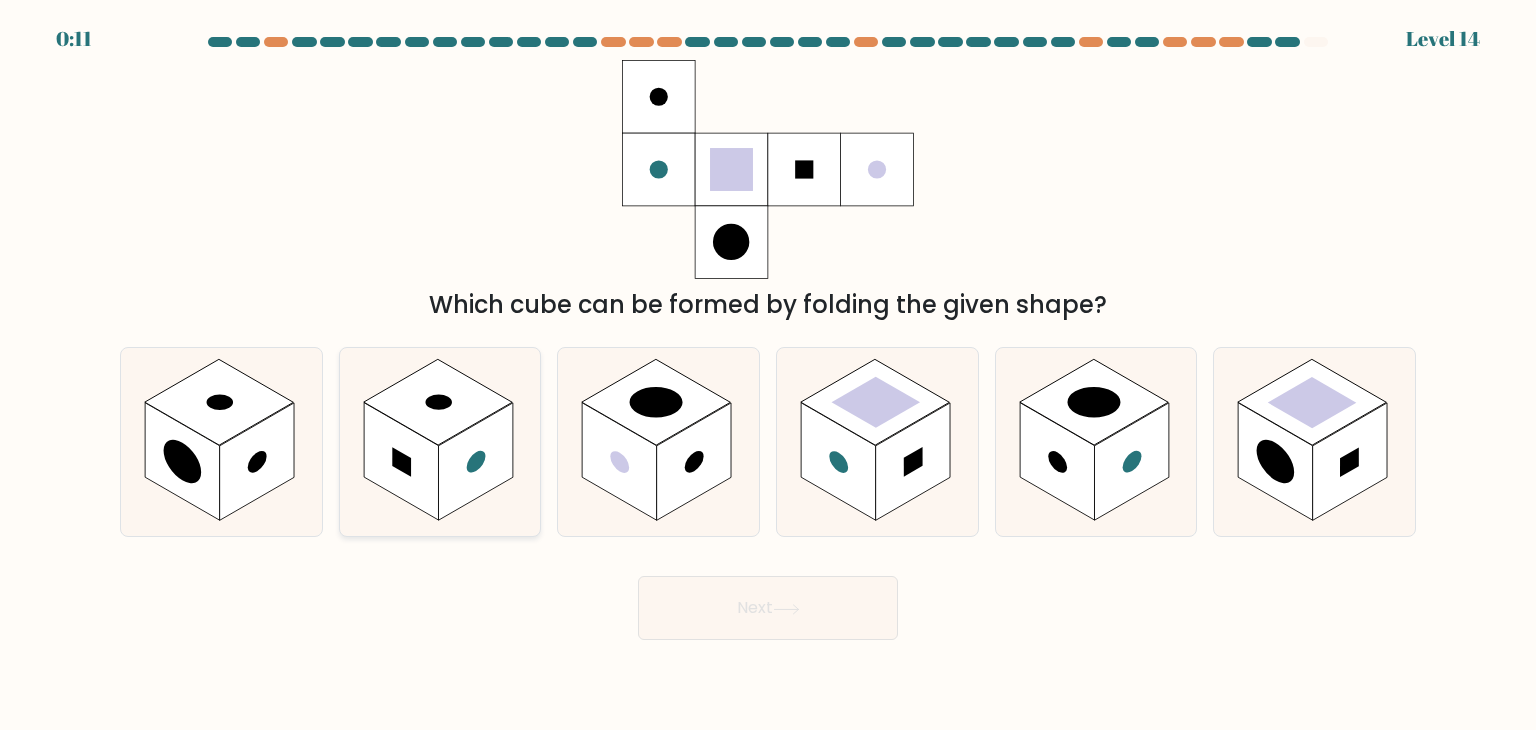click 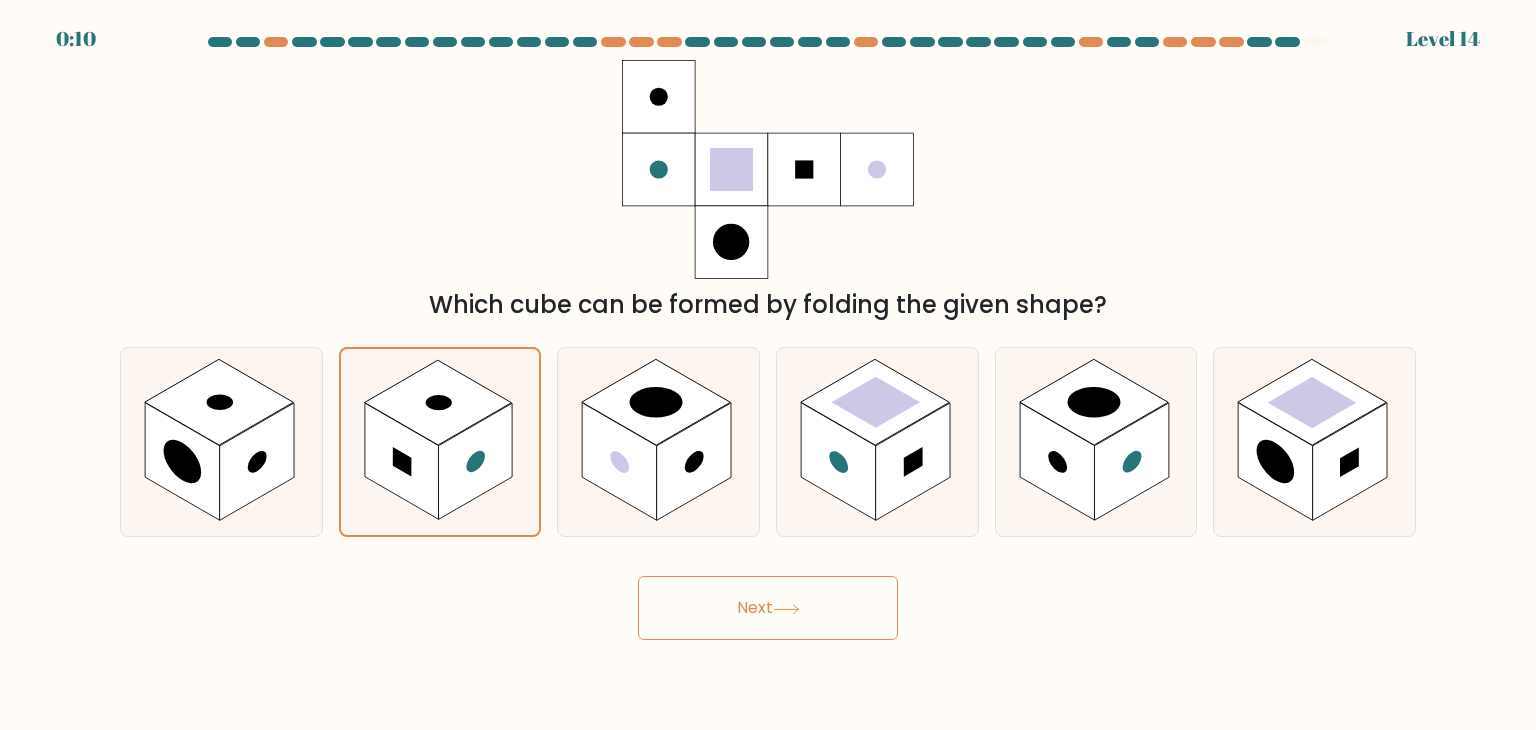 click on "Next" at bounding box center (768, 608) 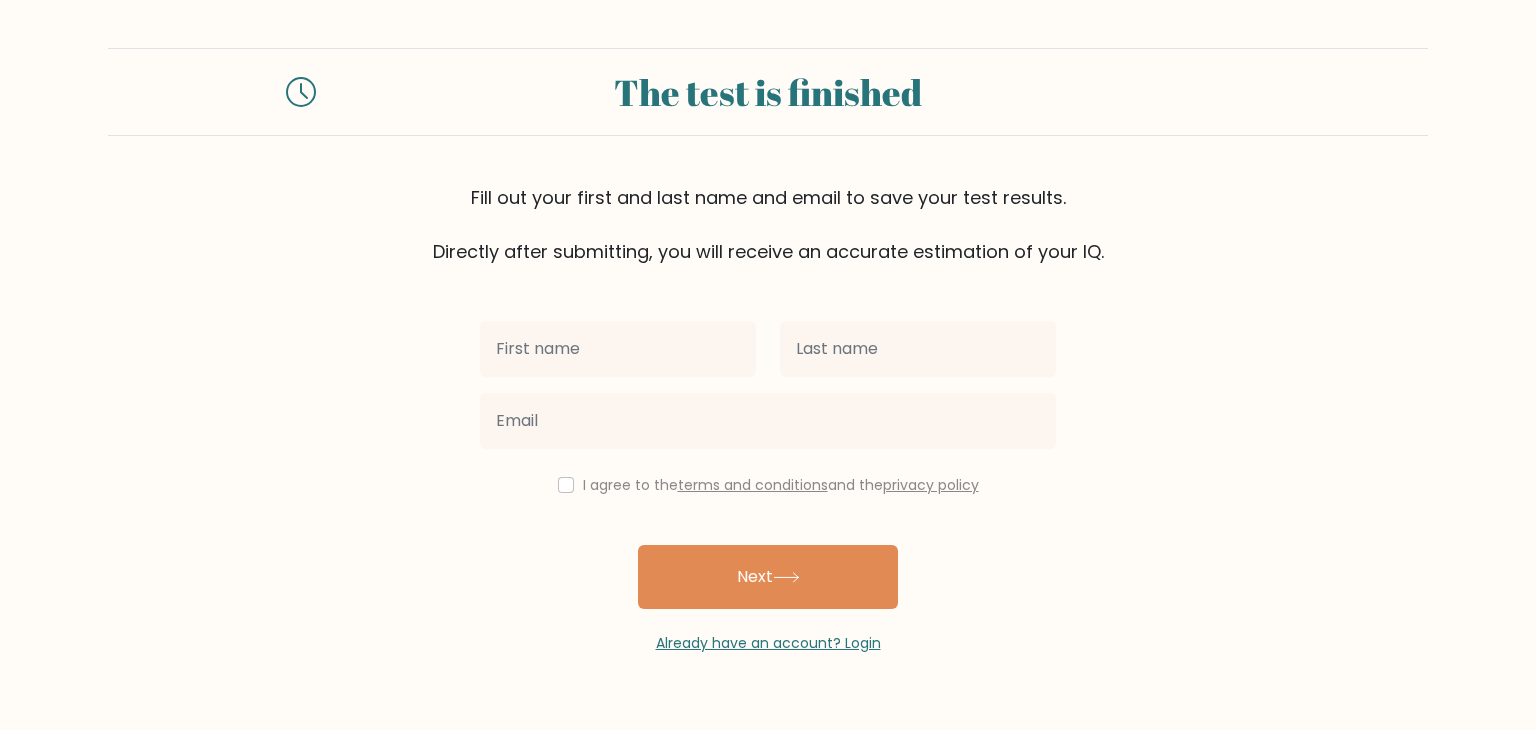scroll, scrollTop: 0, scrollLeft: 0, axis: both 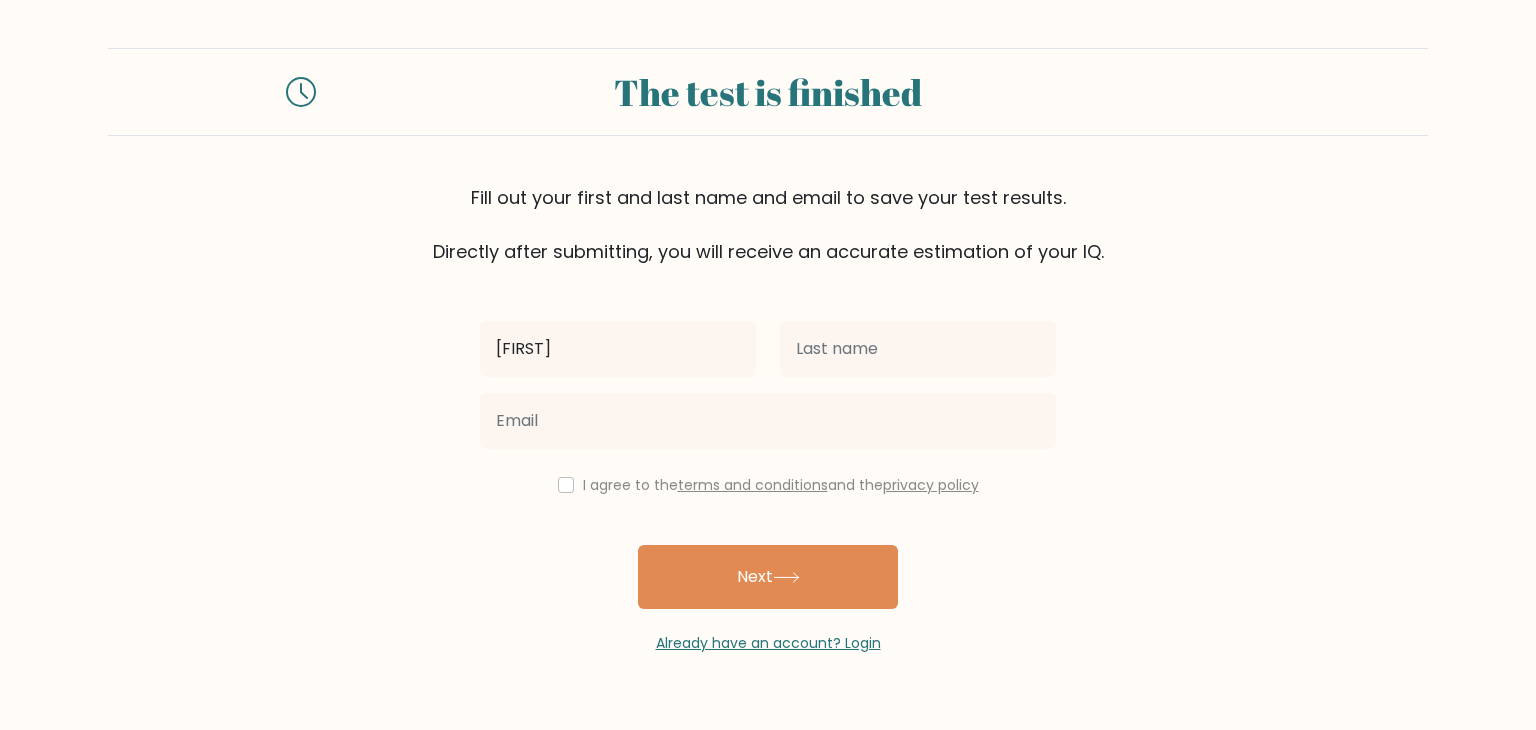 type on "[FIRST]" 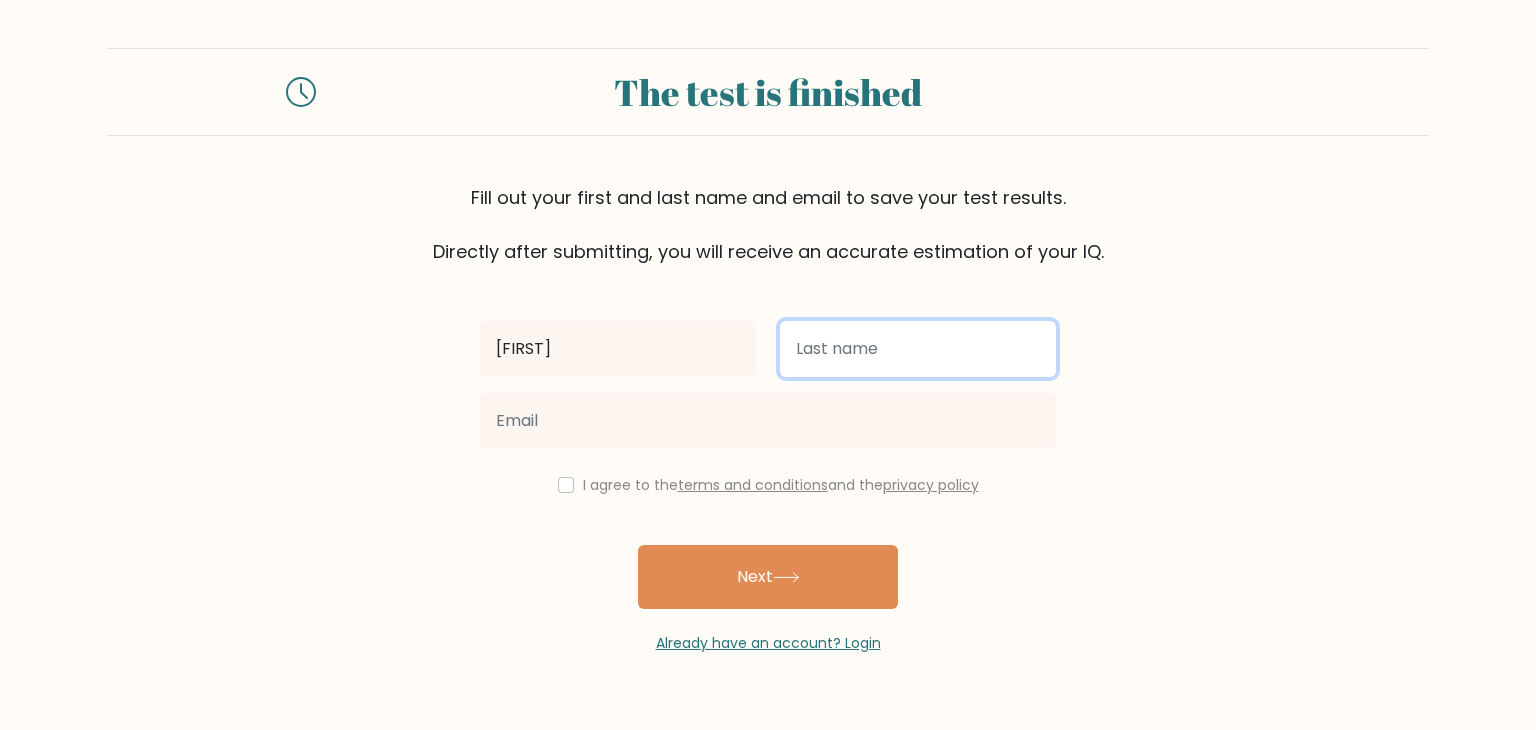 click at bounding box center (918, 349) 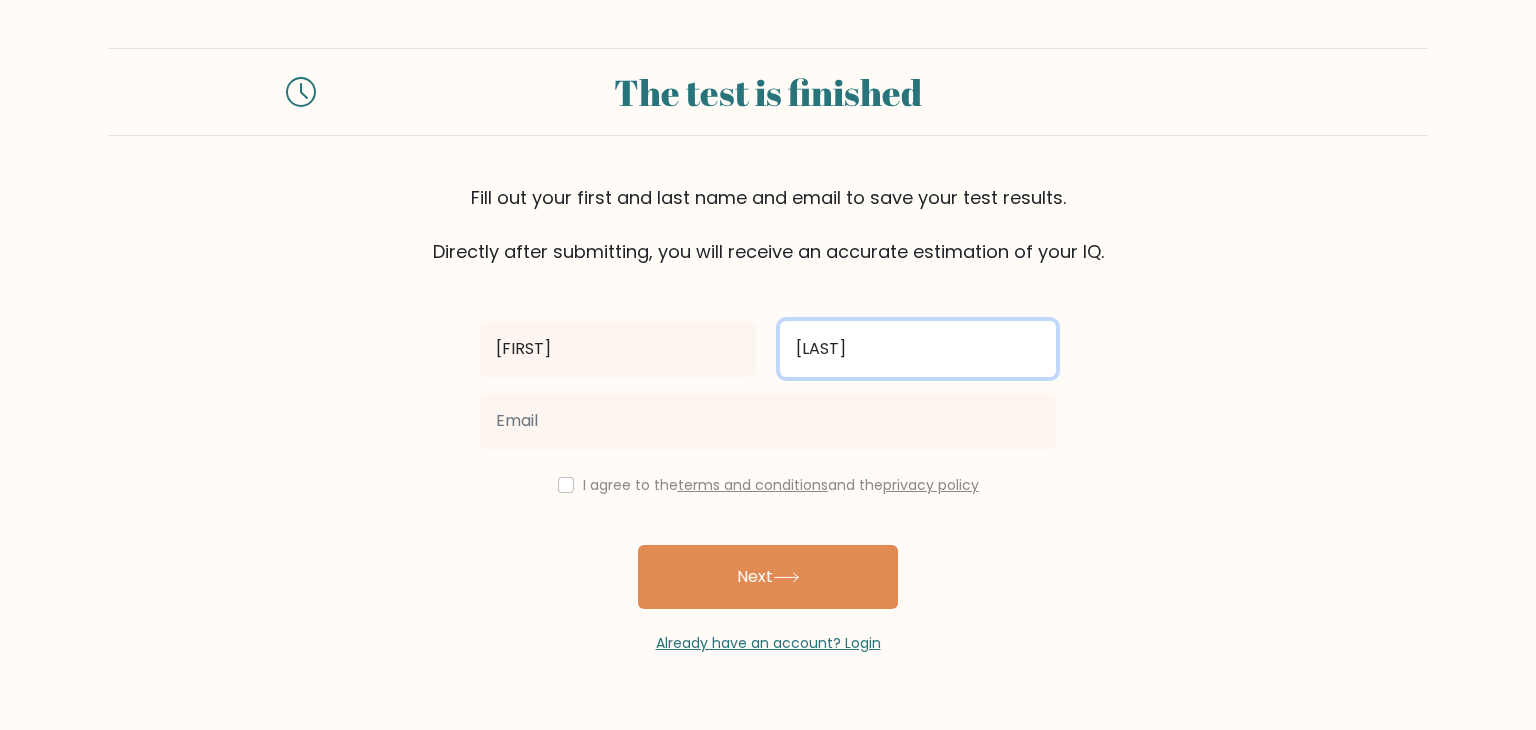 type on "[LAST]" 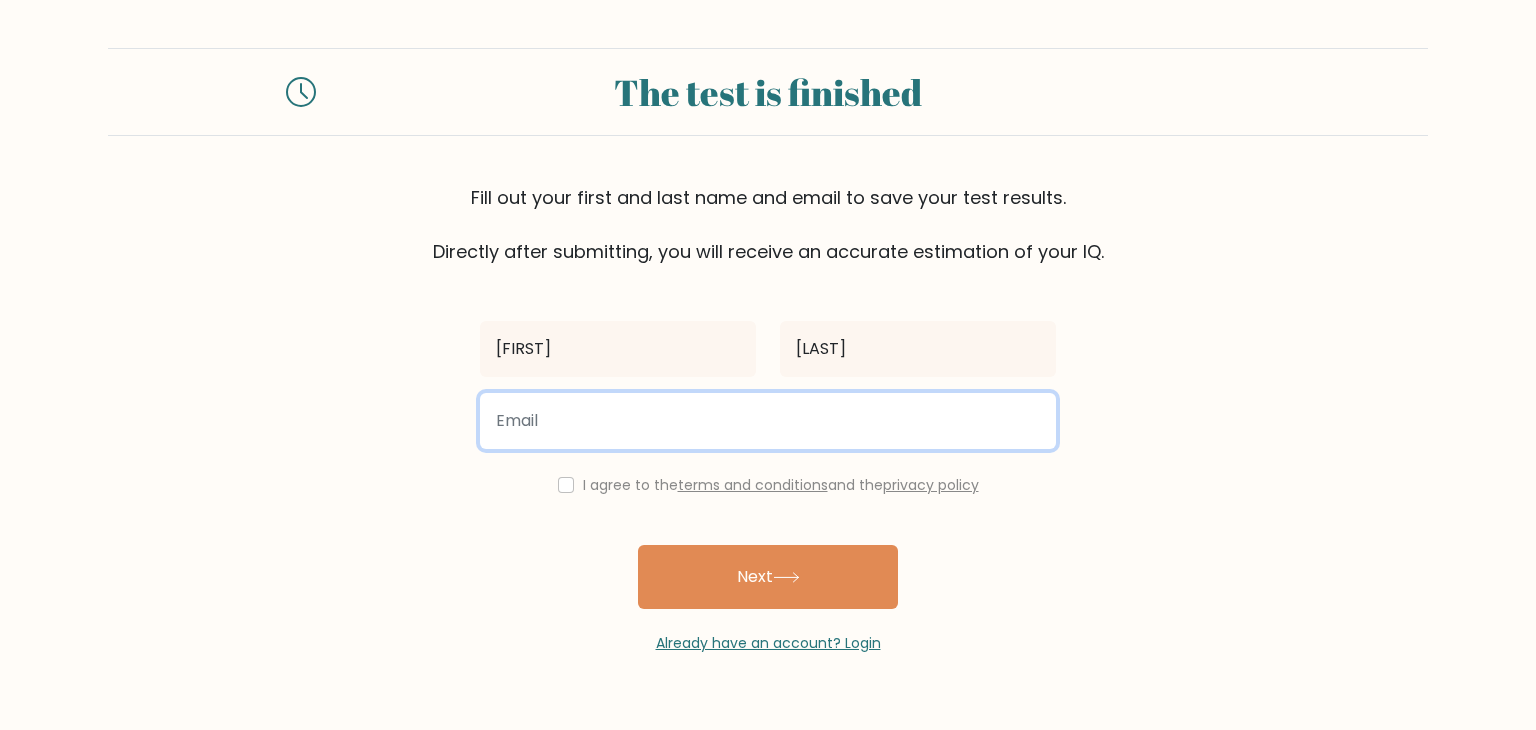 click at bounding box center (768, 421) 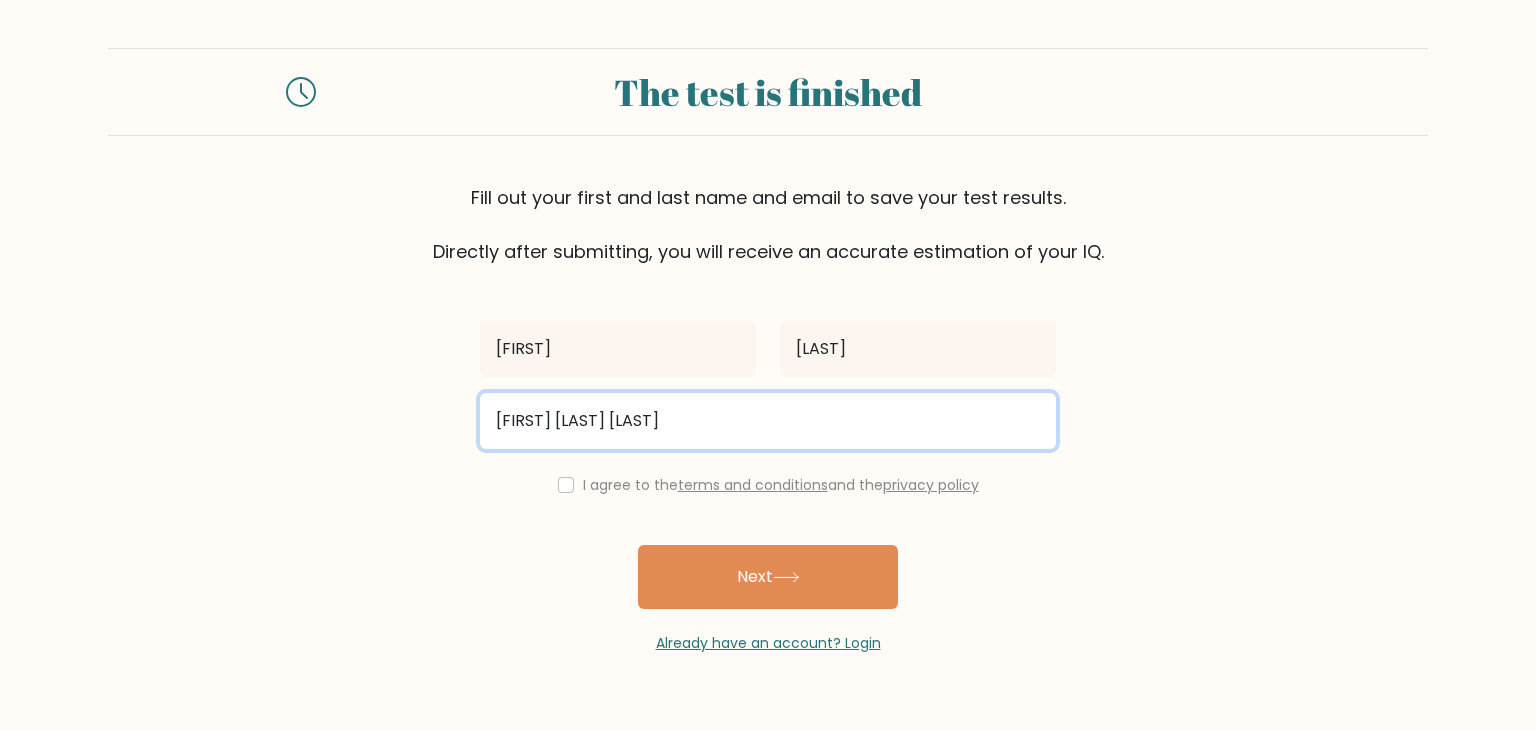 click on "[FIRST] [LAST] [LAST]" at bounding box center (768, 421) 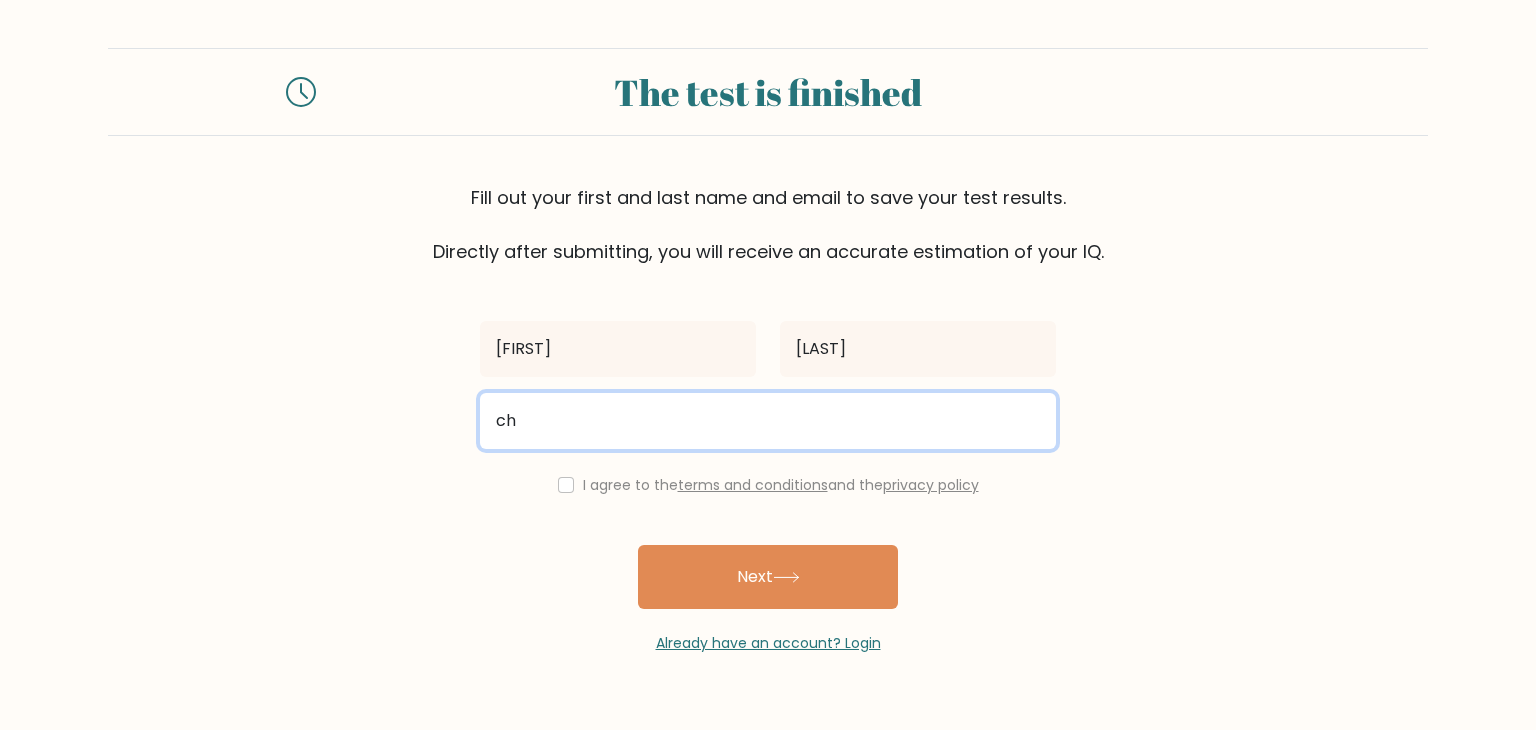 type on "c" 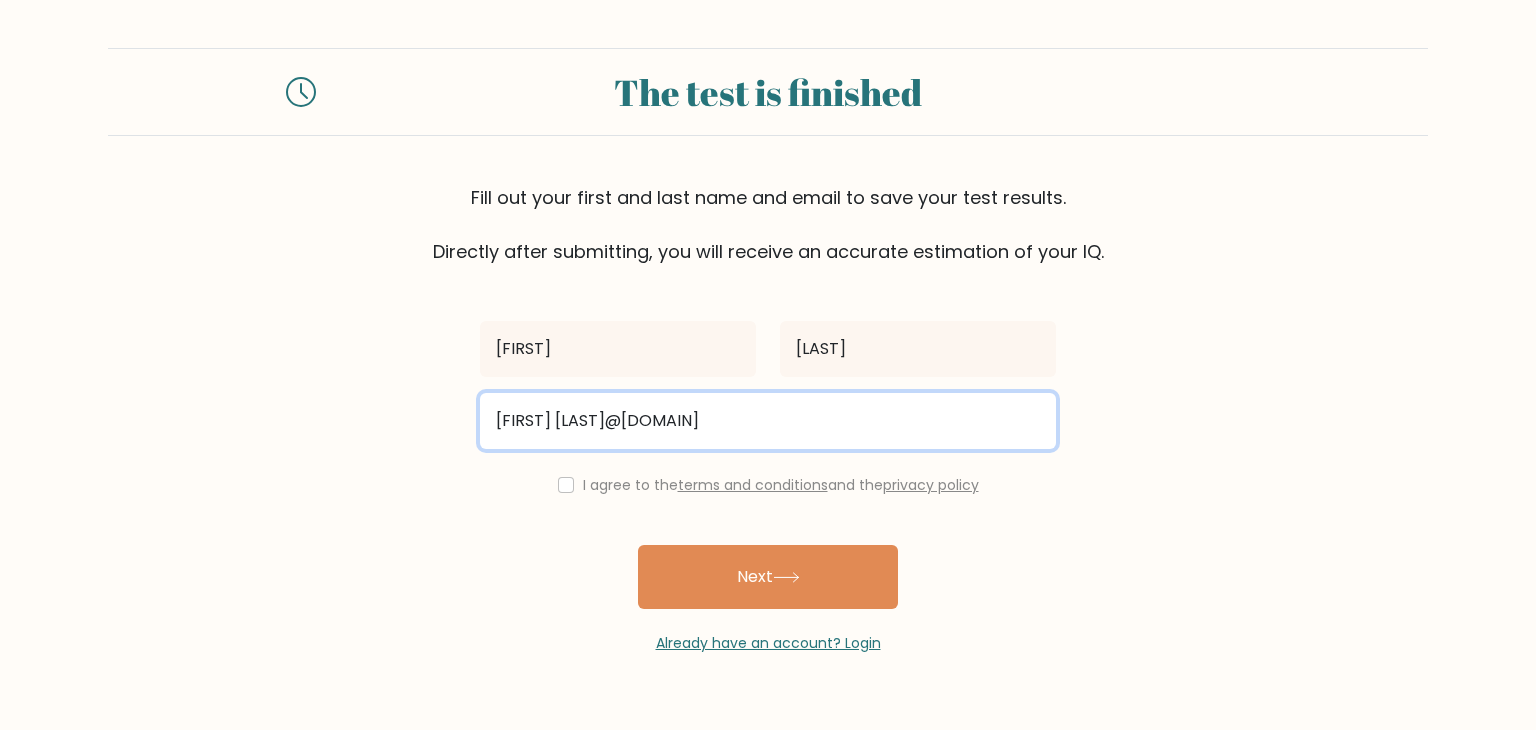 click on "rochdi kaddour@gmail.com" at bounding box center [768, 421] 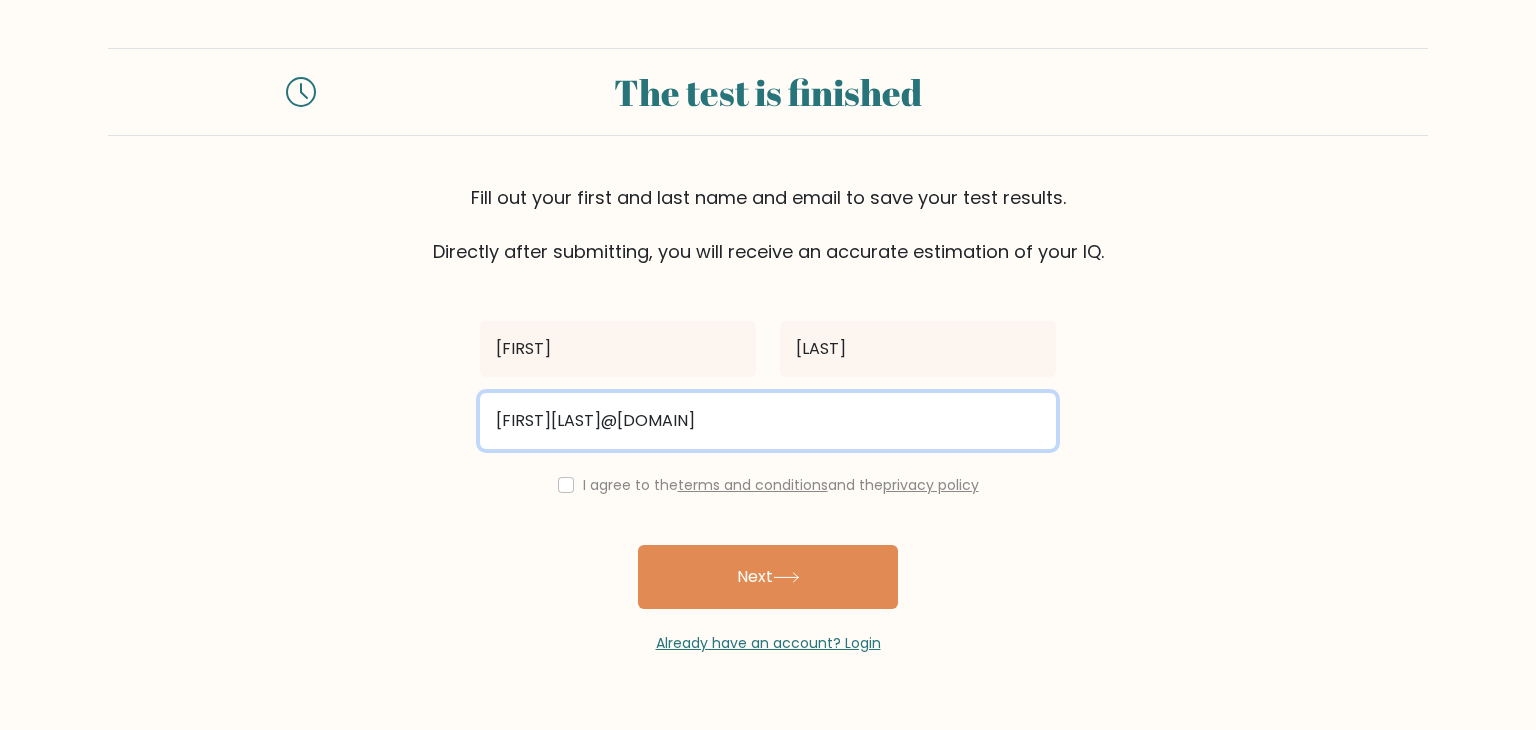 type on "rochdikaddour@gmail.com" 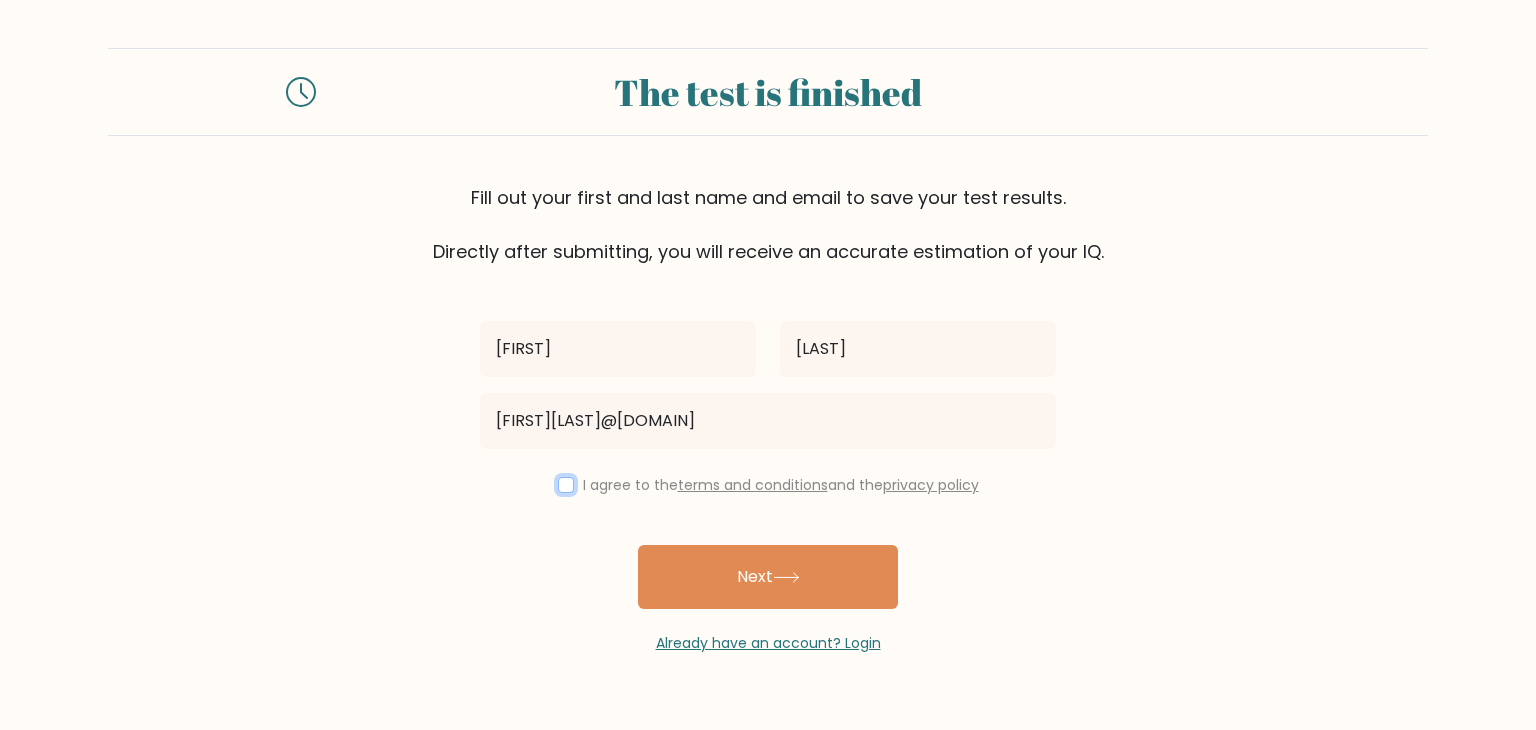 click at bounding box center (566, 485) 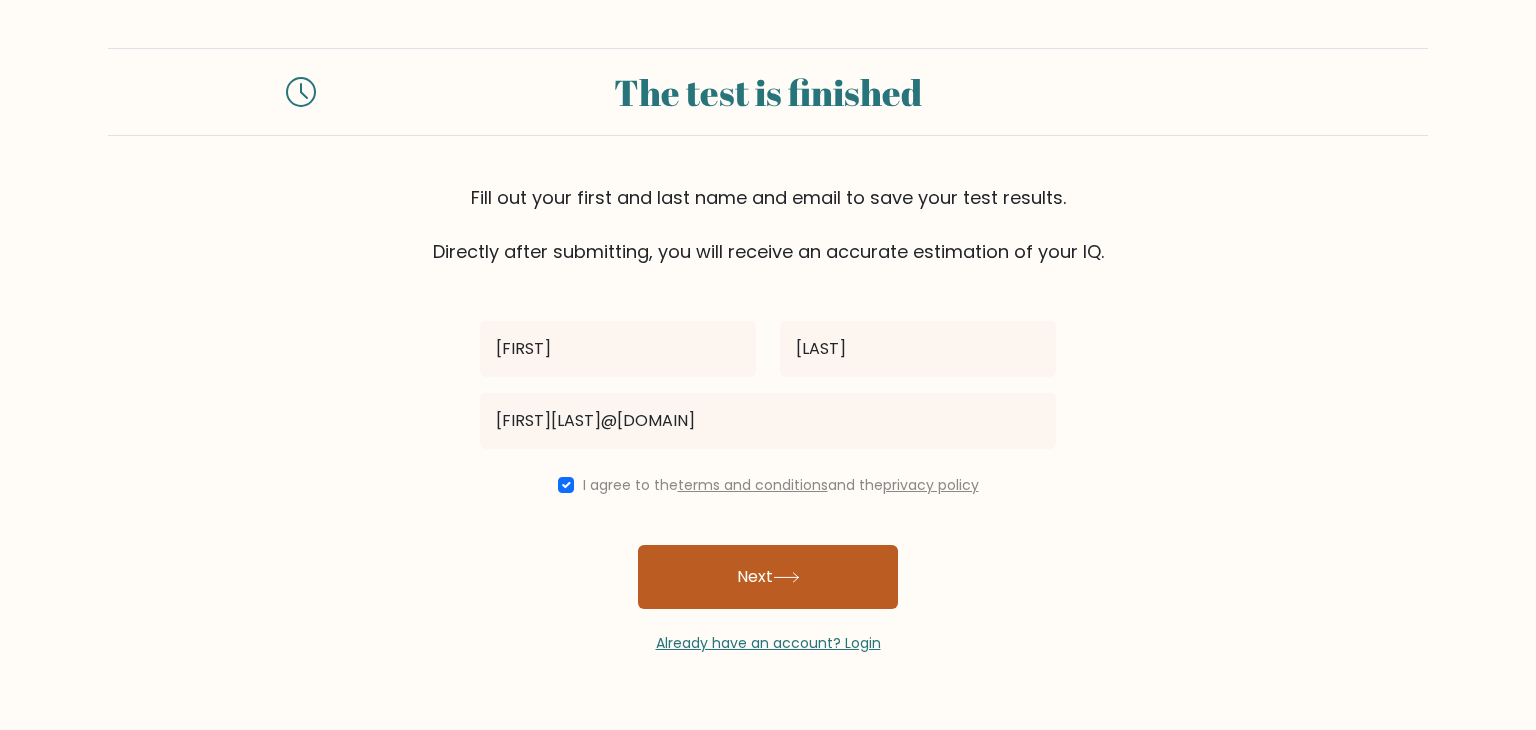 click on "Next" at bounding box center (768, 577) 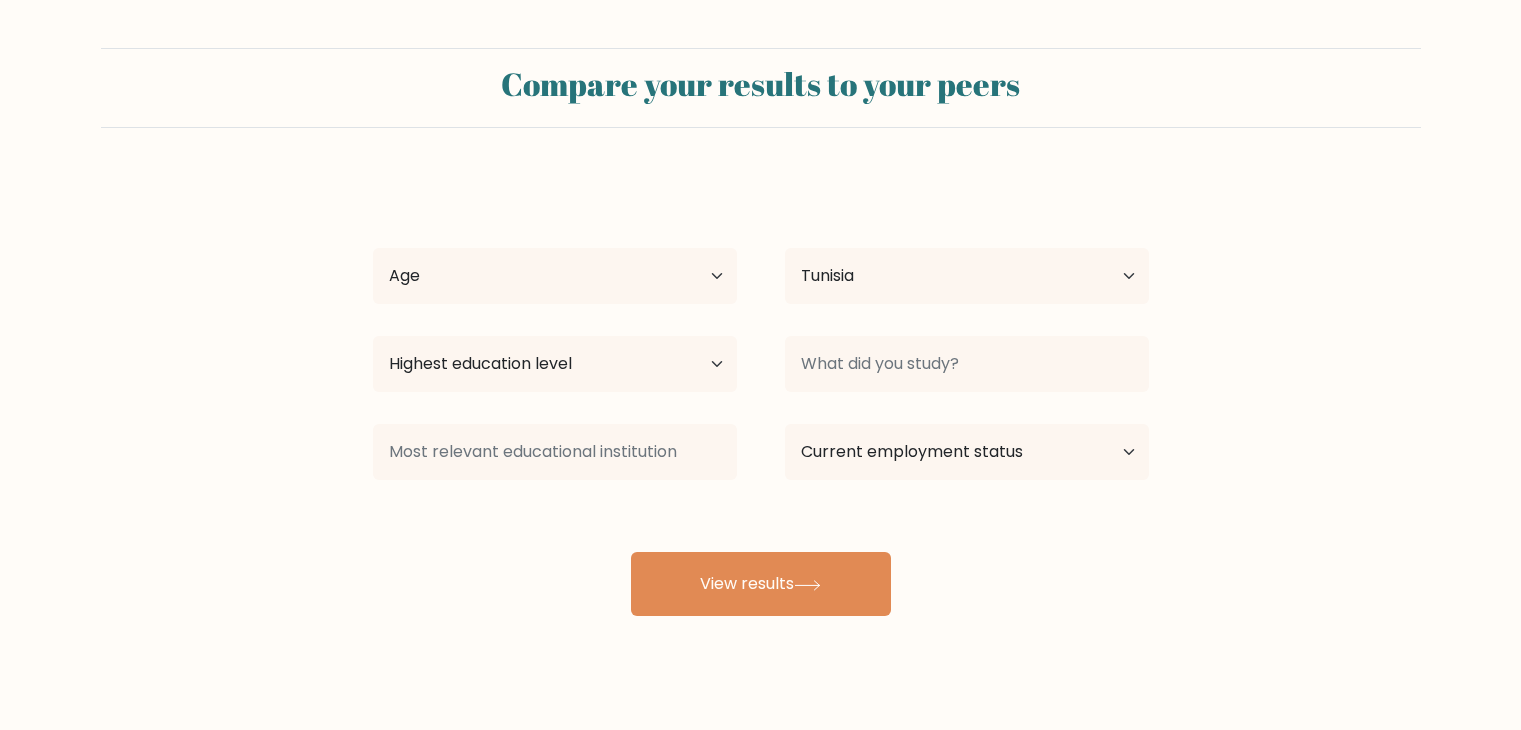 select on "TN" 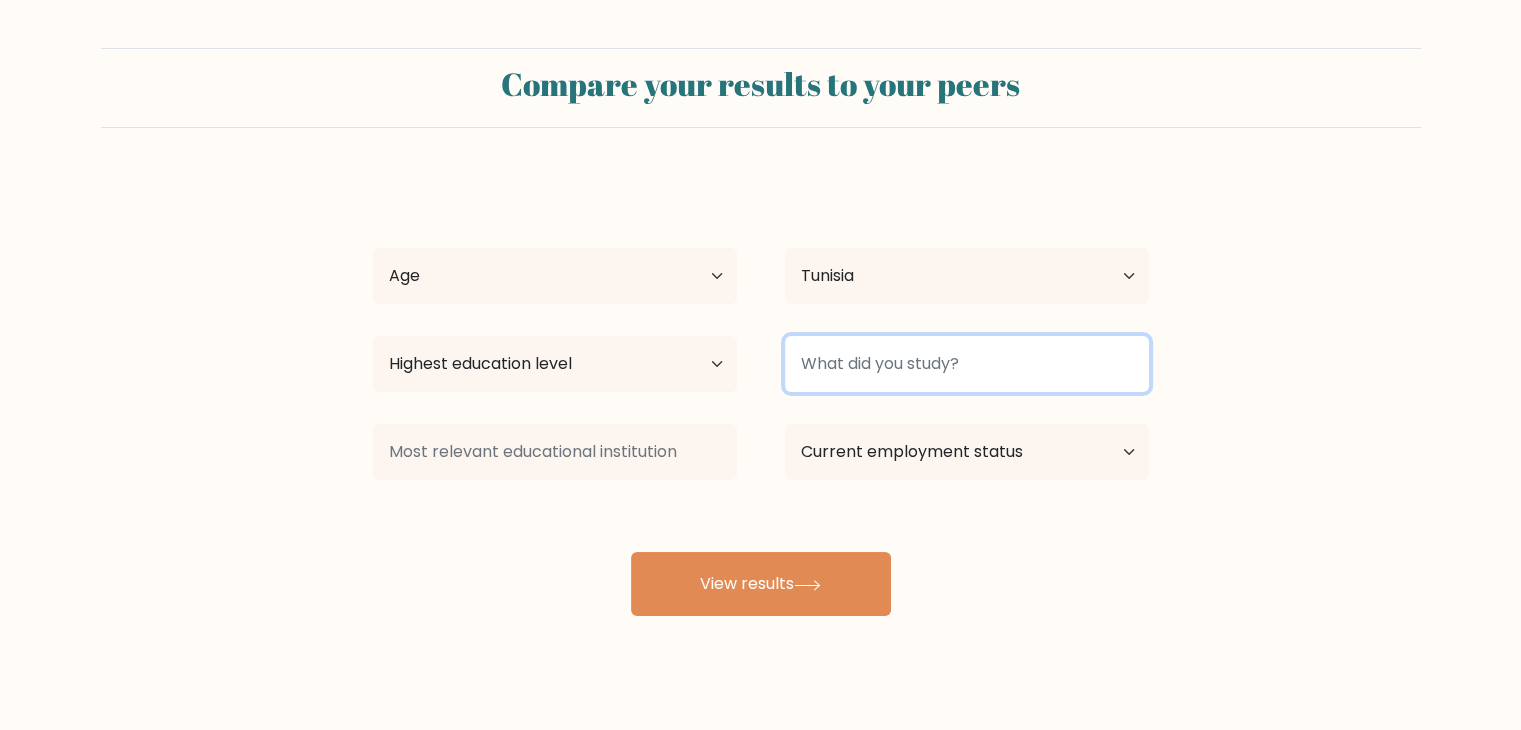 click at bounding box center [967, 364] 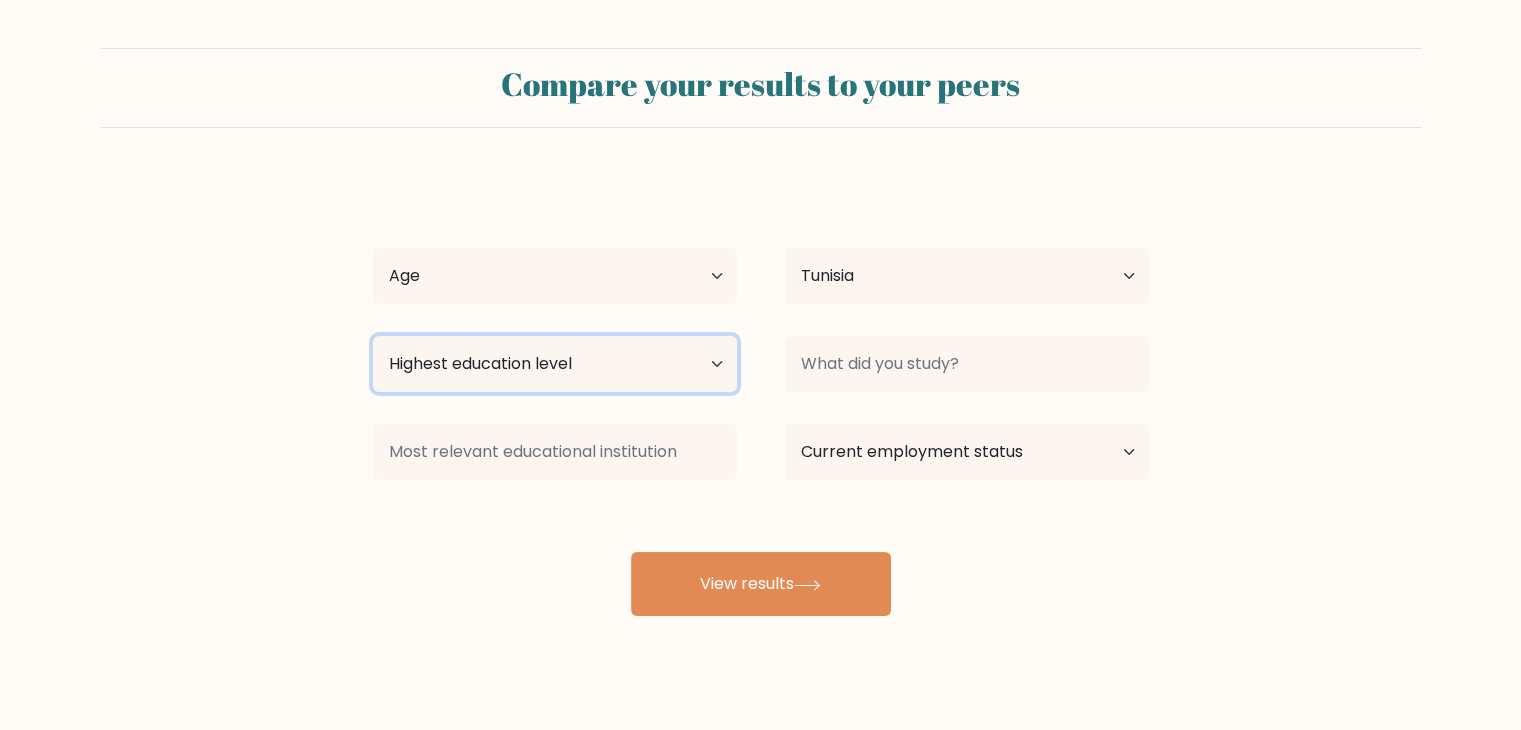 click on "Highest education level
No schooling
Primary
Lower Secondary
Upper Secondary
Occupation Specific
Bachelor's degree
Master's degree
Doctoral degree" at bounding box center (555, 364) 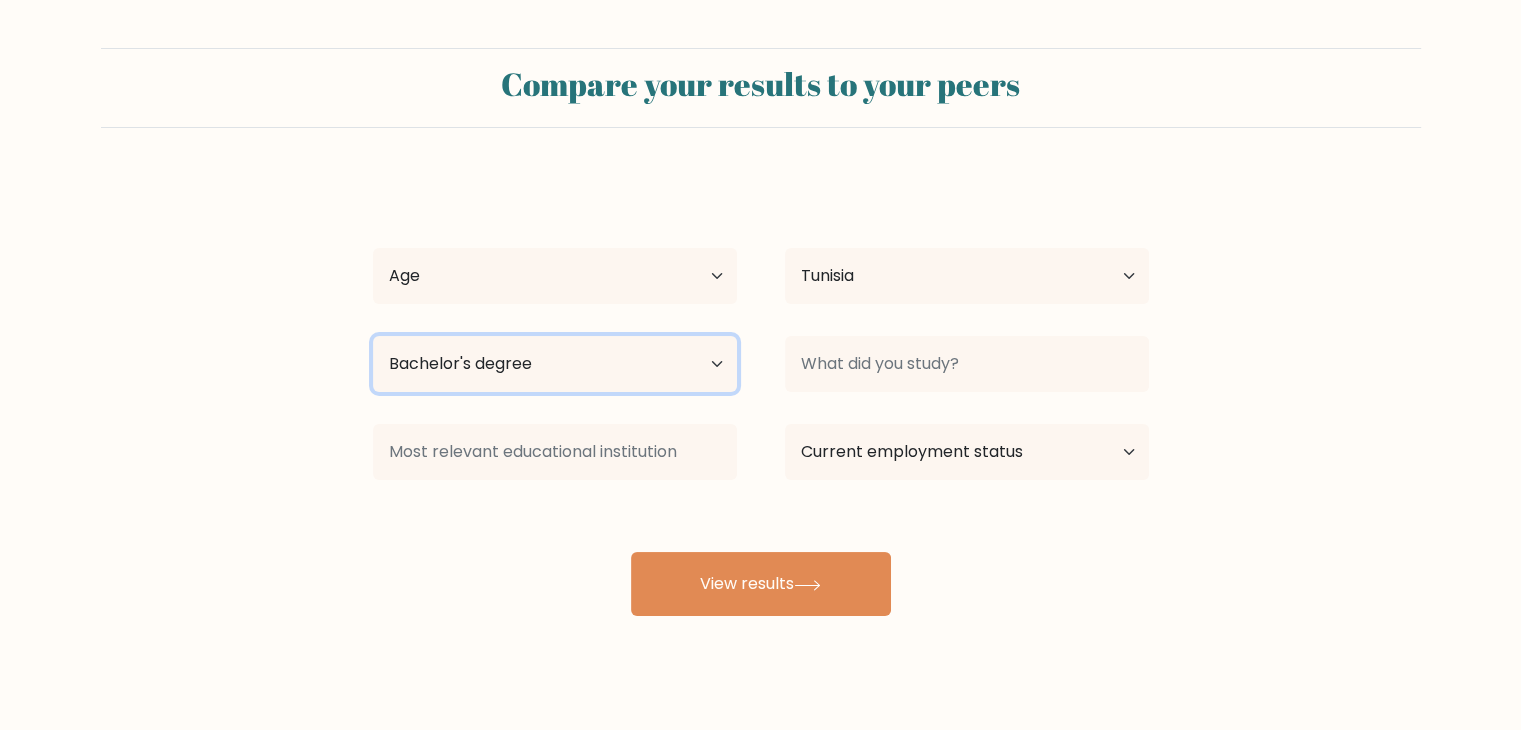 click on "Highest education level
No schooling
Primary
Lower Secondary
Upper Secondary
Occupation Specific
Bachelor's degree
Master's degree
Doctoral degree" at bounding box center [555, 364] 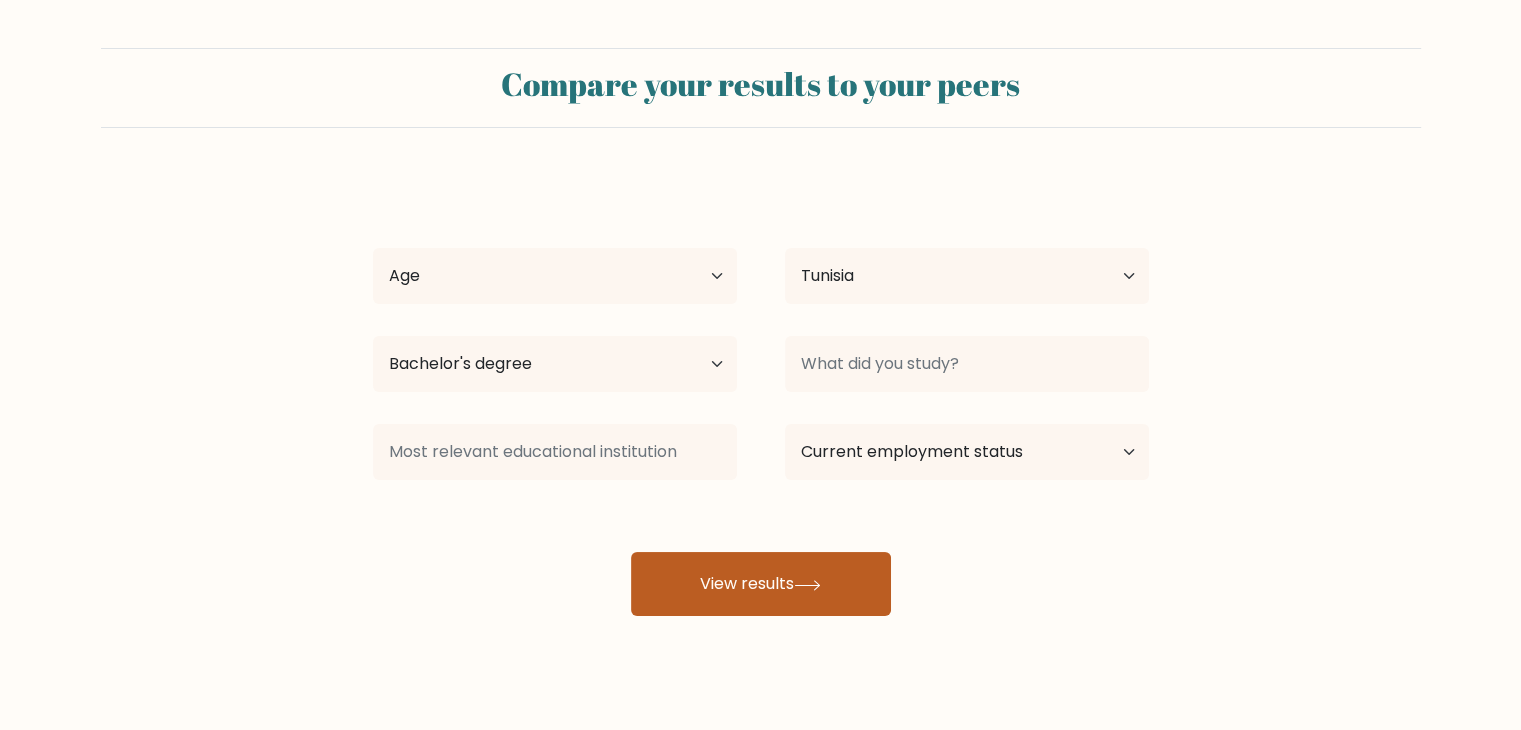 click on "View results" at bounding box center (761, 584) 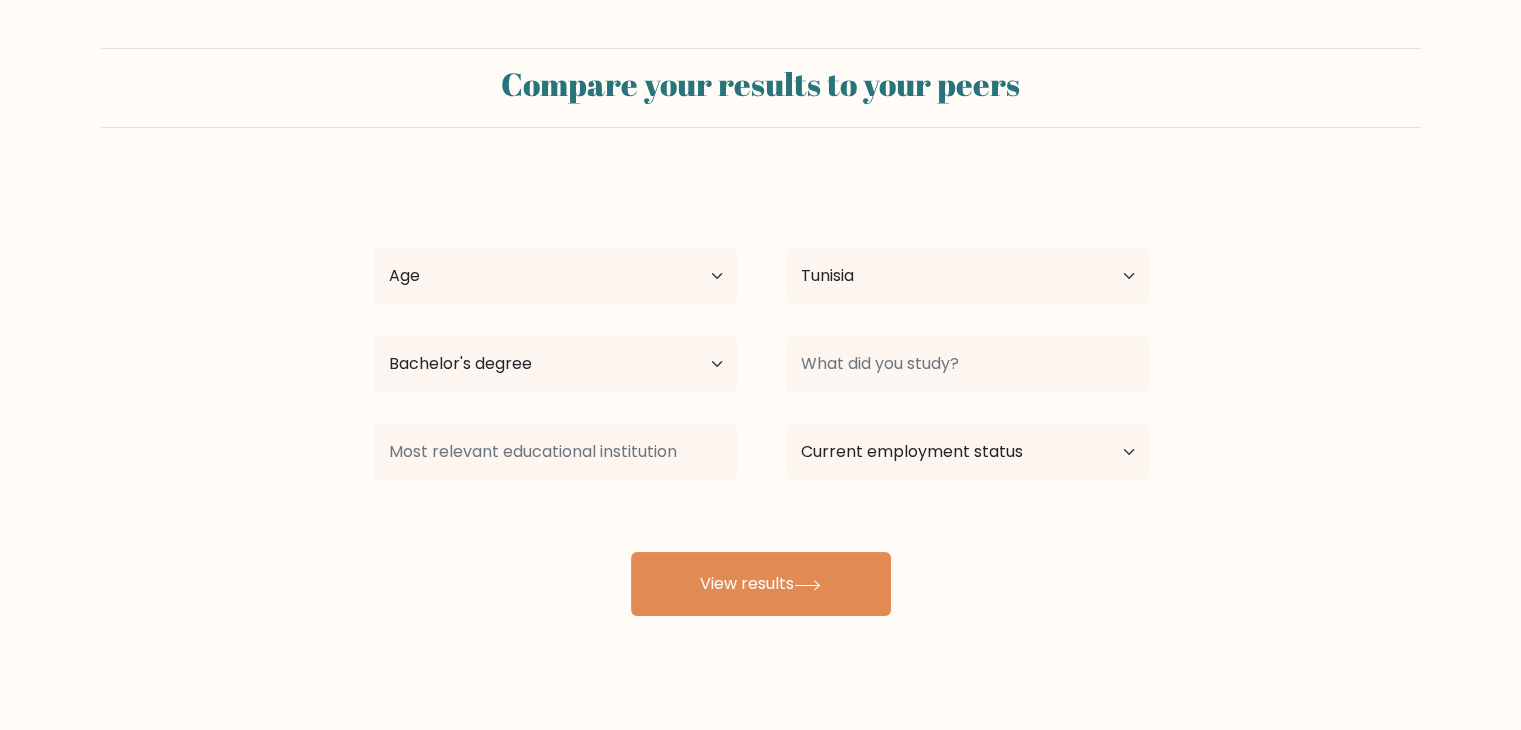 click on "Age
Under 18 years old
18-24 years old
25-34 years old
35-44 years old
45-54 years old
55-64 years old
65 years old and above" at bounding box center [555, 276] 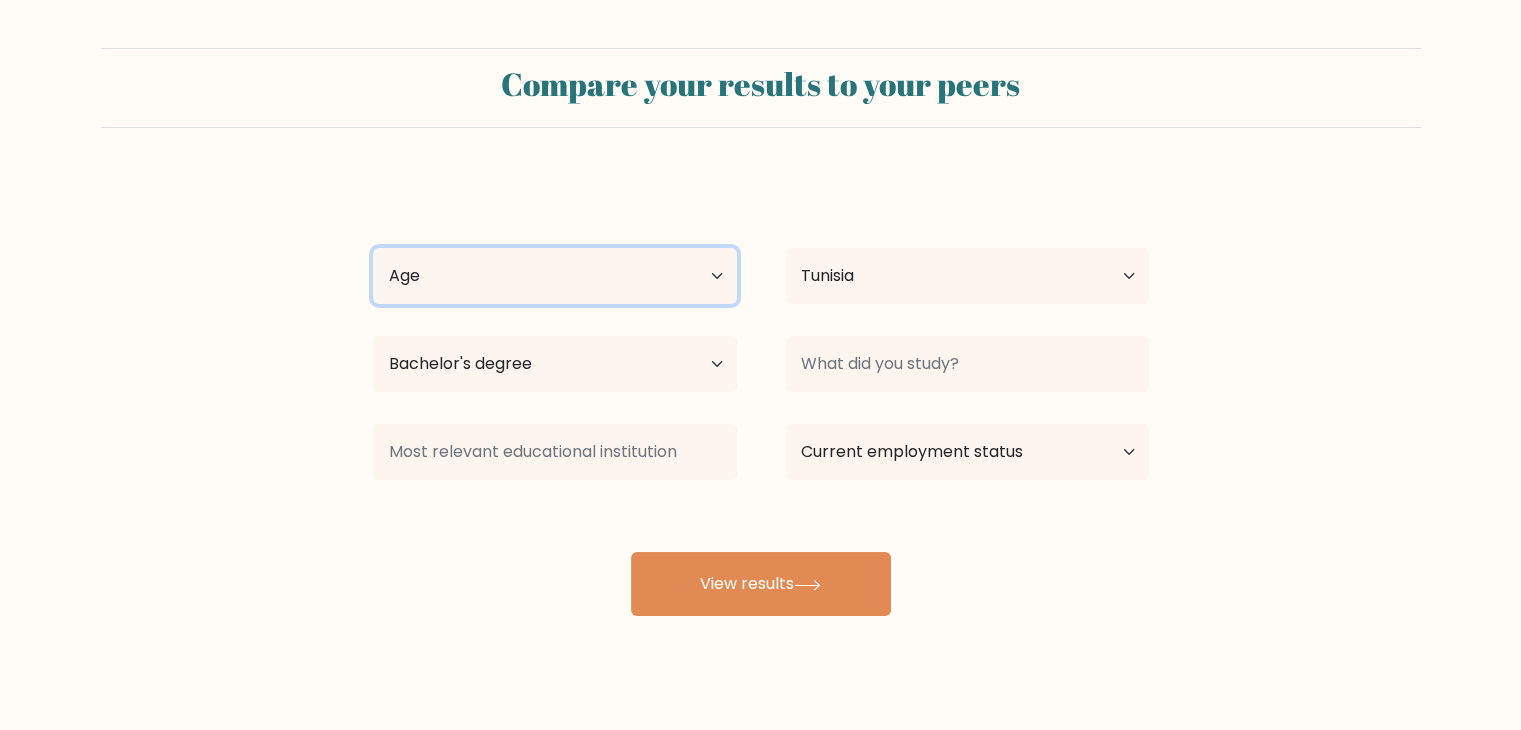 click on "Age
Under 18 years old
18-24 years old
25-34 years old
35-44 years old
45-54 years old
55-64 years old
65 years old and above" at bounding box center [555, 276] 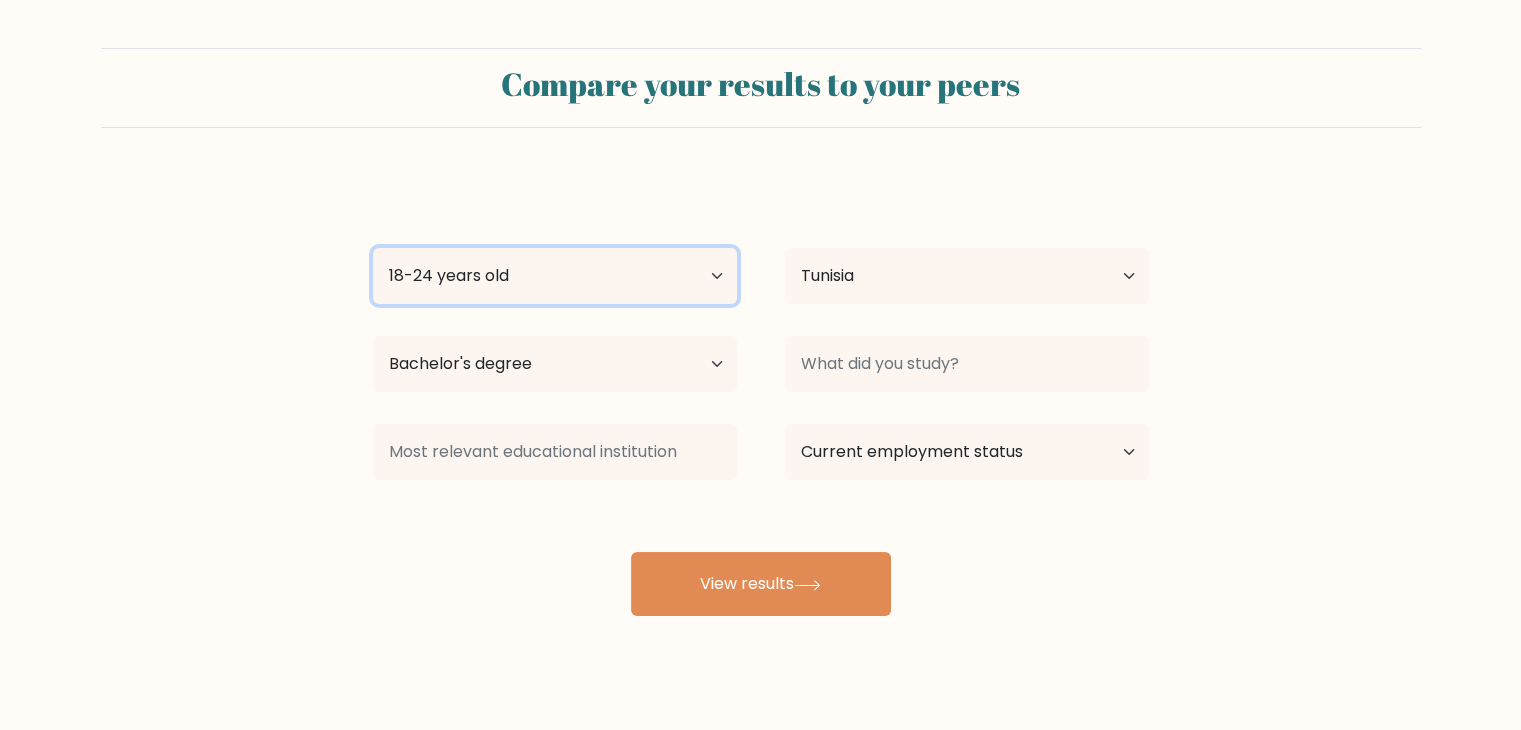 click on "Age
Under 18 years old
18-24 years old
25-34 years old
35-44 years old
45-54 years old
55-64 years old
65 years old and above" at bounding box center (555, 276) 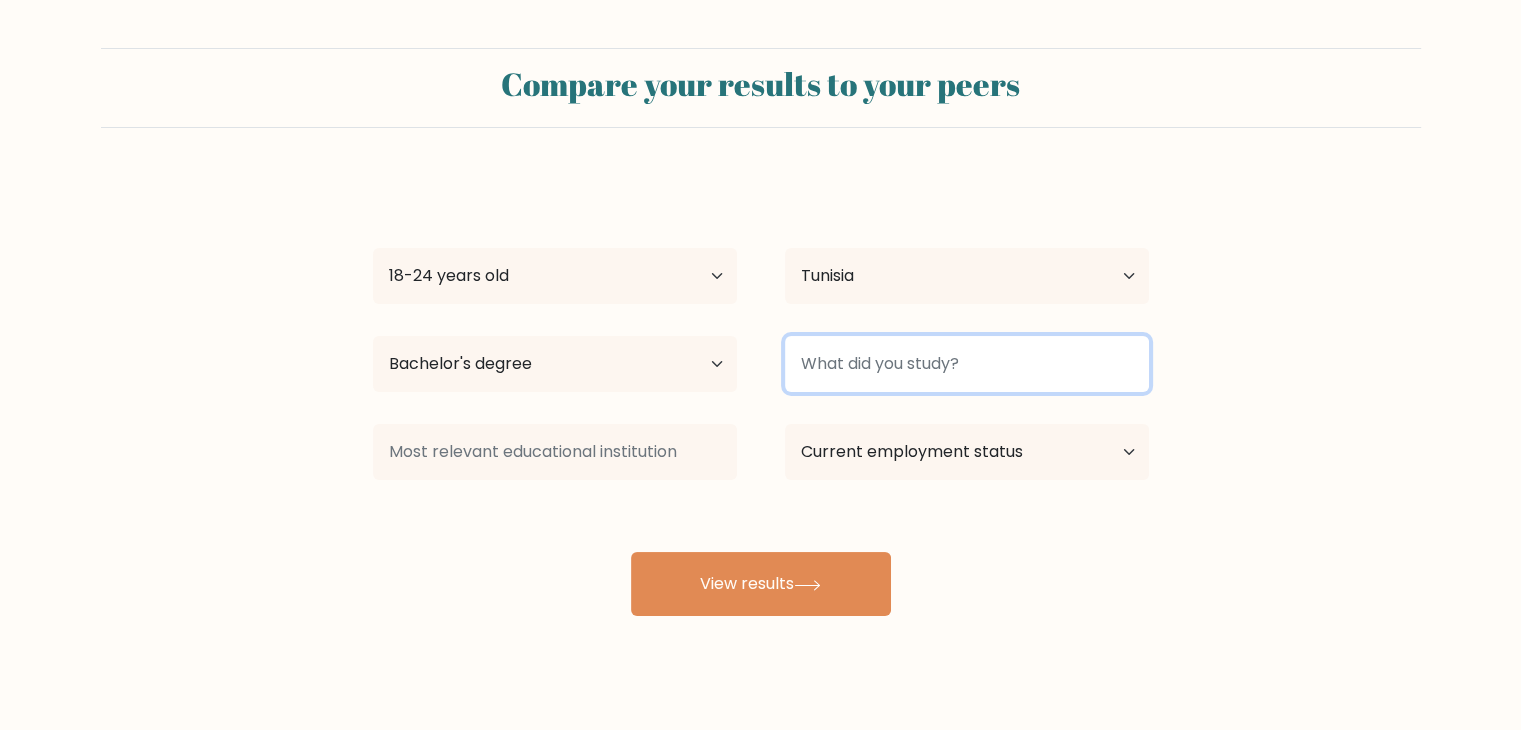click at bounding box center (967, 364) 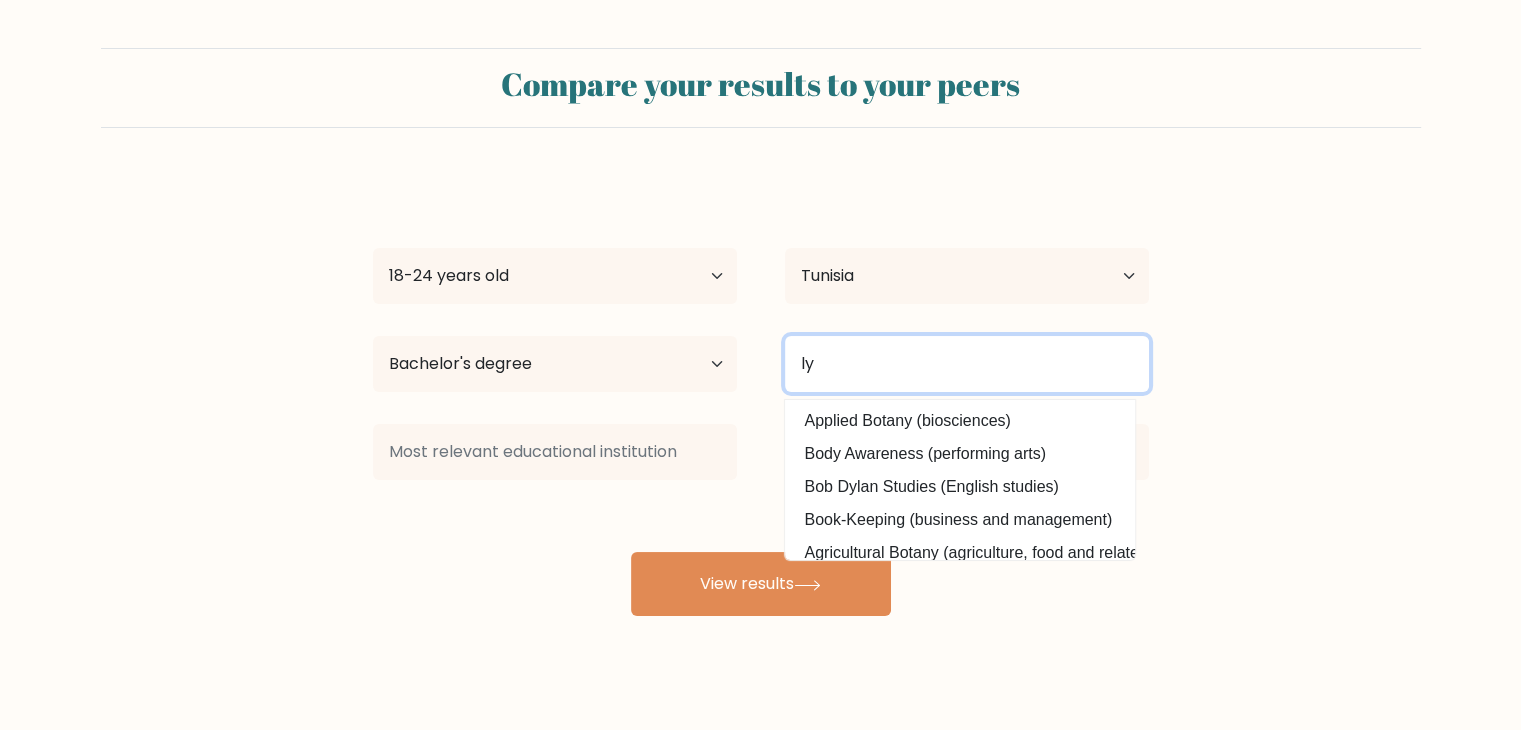 type on "l" 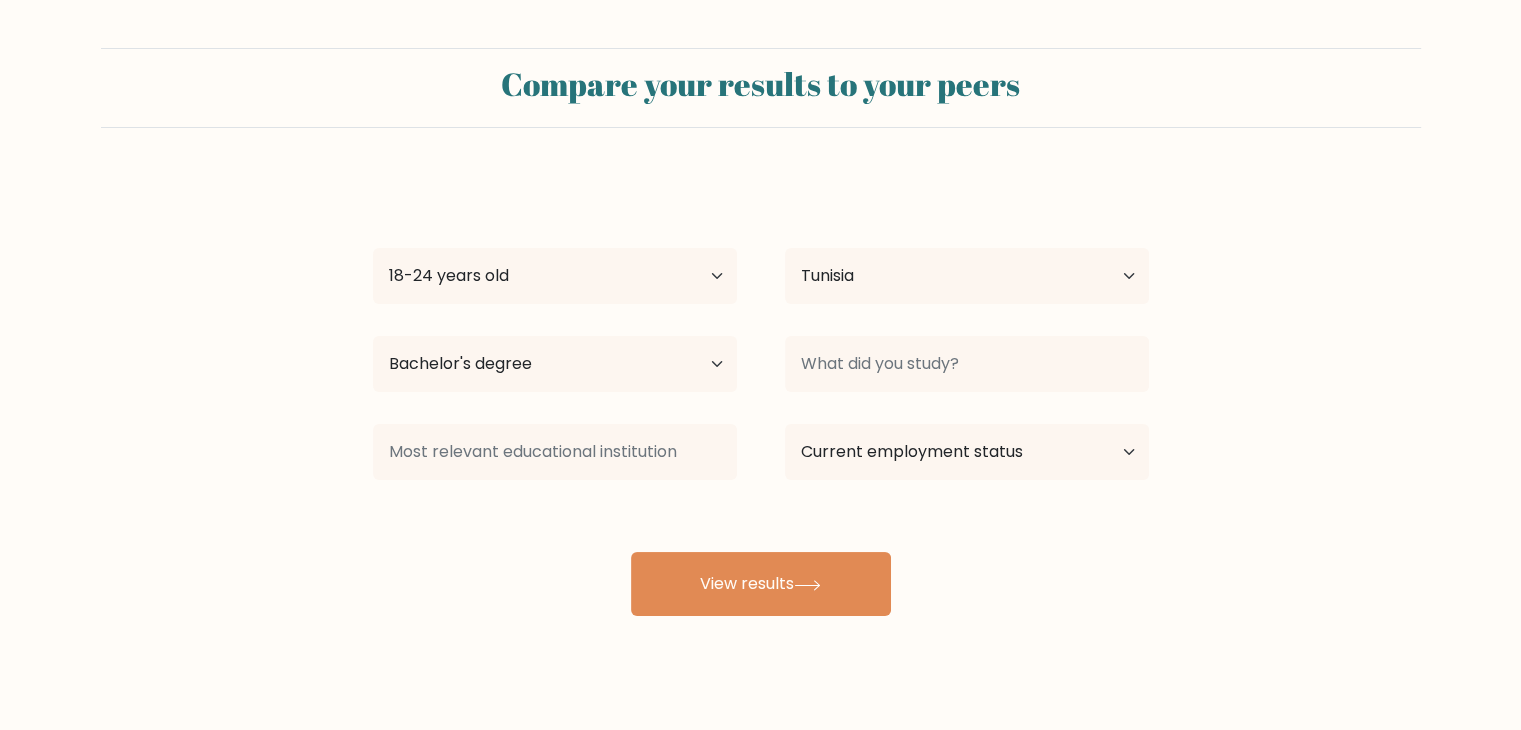 click on "chahd
kaddour
Age
Under 18 years old
18-24 years old
25-34 years old
35-44 years old
45-54 years old
55-64 years old
65 years old and above
Country
Afghanistan
Albania
Algeria
American Samoa
Andorra
Angola
Anguilla
Antarctica
Antigua and Barbuda
Argentina
Armenia
Aruba
Australia
Austria
Azerbaijan
Bahamas
Bahrain
Bangladesh
Barbados
Belarus
Belgium
Belize
Benin
Bermuda
Bhutan
Bolivia
Bonaire, Sint Eustatius and Saba
Bosnia and Herzegovina
Botswana
Bouvet Island
Brazil
Brunei" at bounding box center [761, 396] 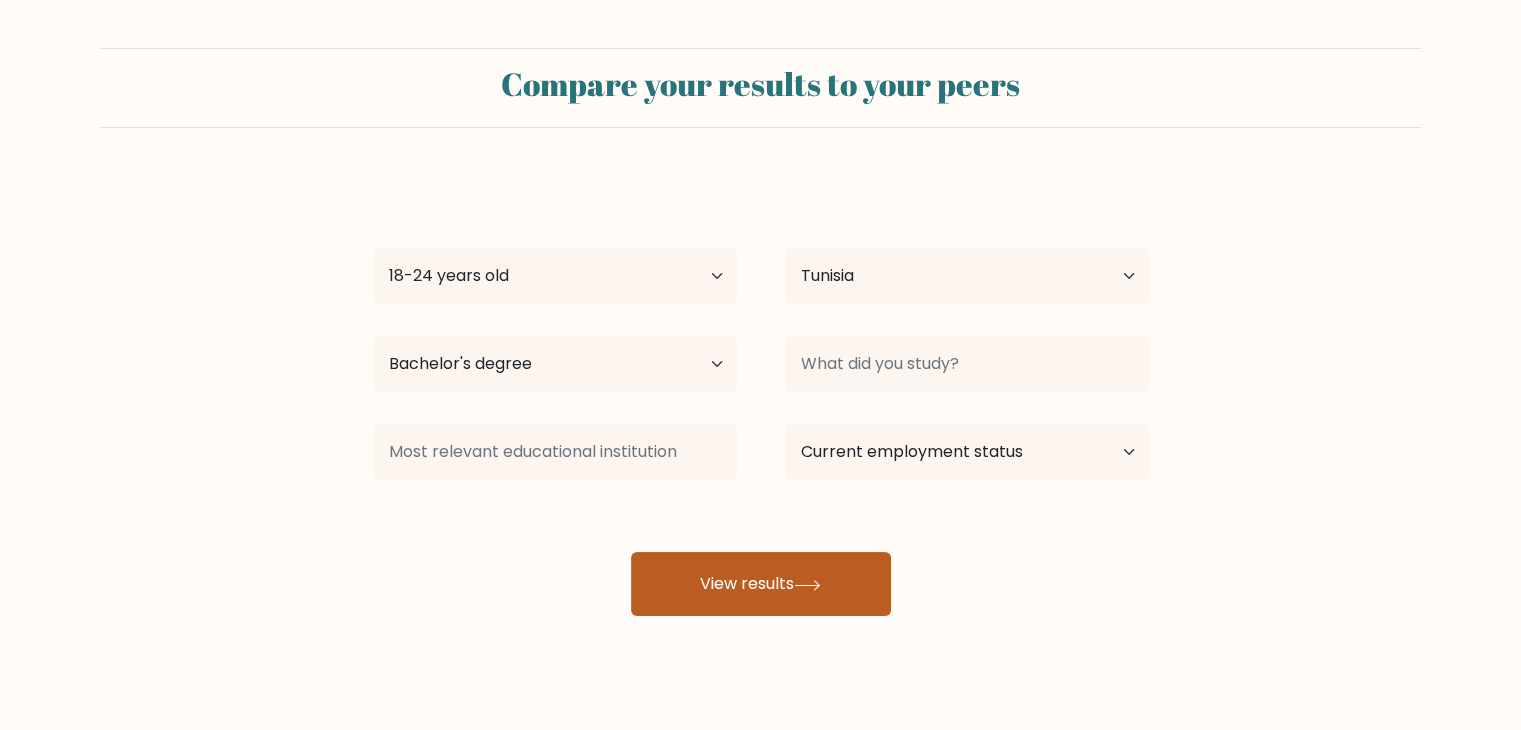 click on "View results" at bounding box center (761, 584) 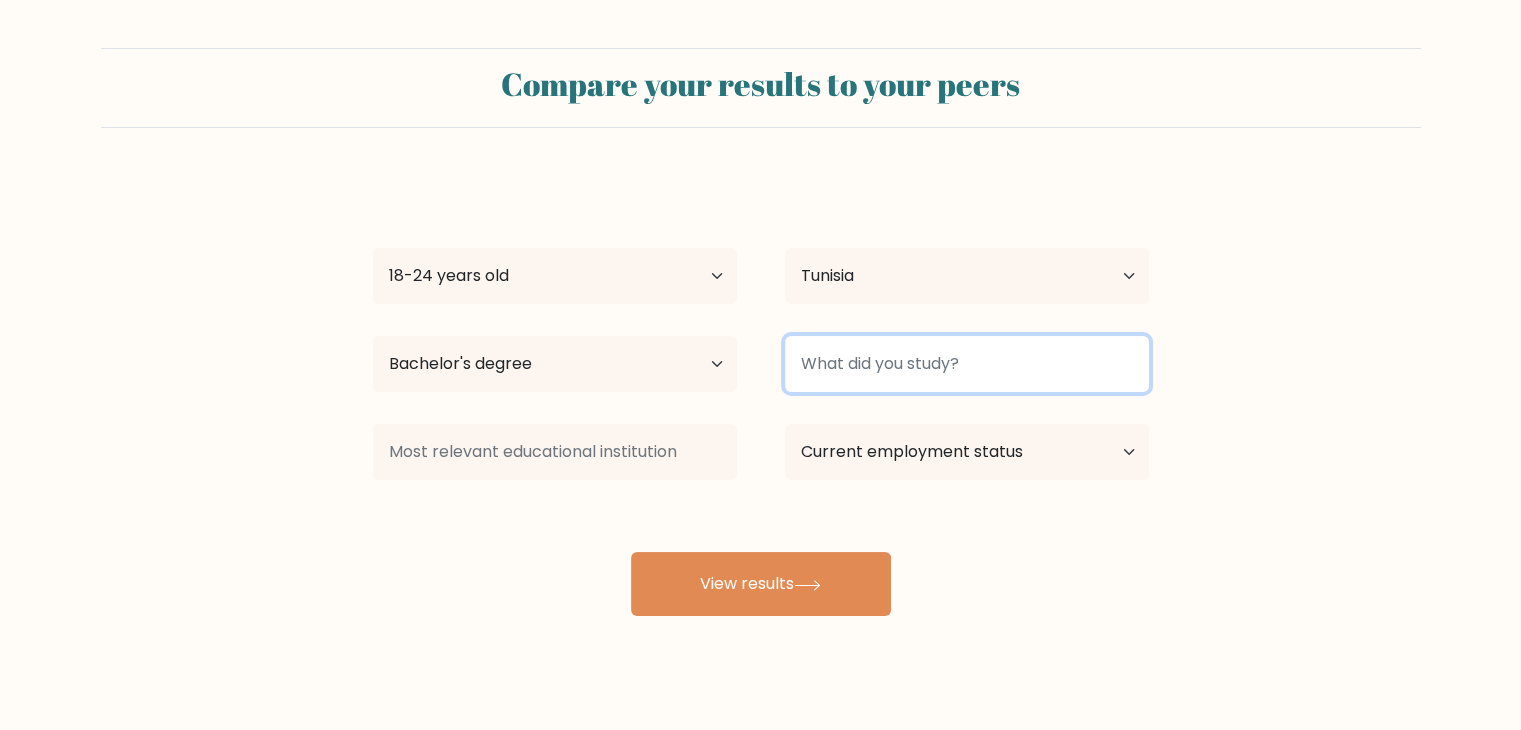 type on "c" 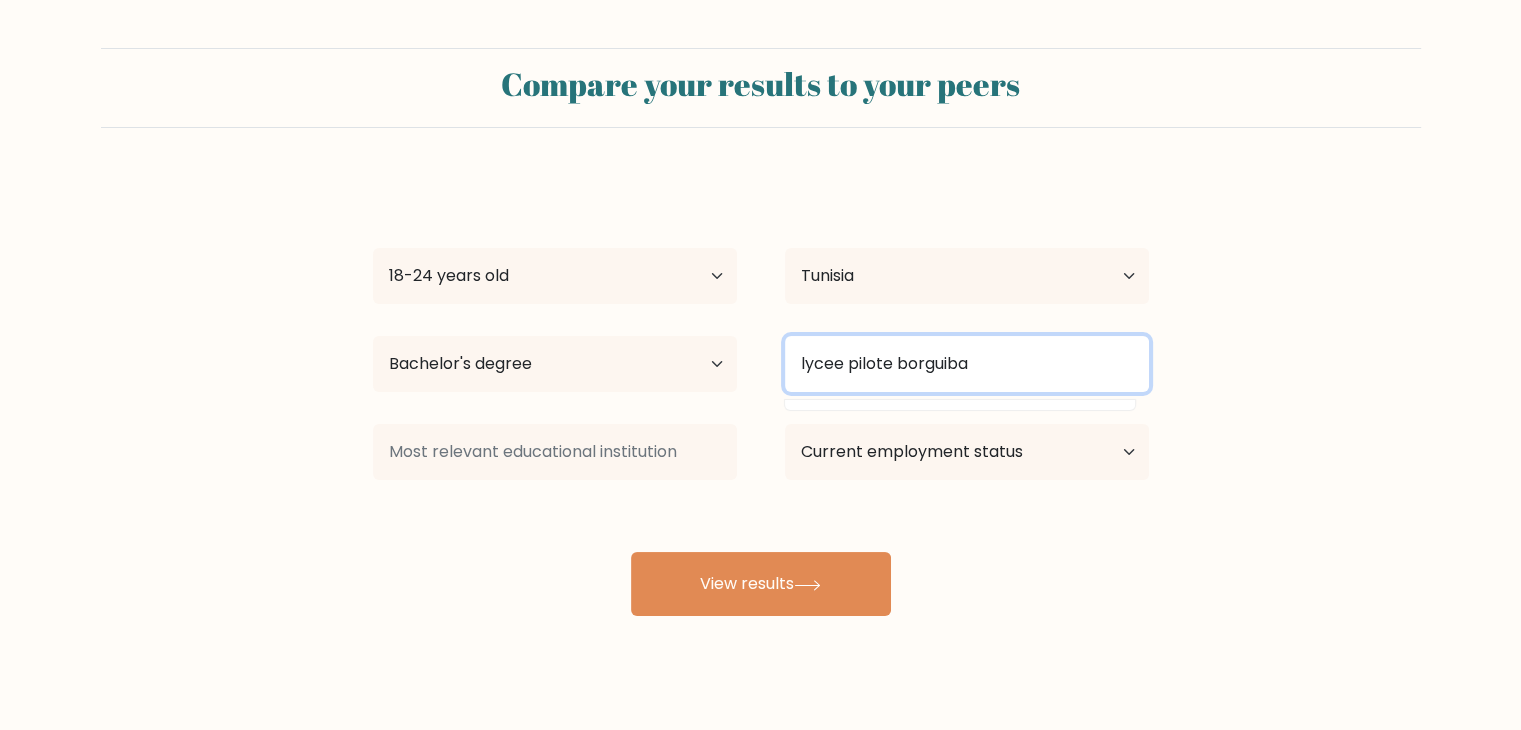 type on "lycee pilote borguiba" 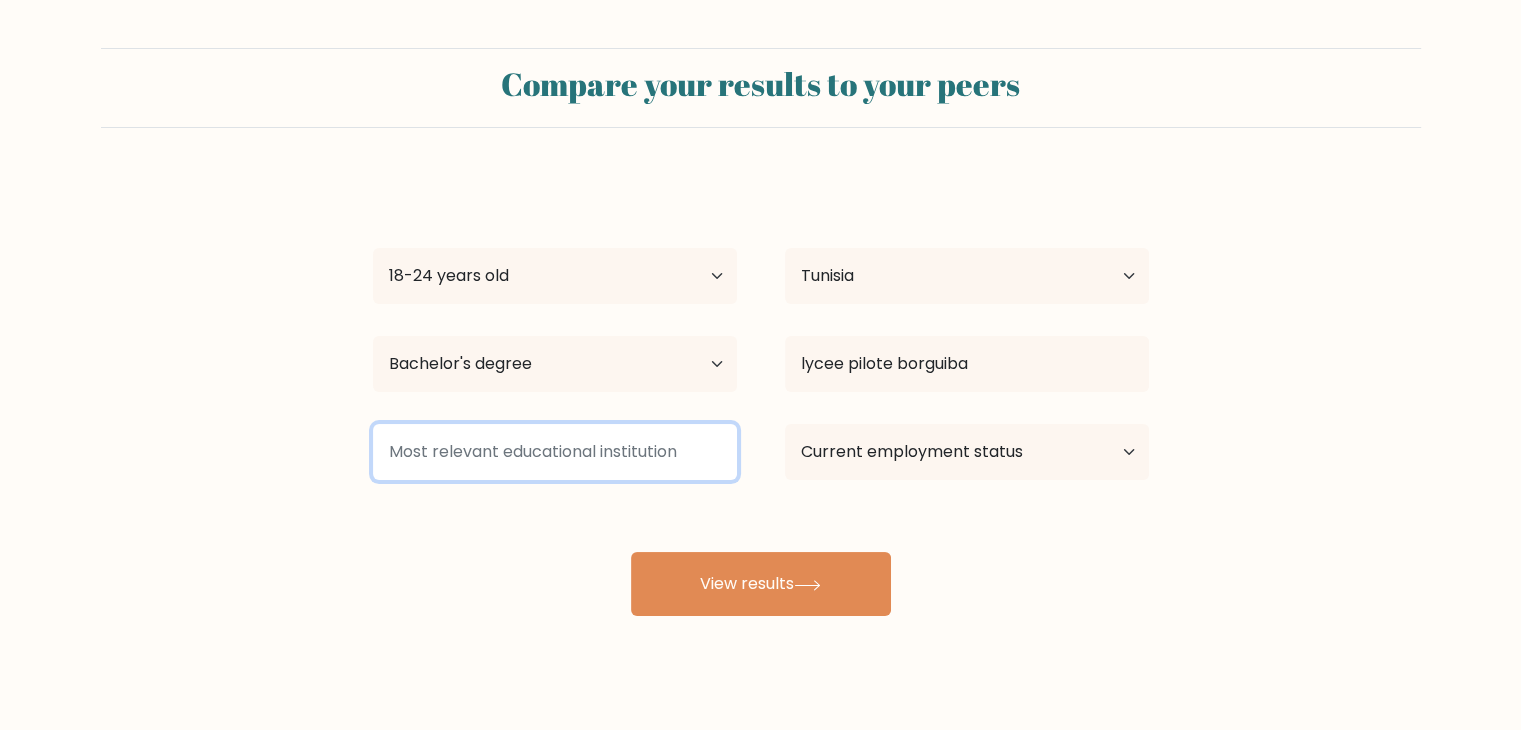 click at bounding box center (555, 452) 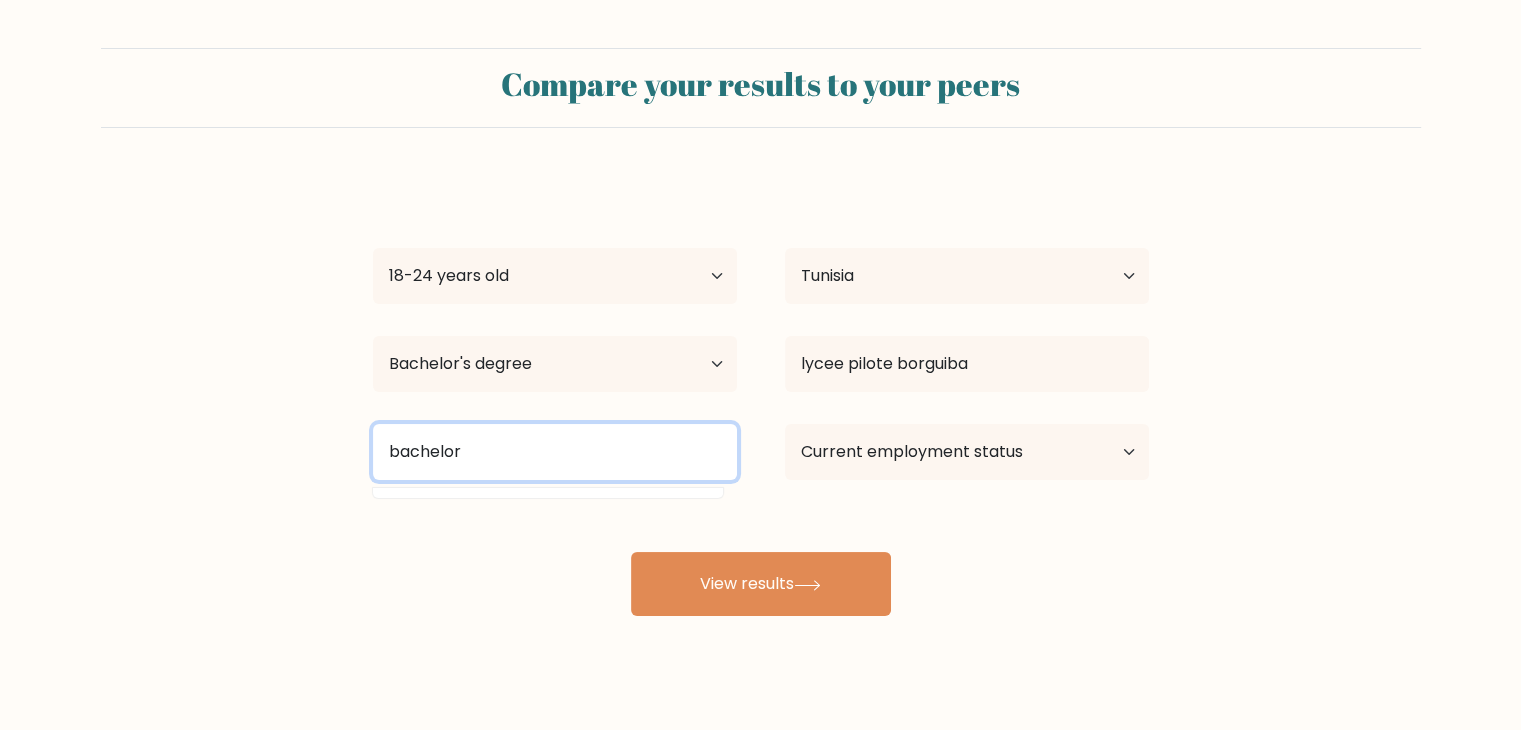 type on "bachelor" 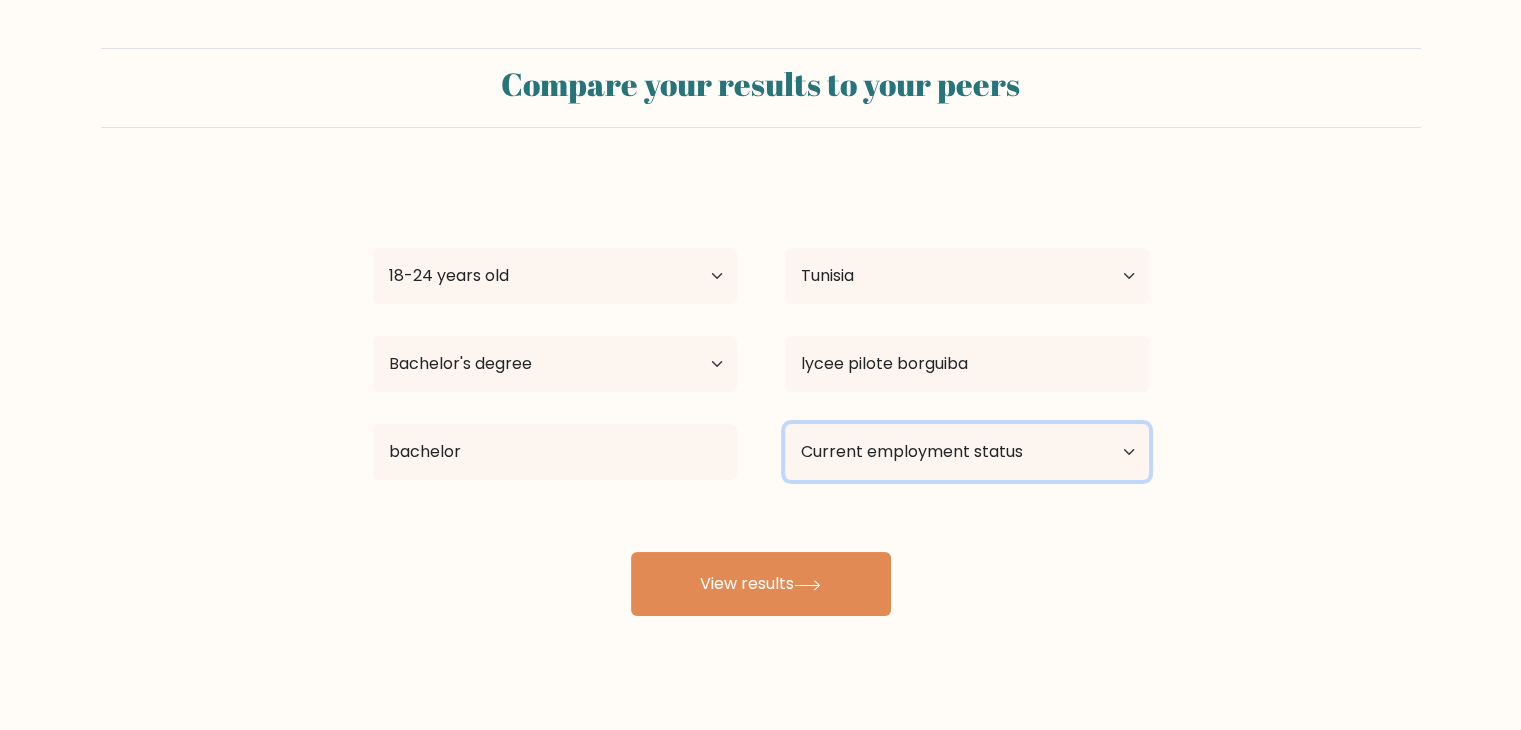 click on "Current employment status
Employed
Student
Retired
Other / prefer not to answer" at bounding box center [967, 452] 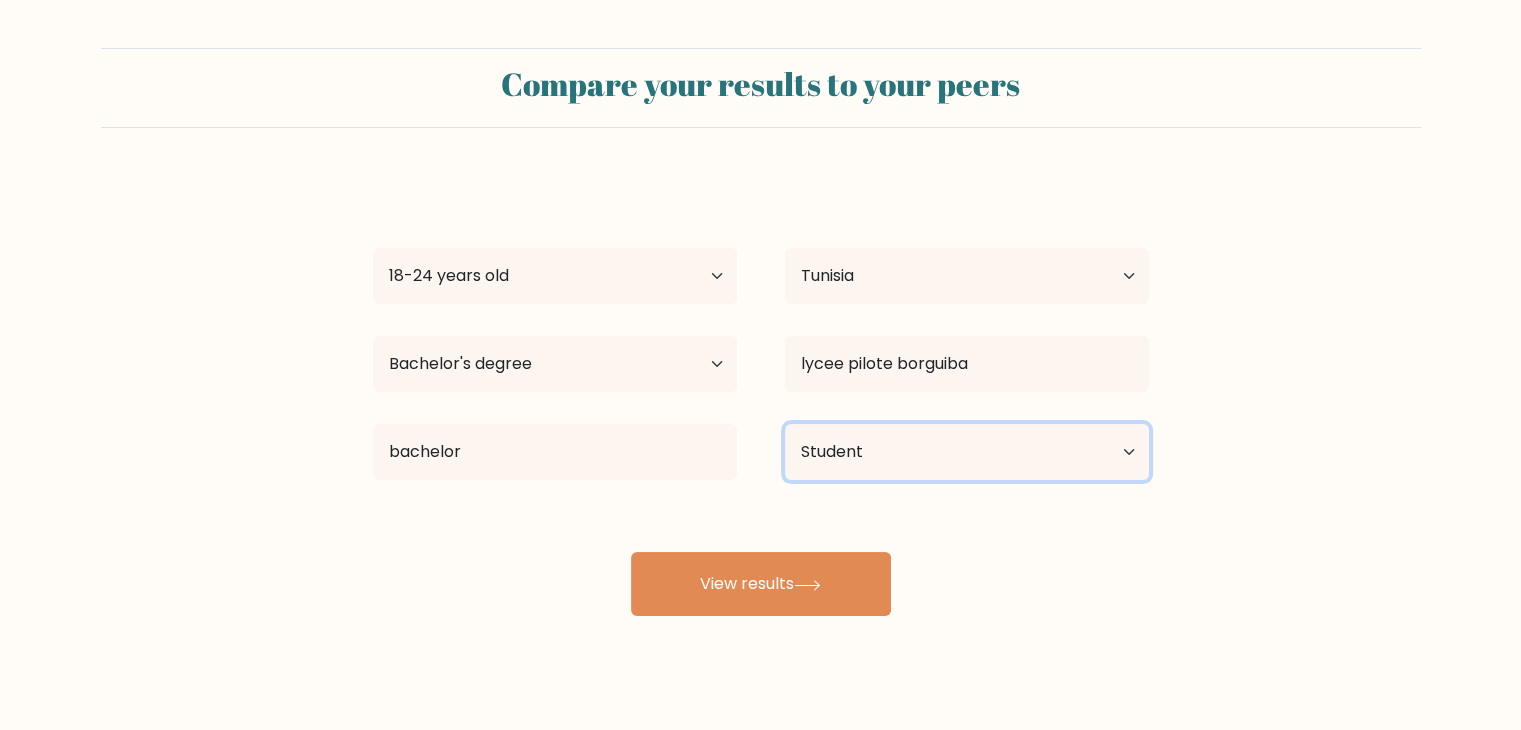 click on "Current employment status
Employed
Student
Retired
Other / prefer not to answer" at bounding box center [967, 452] 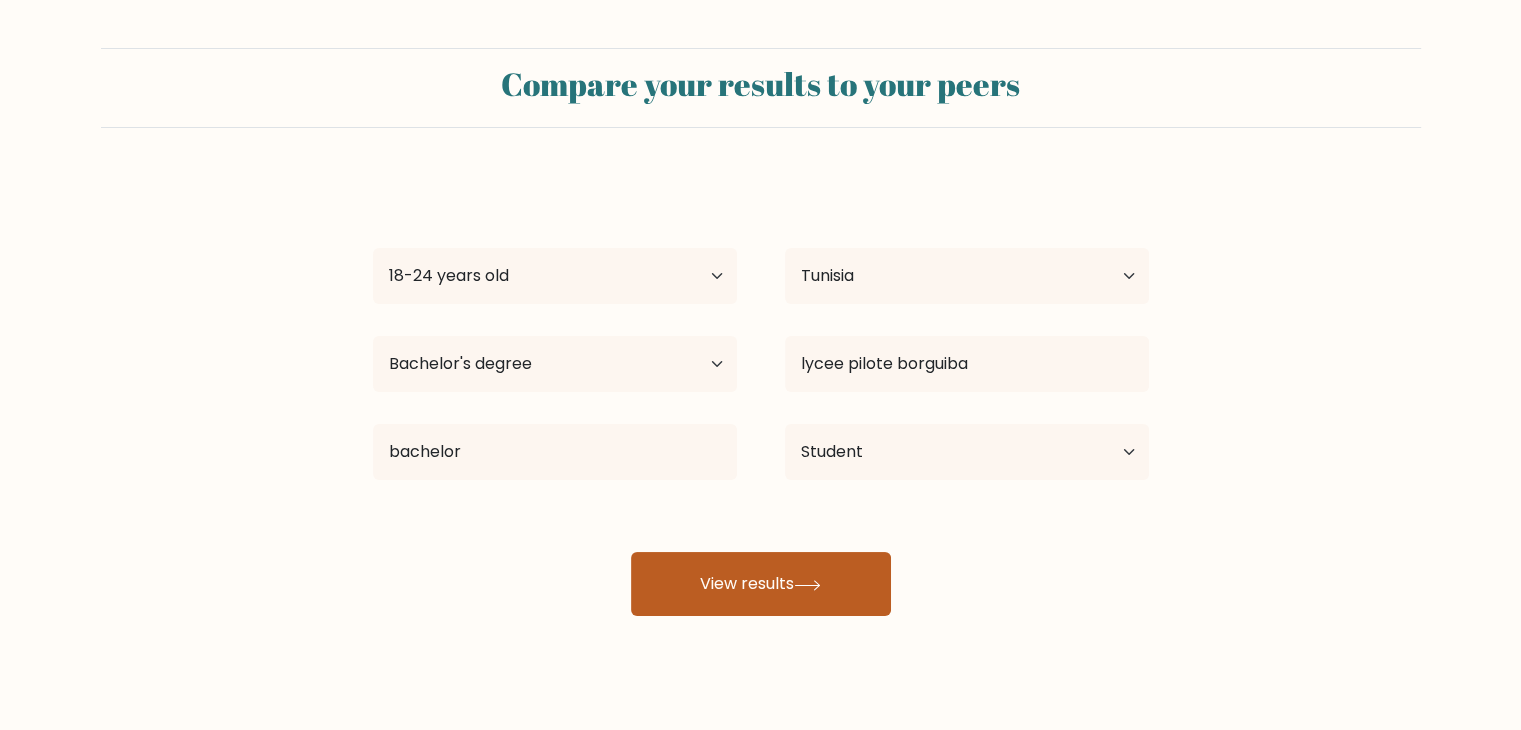 click on "View results" at bounding box center (761, 584) 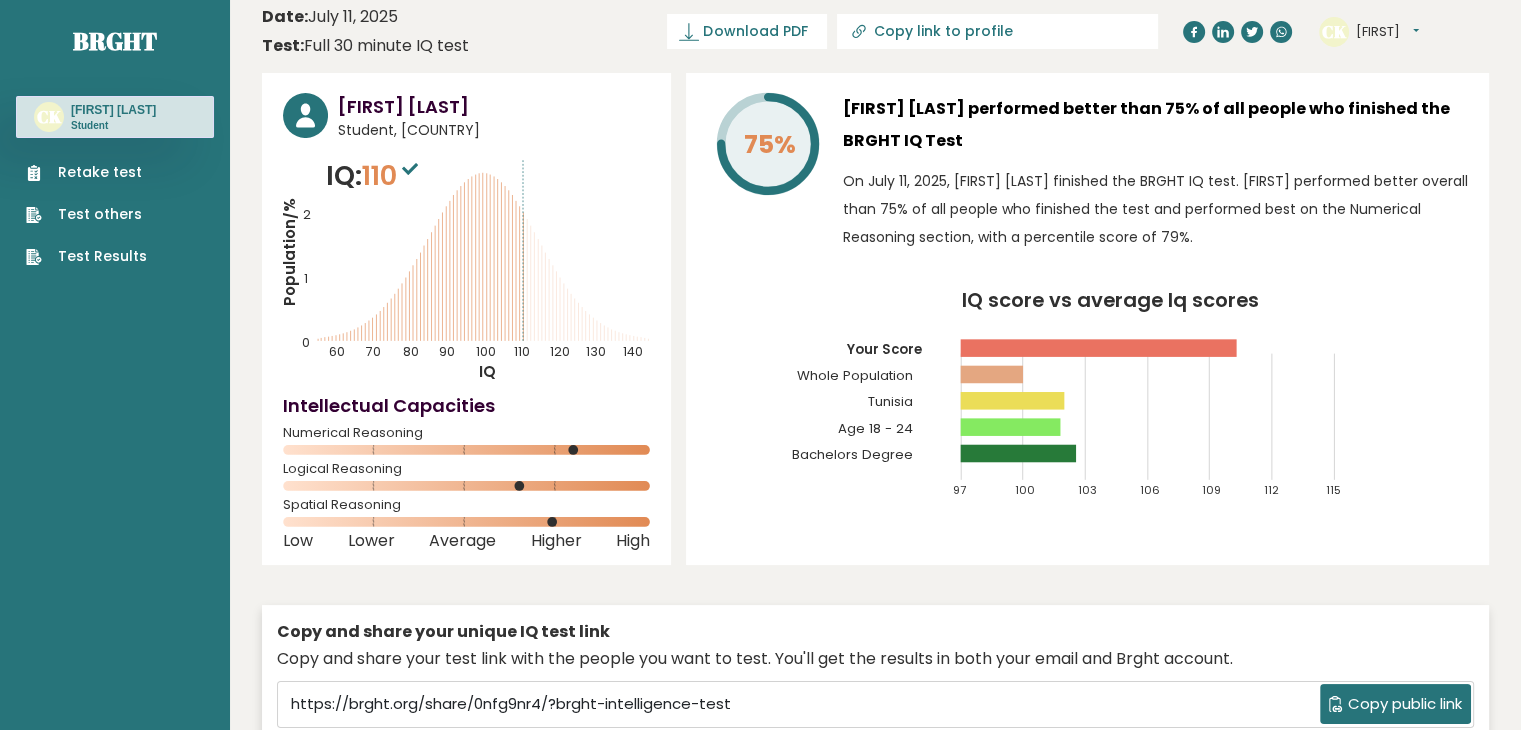 scroll, scrollTop: 0, scrollLeft: 0, axis: both 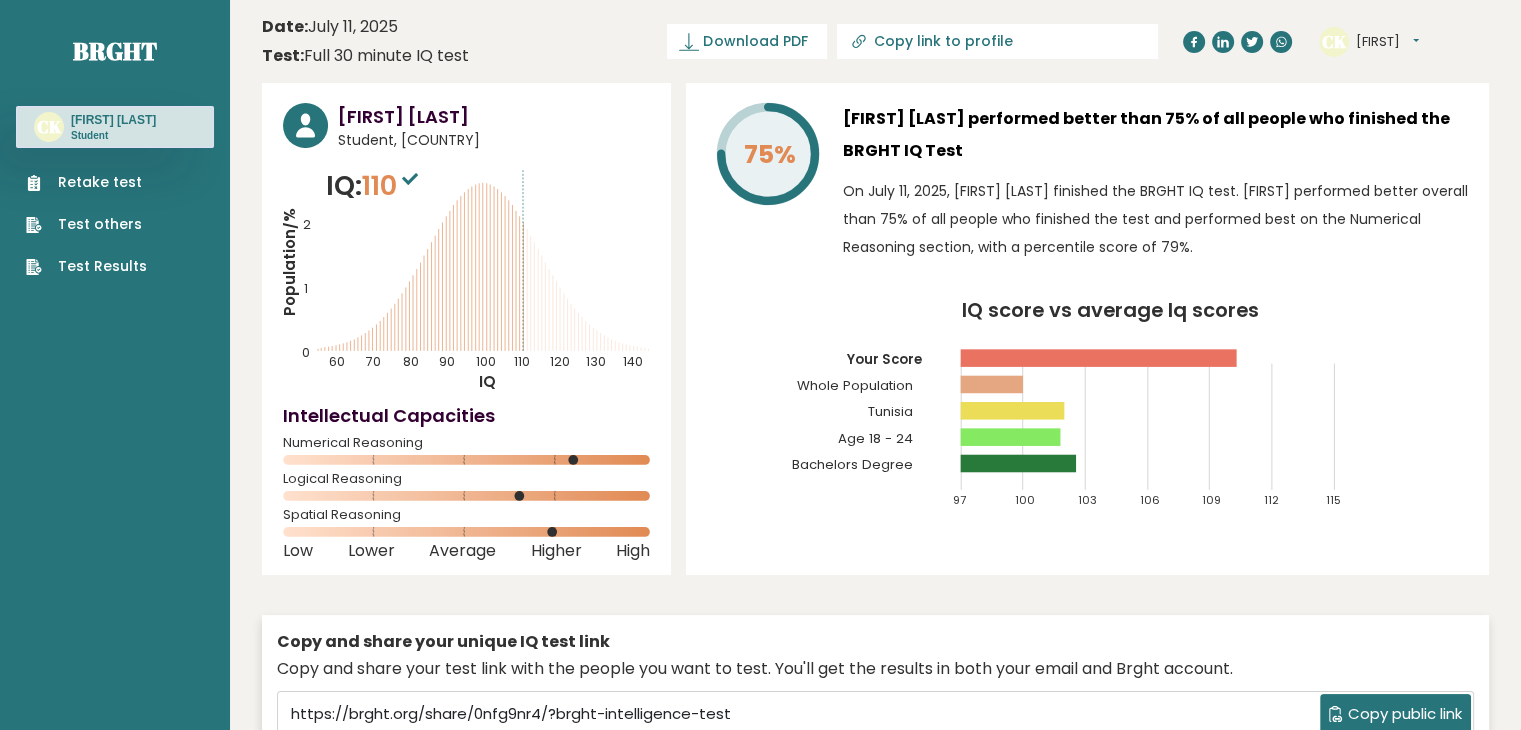 click on "110" at bounding box center [392, 185] 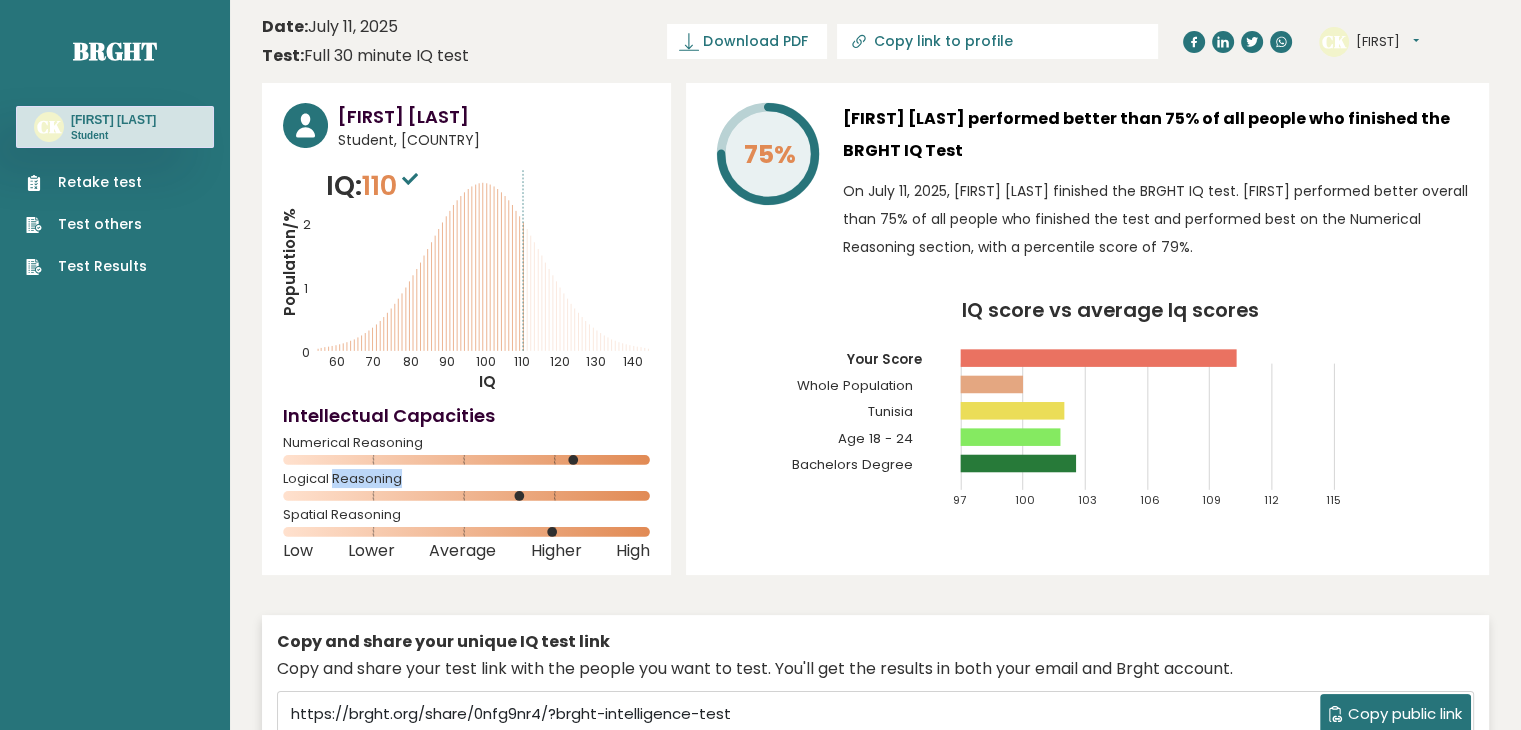 drag, startPoint x: 332, startPoint y: 475, endPoint x: 441, endPoint y: 475, distance: 109 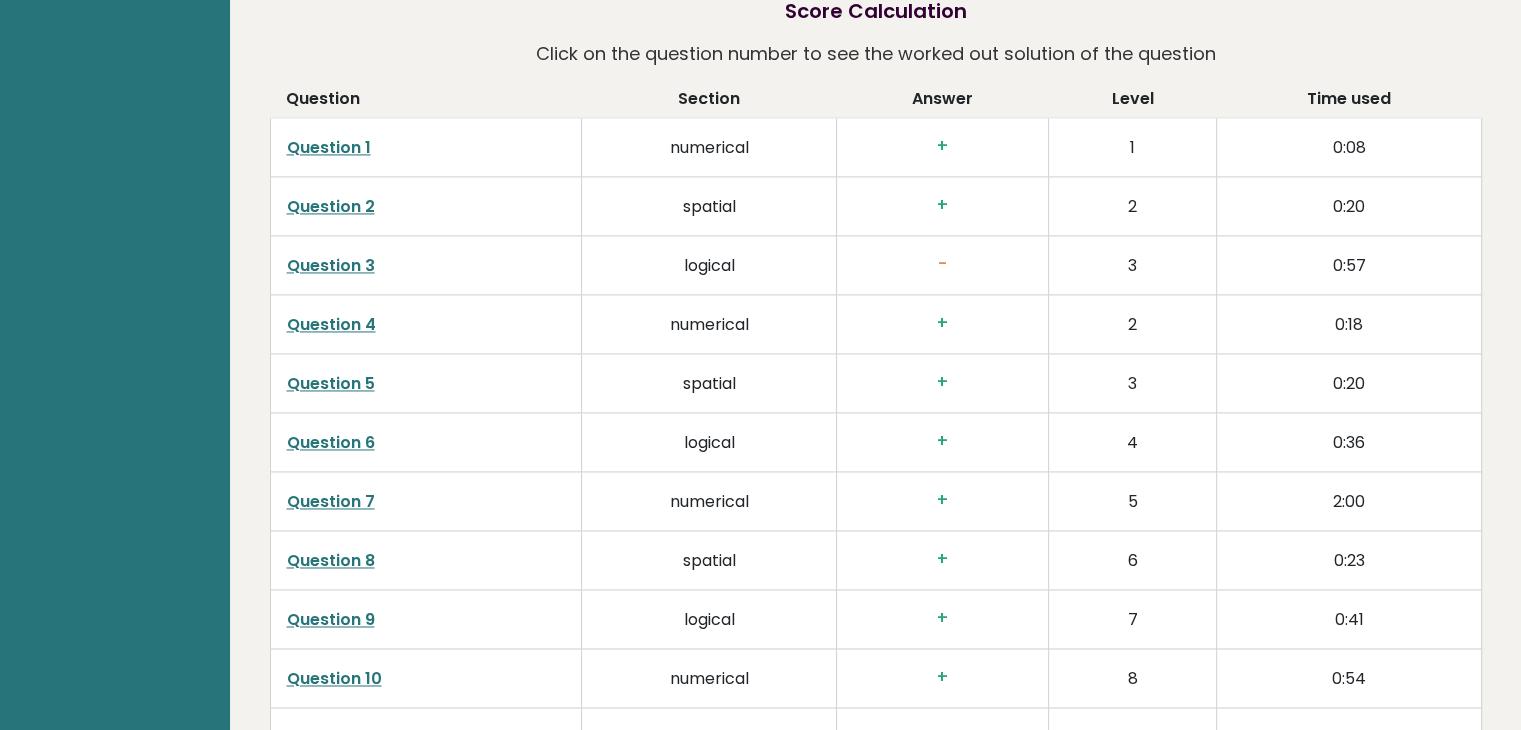 scroll, scrollTop: 3090, scrollLeft: 0, axis: vertical 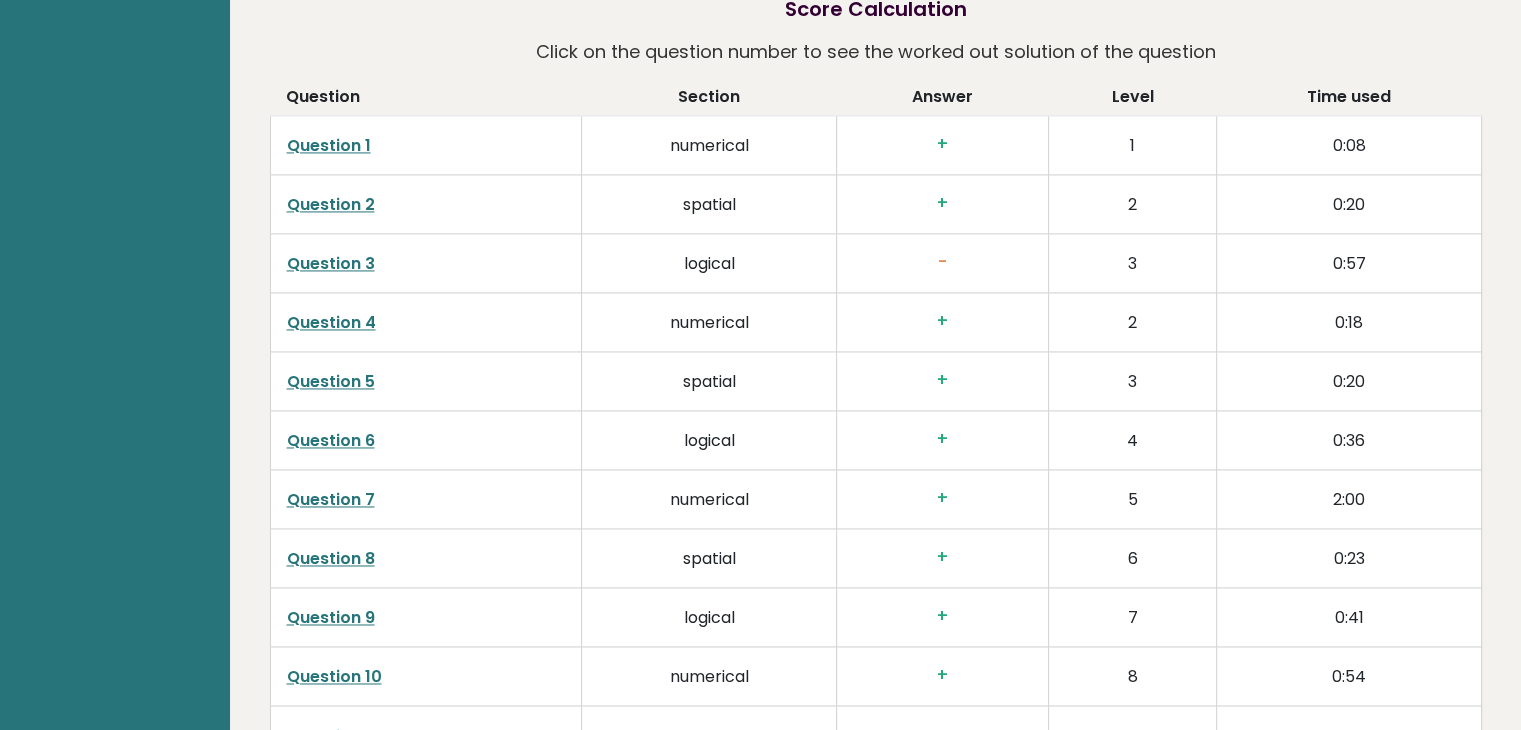 click on "Question
3" at bounding box center [331, 263] 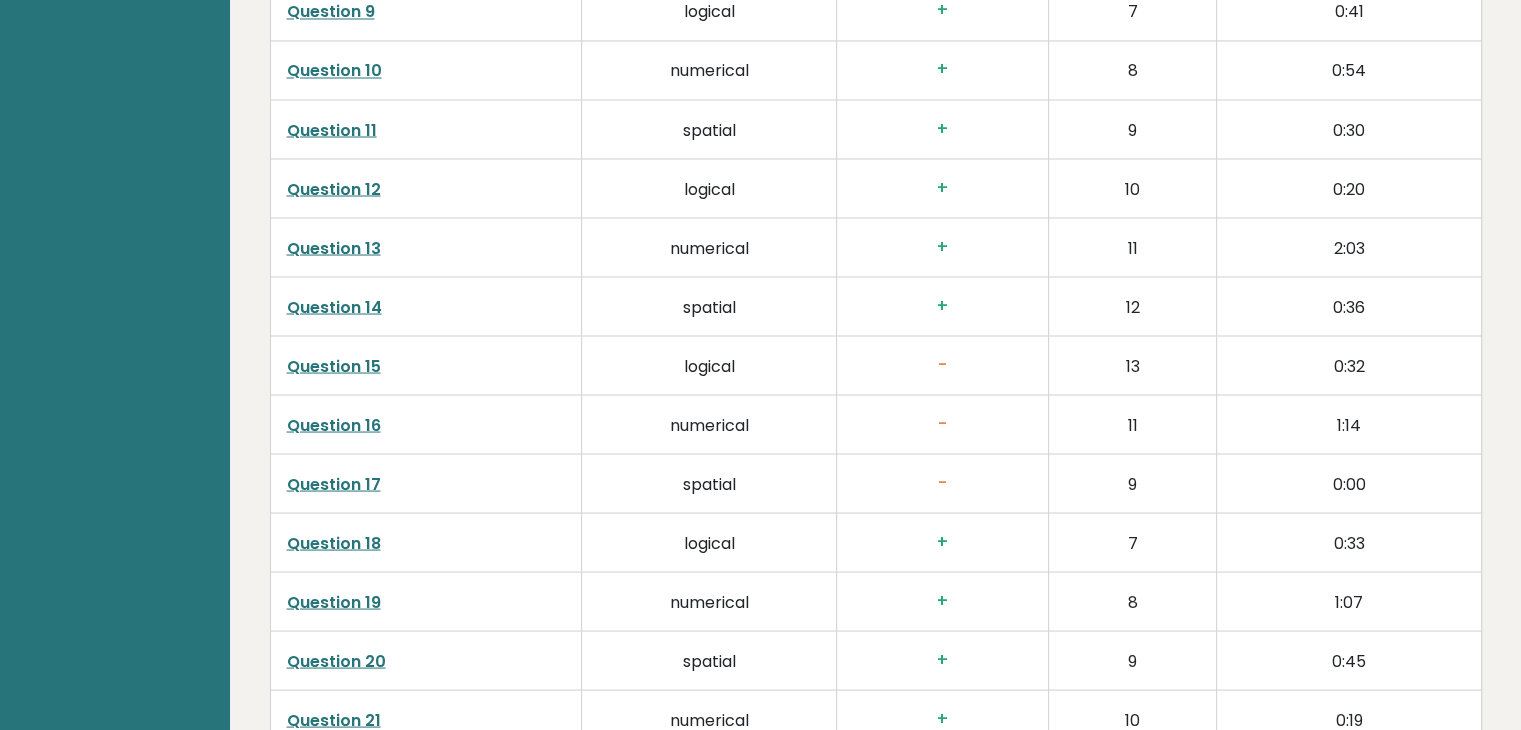 scroll, scrollTop: 3700, scrollLeft: 0, axis: vertical 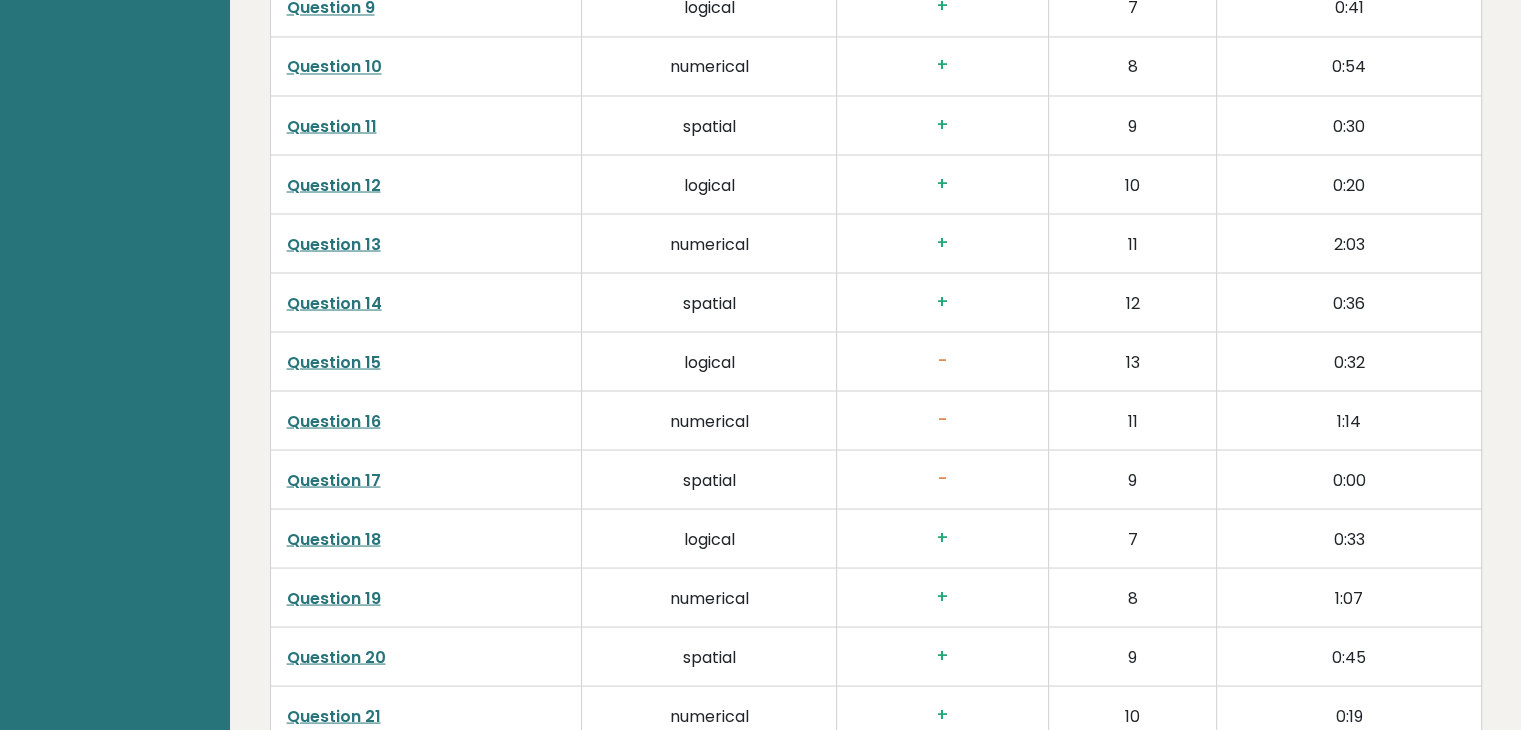 click on "Question
15" at bounding box center [334, 361] 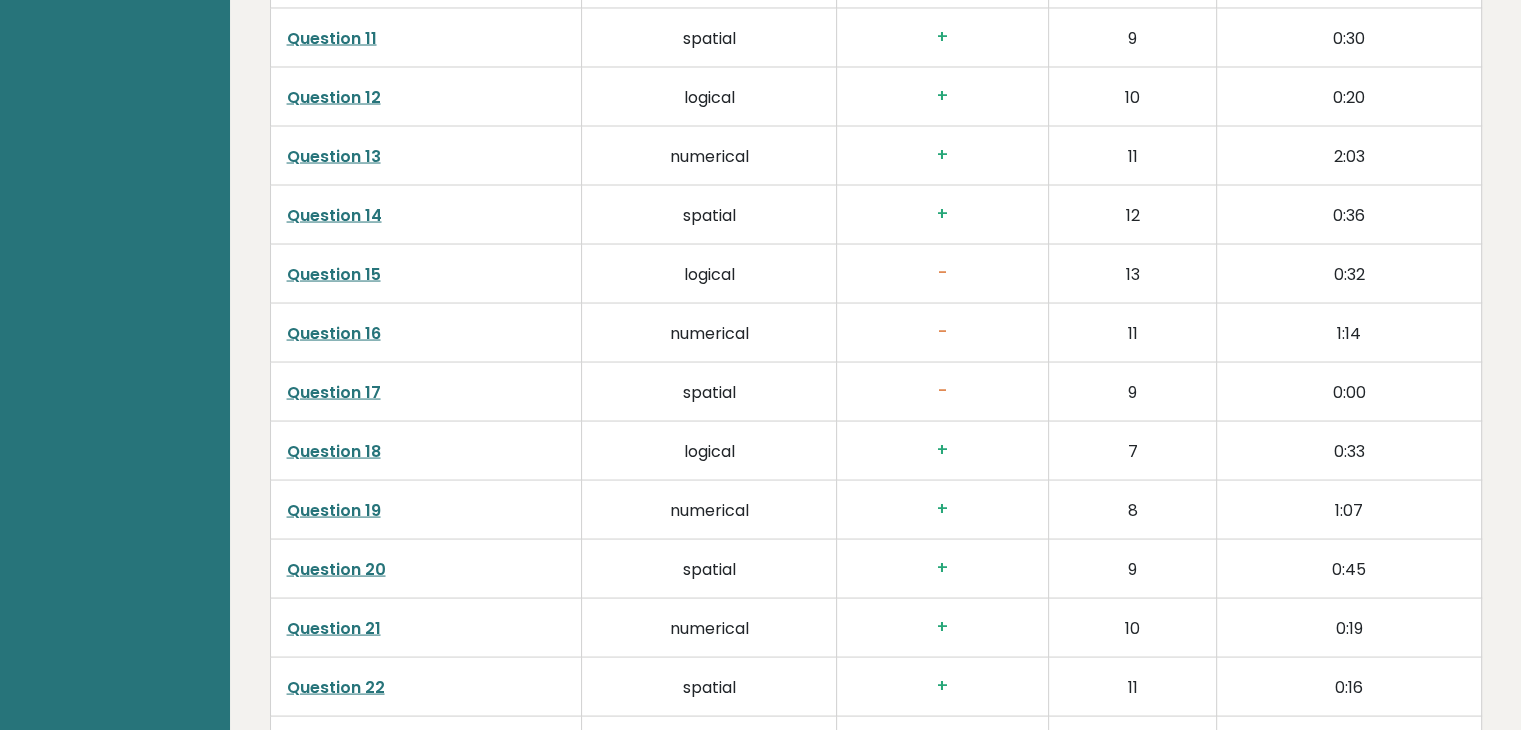 scroll, scrollTop: 3791, scrollLeft: 0, axis: vertical 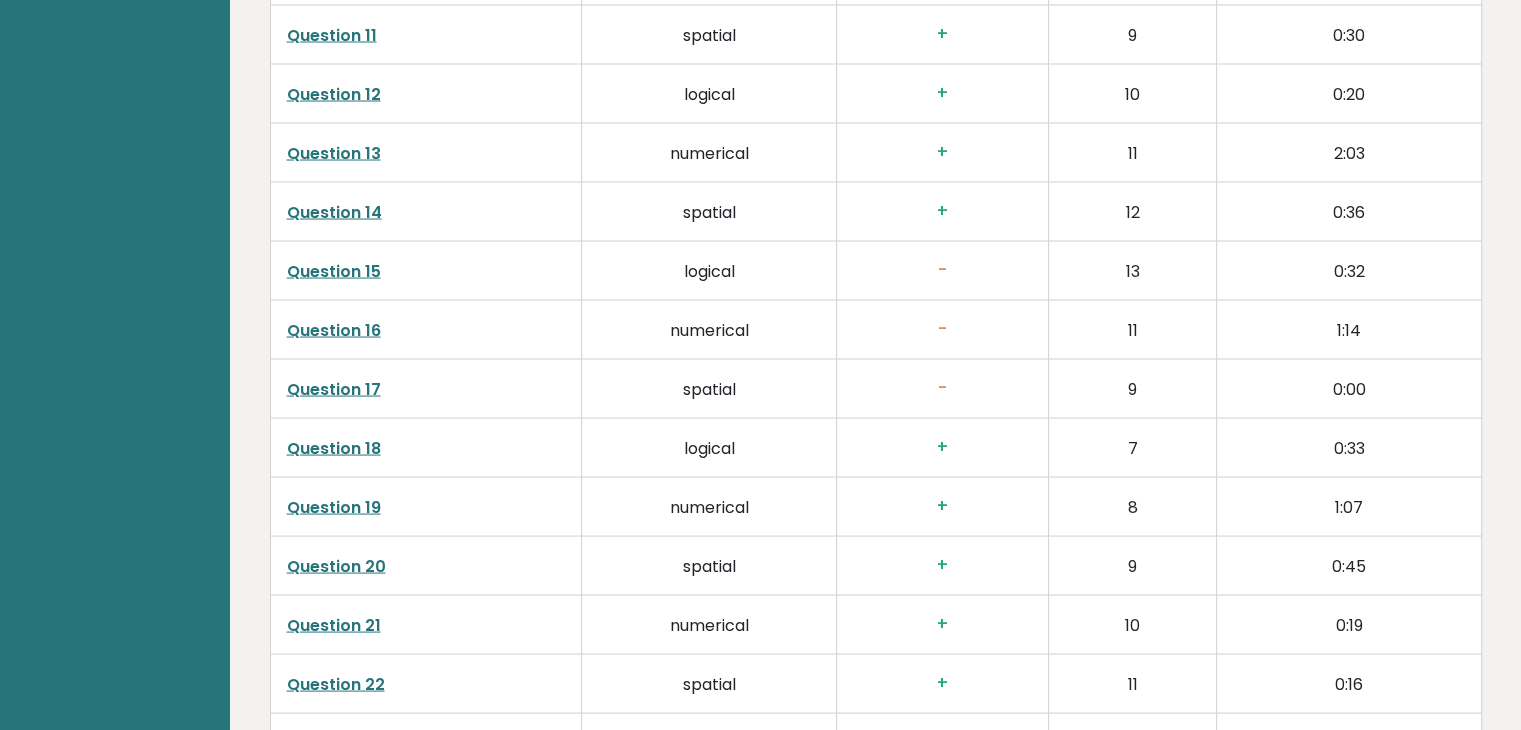 click on "Question
16" at bounding box center (334, 329) 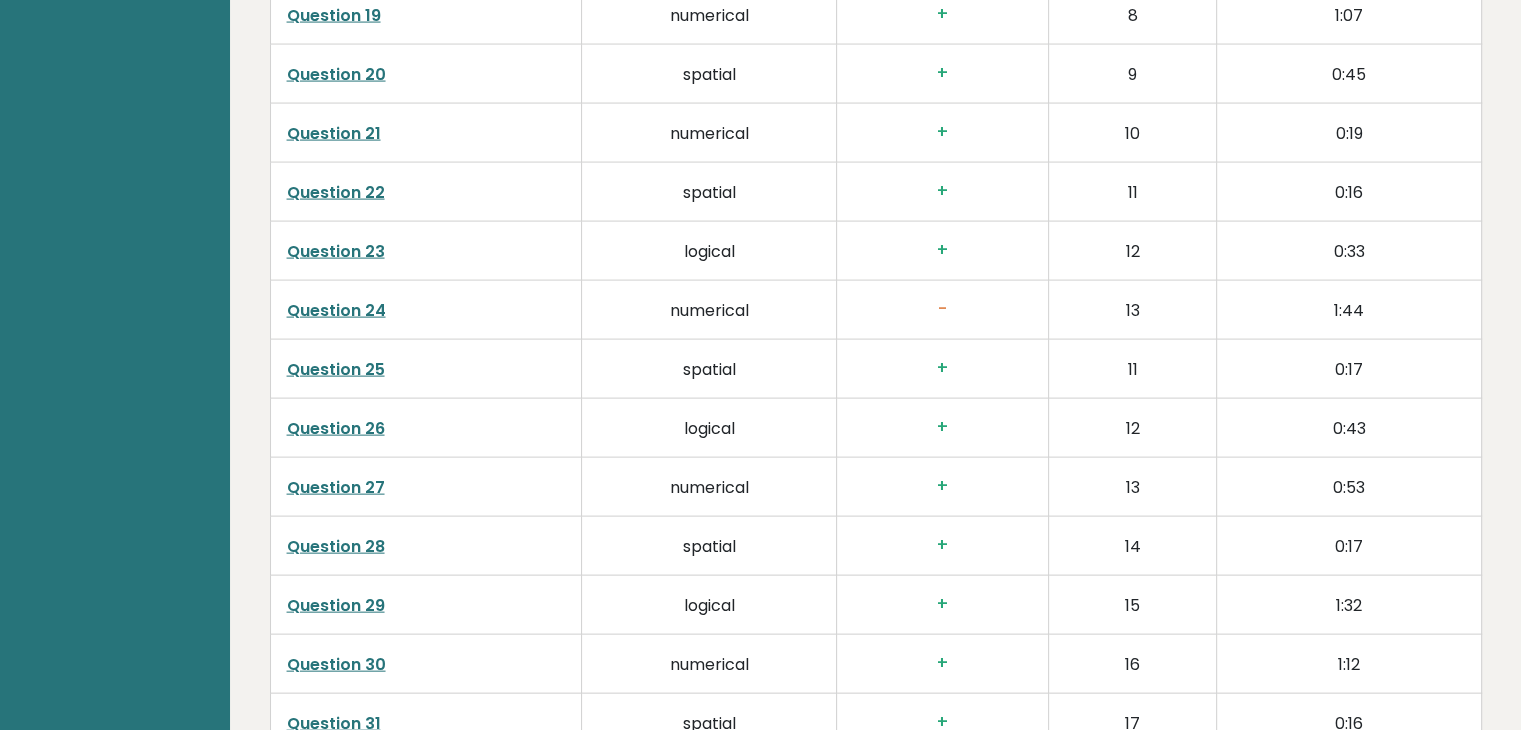 scroll, scrollTop: 4283, scrollLeft: 0, axis: vertical 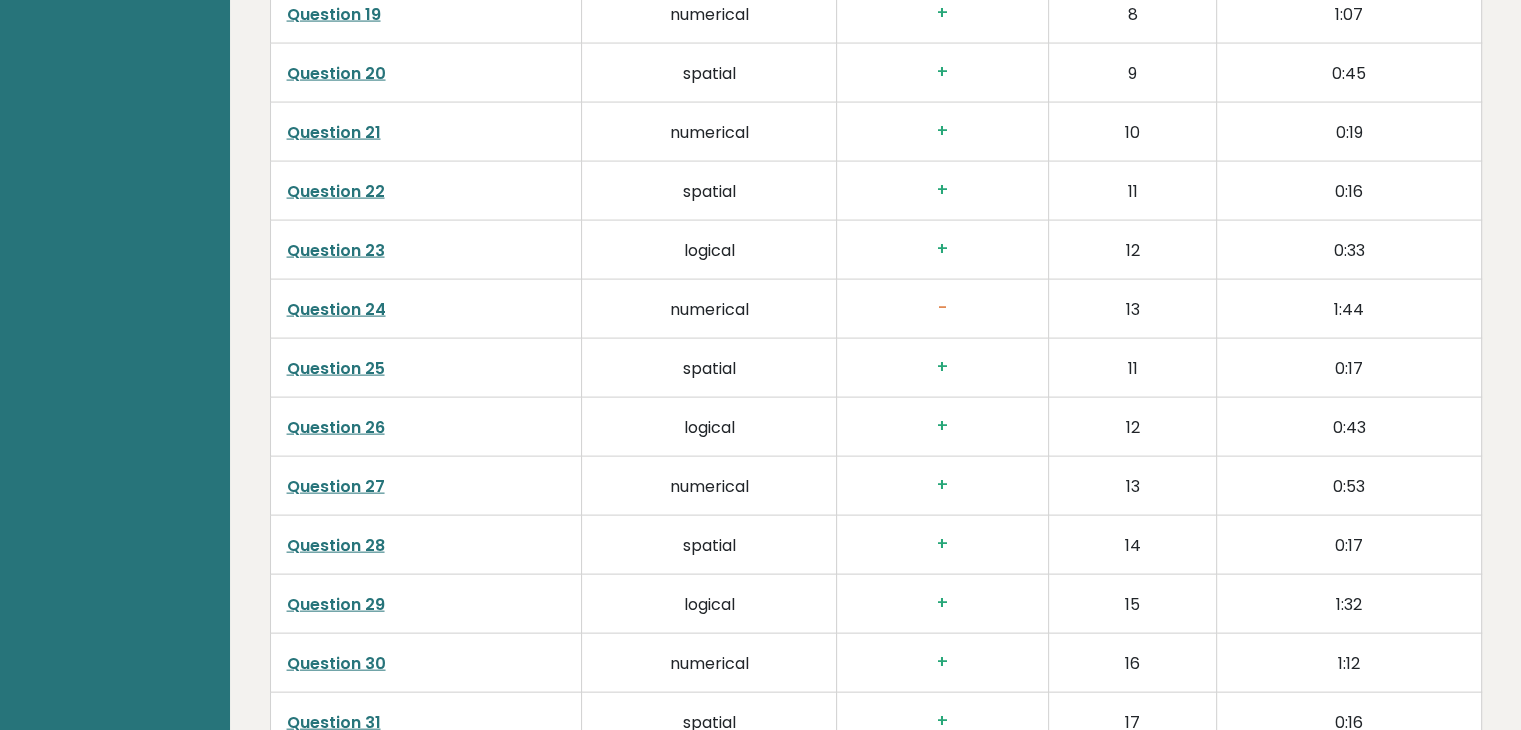 click on "Question
24" at bounding box center [336, 309] 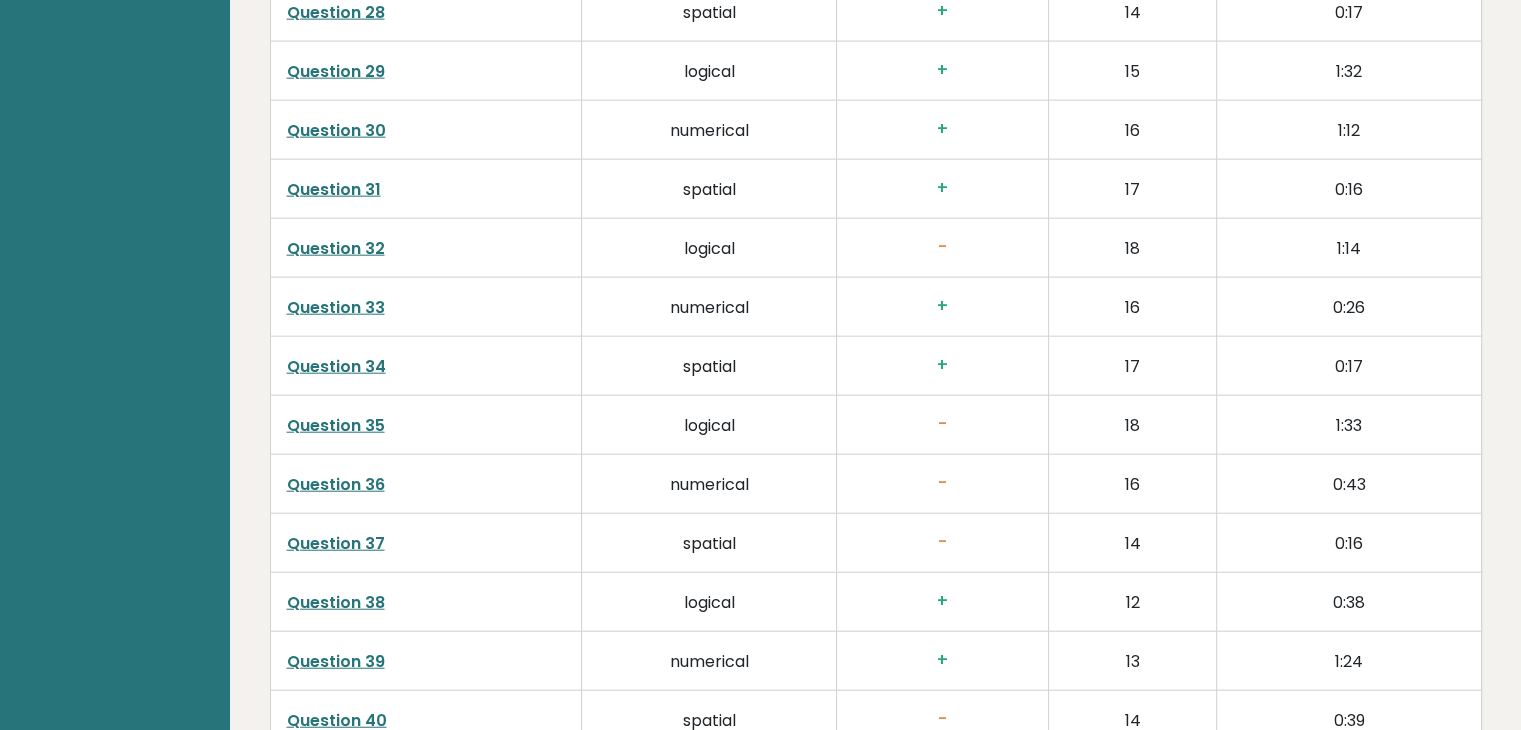 scroll, scrollTop: 4816, scrollLeft: 0, axis: vertical 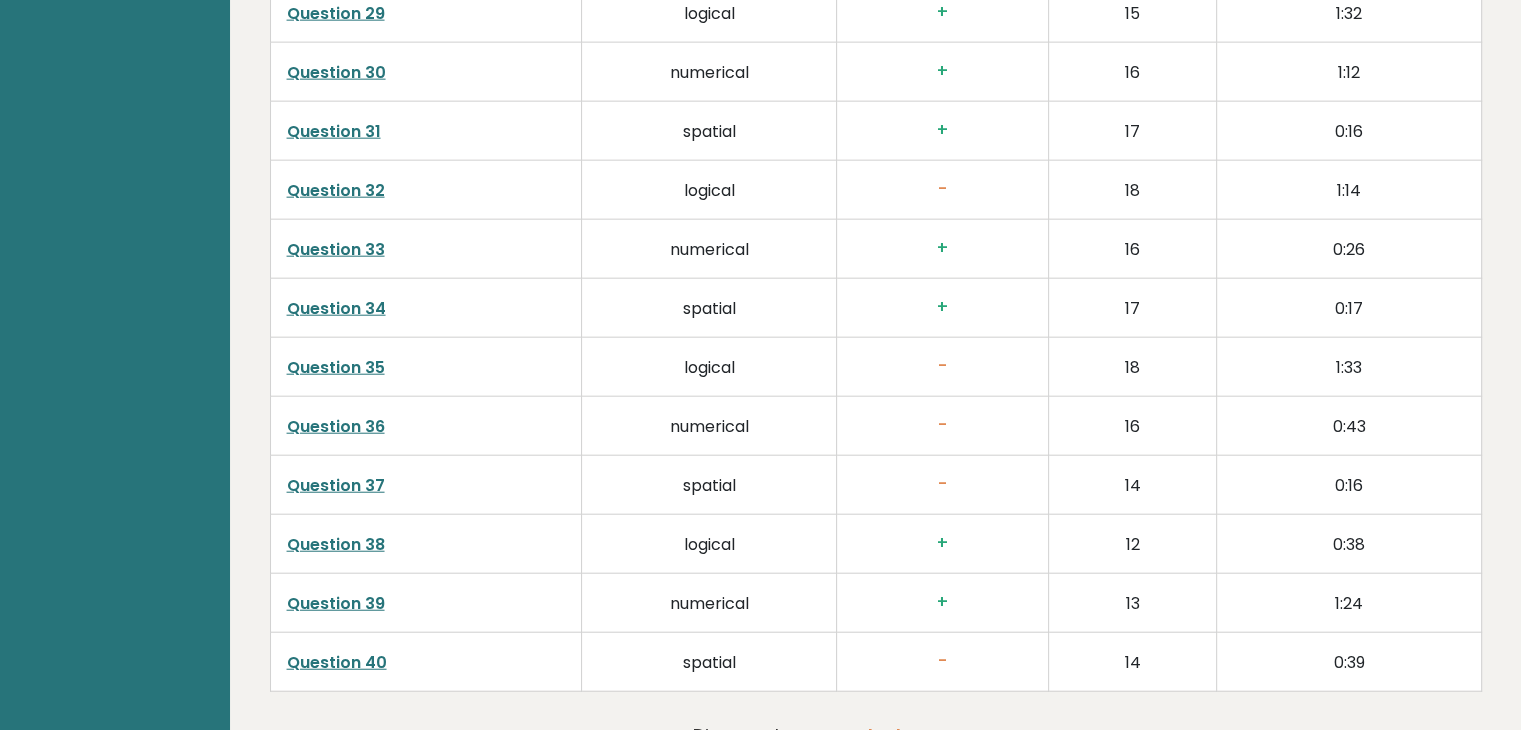 click on "Question
36" at bounding box center [426, 425] 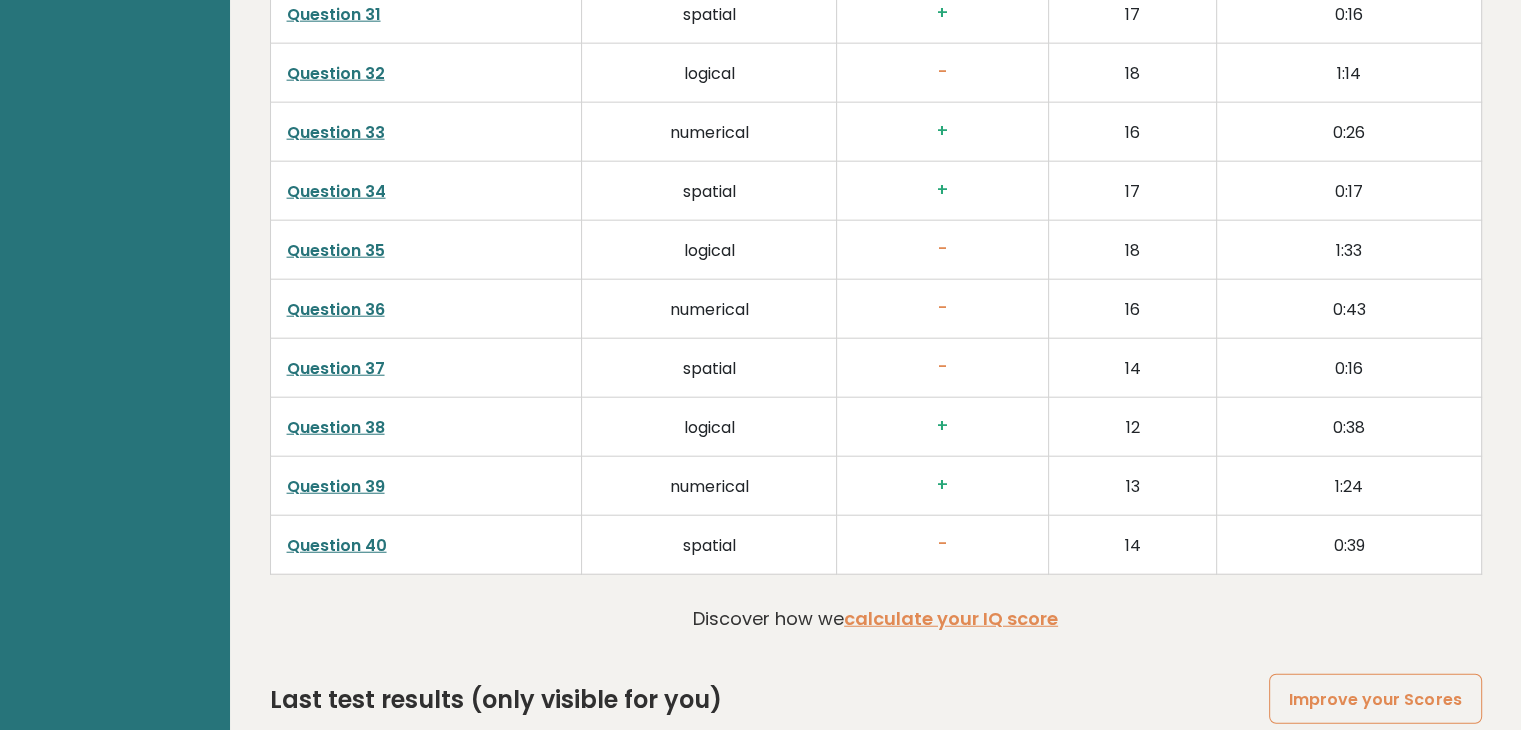 scroll, scrollTop: 4992, scrollLeft: 0, axis: vertical 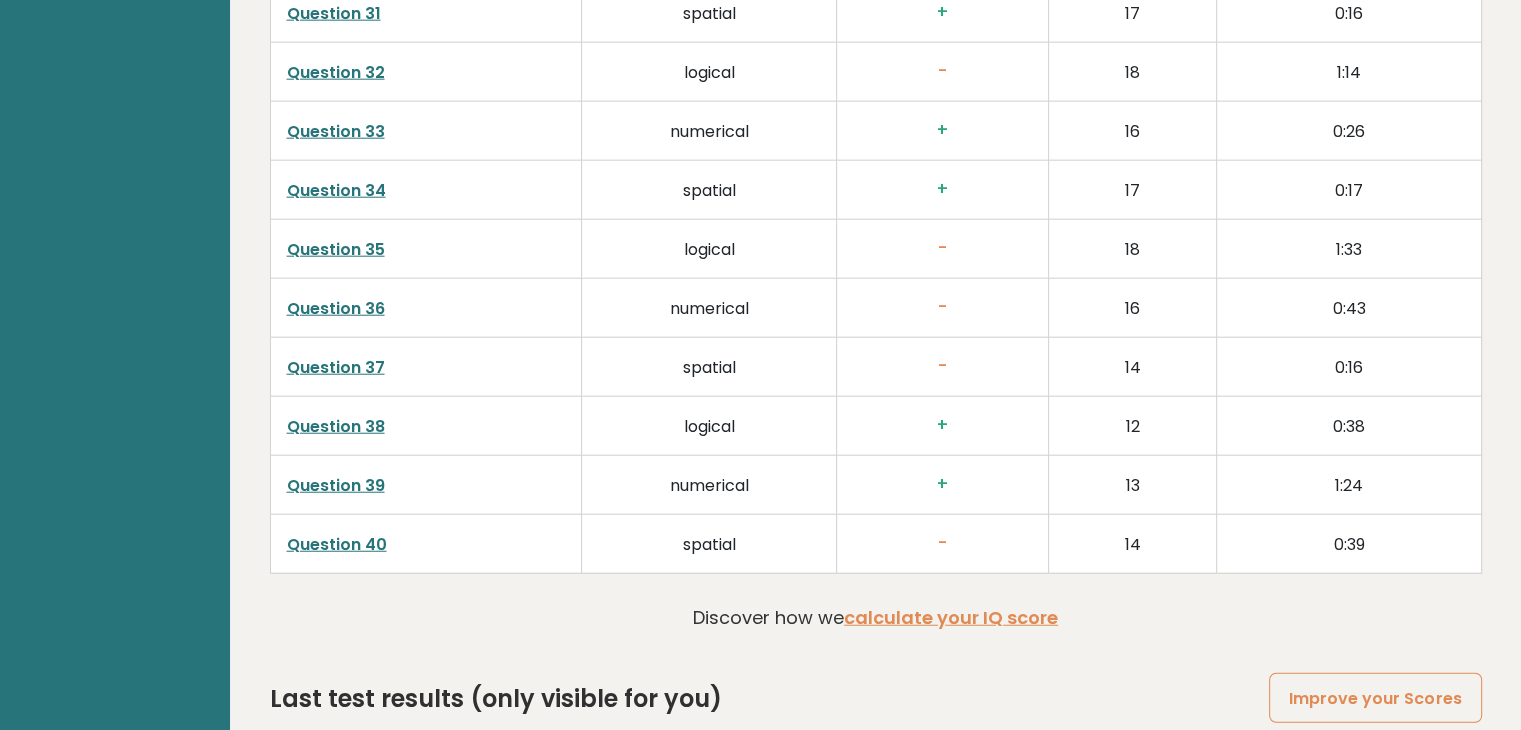 click on "Question
37" at bounding box center (336, 367) 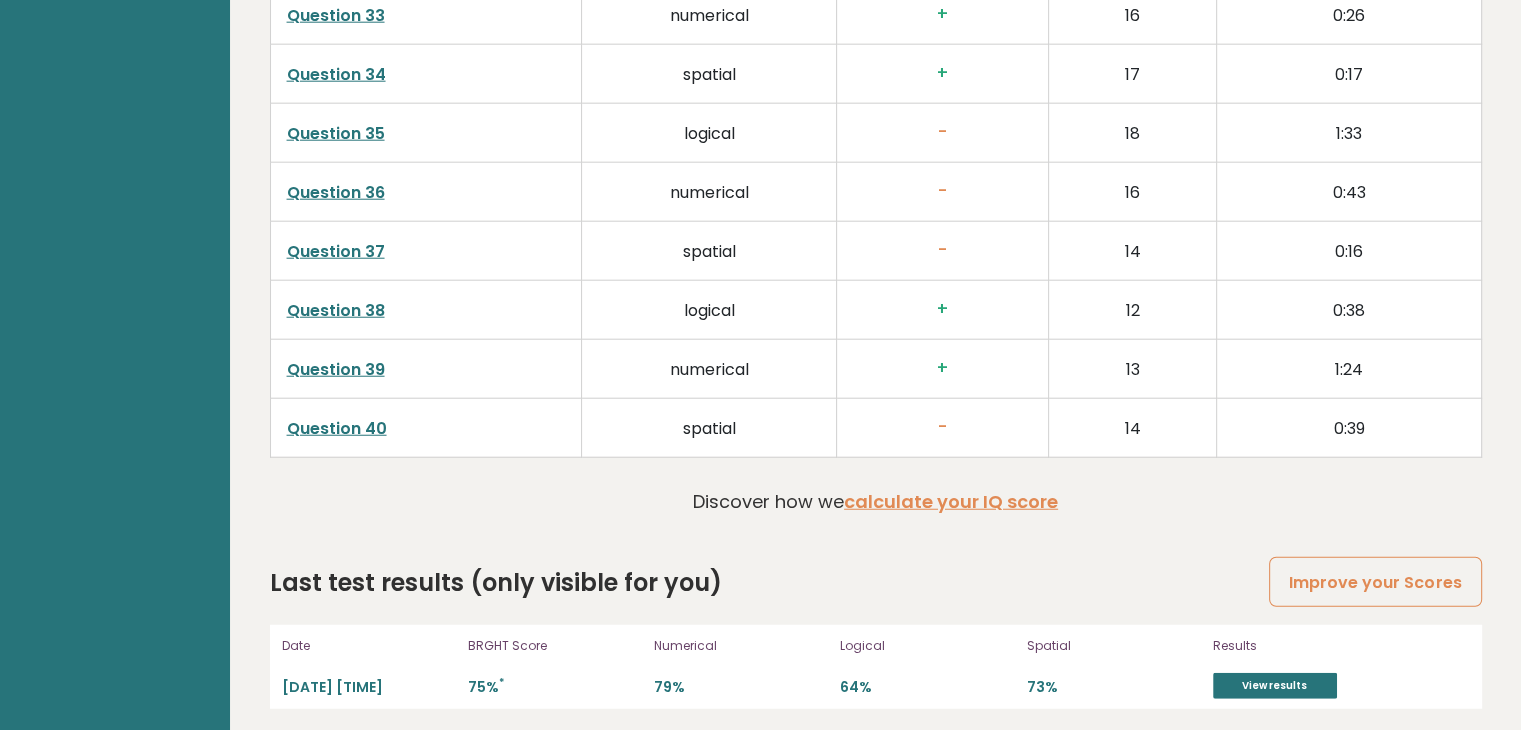 click on "Question
40" at bounding box center [337, 428] 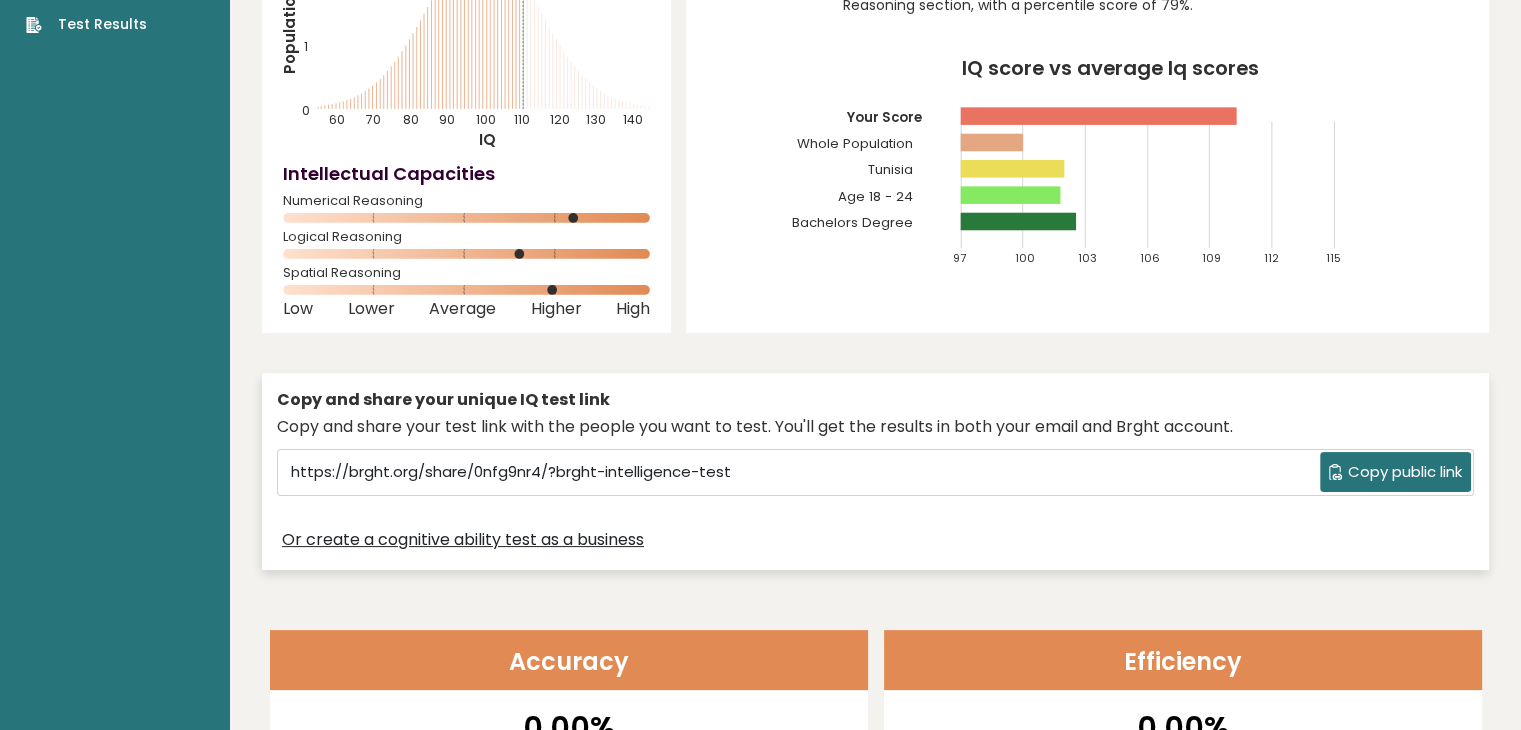 scroll, scrollTop: 0, scrollLeft: 0, axis: both 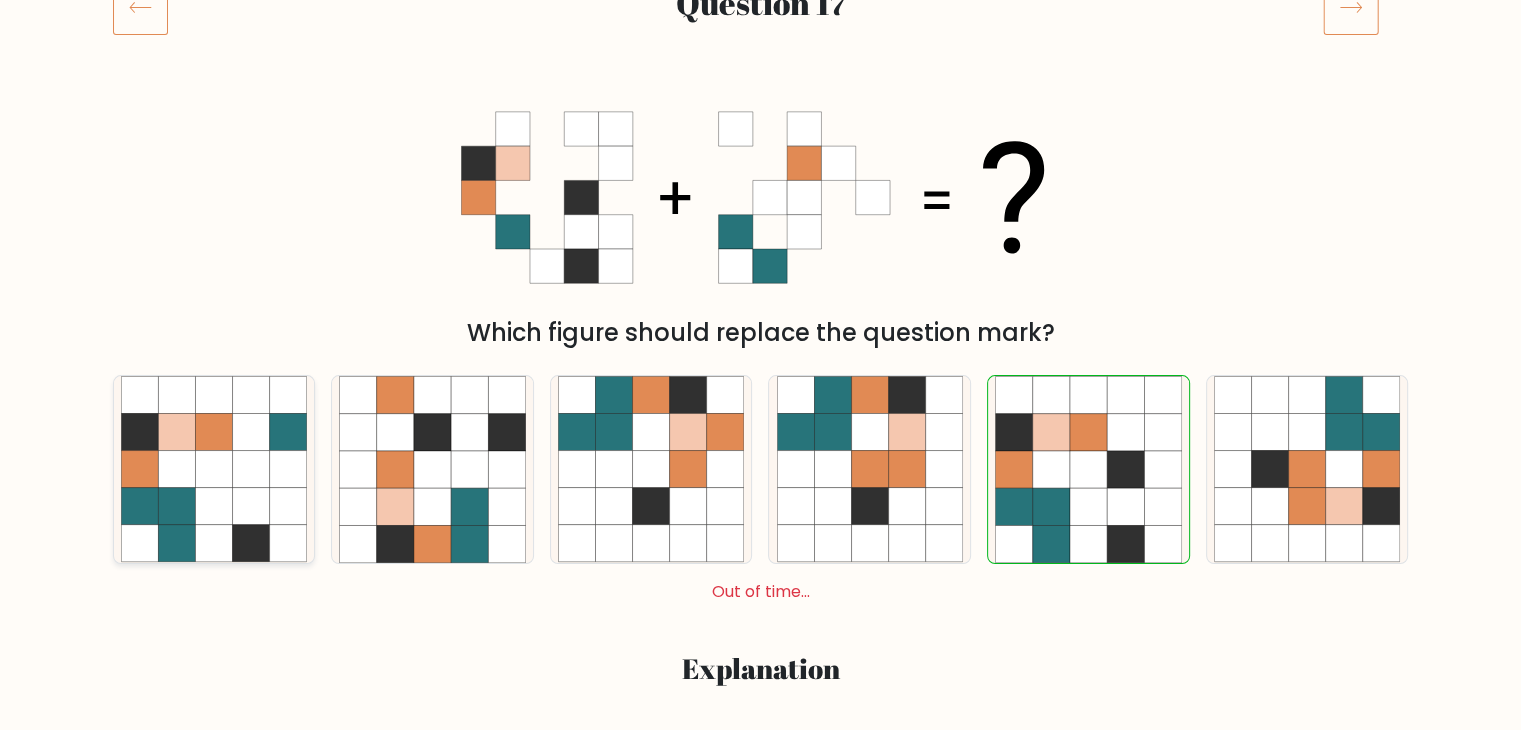 click 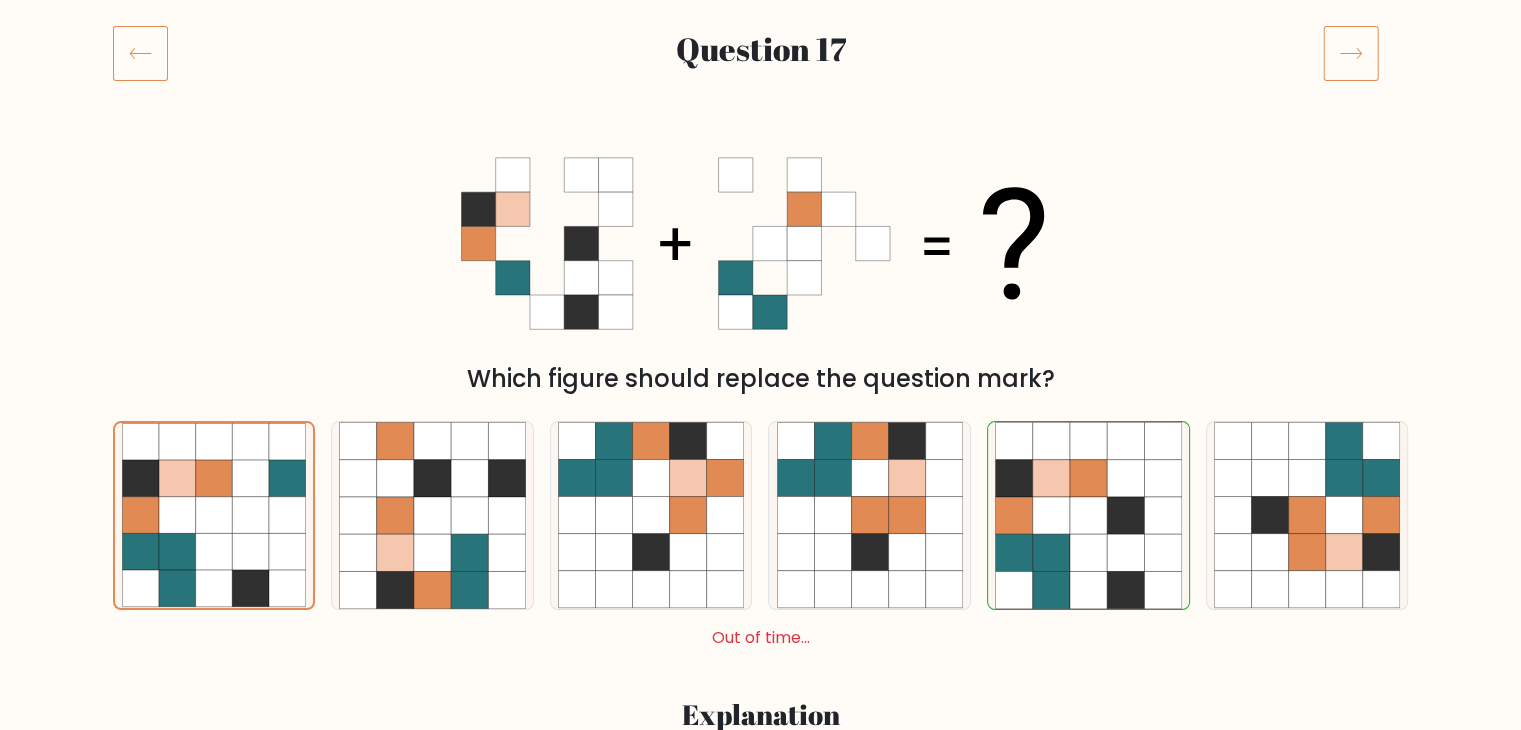 scroll, scrollTop: 254, scrollLeft: 0, axis: vertical 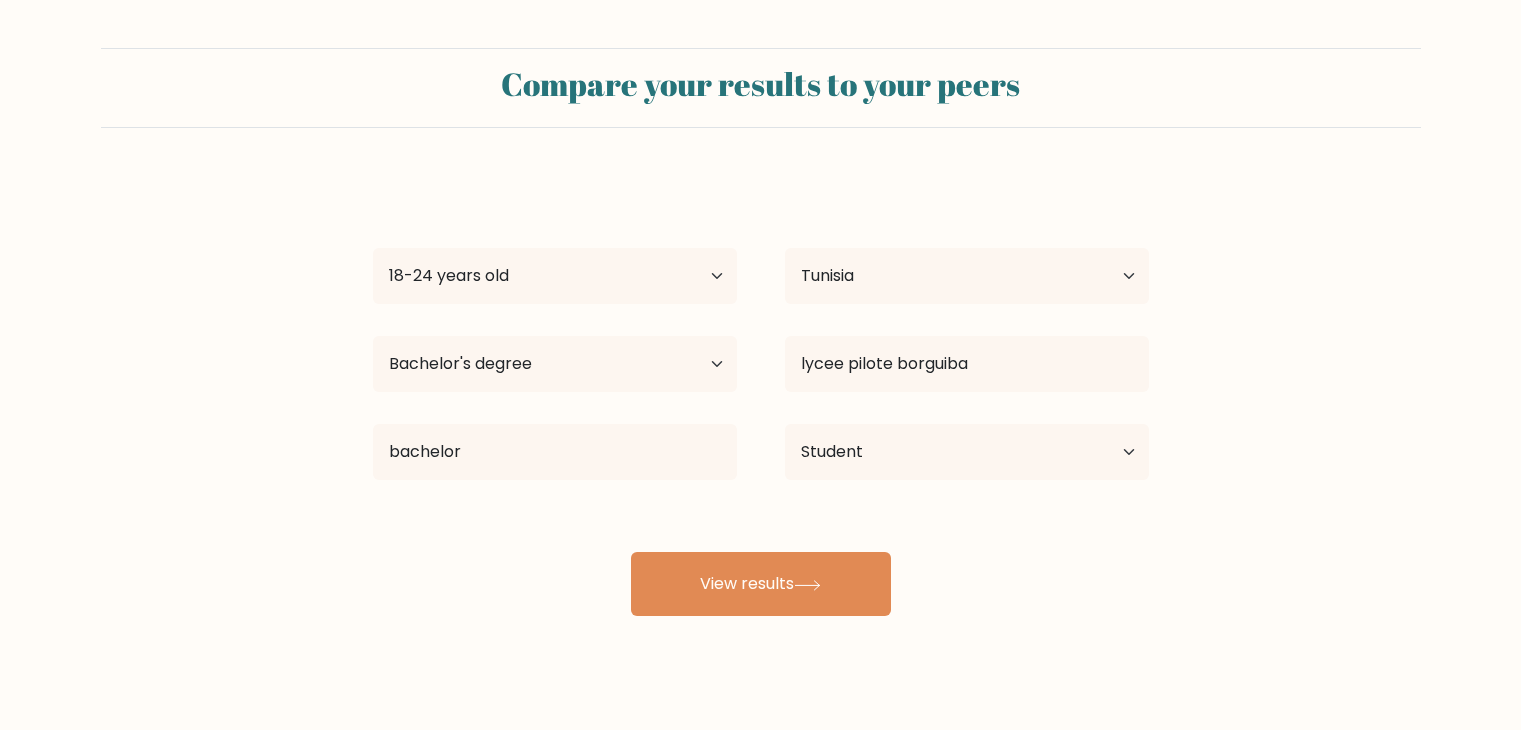select on "18_24" 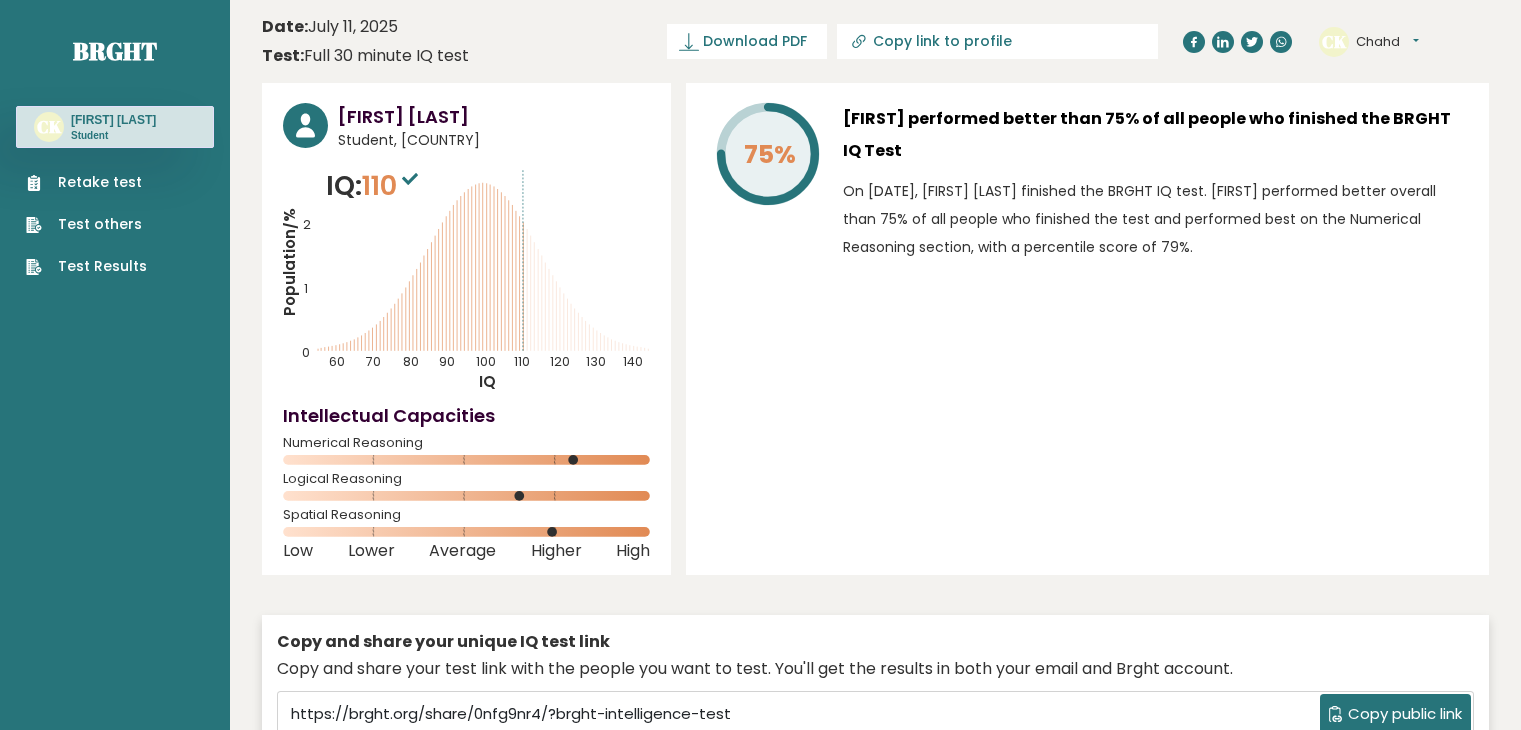 scroll, scrollTop: 0, scrollLeft: 0, axis: both 